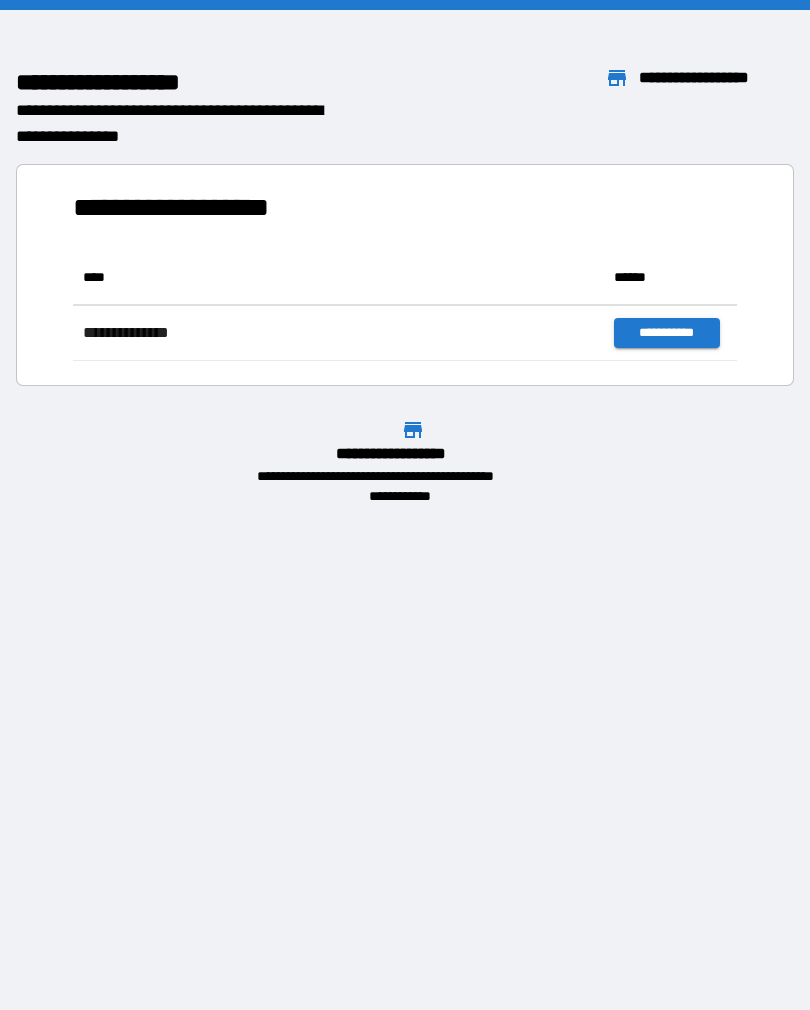 scroll, scrollTop: 0, scrollLeft: 0, axis: both 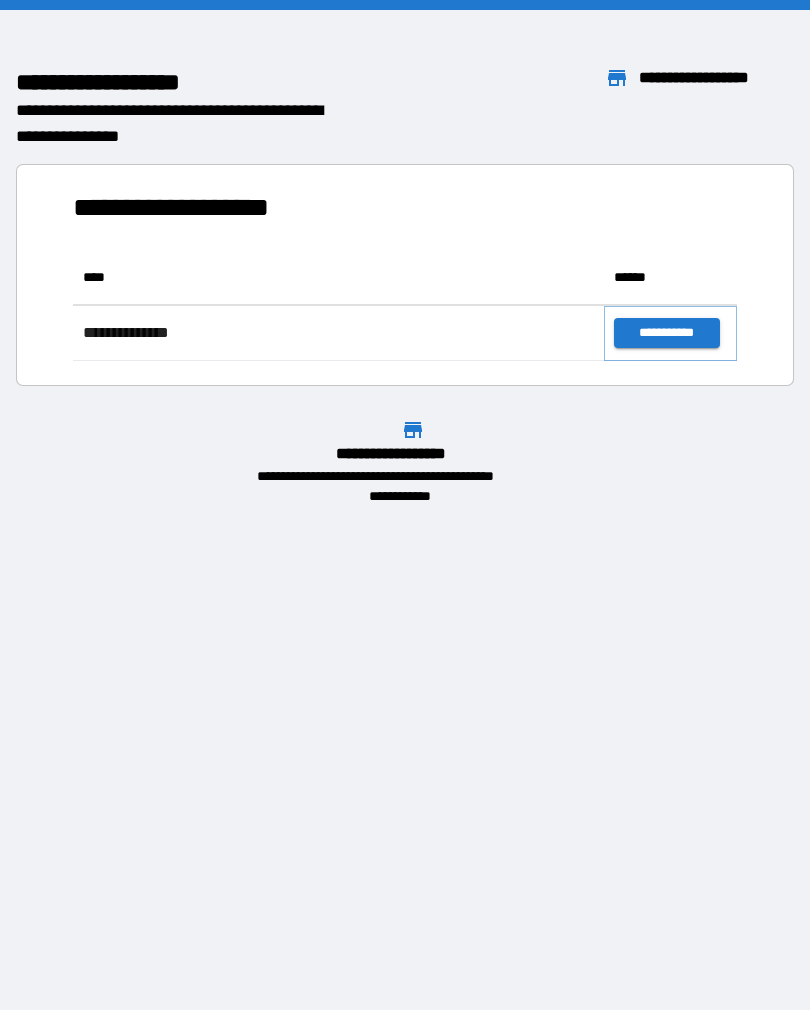 click on "**********" at bounding box center (666, 333) 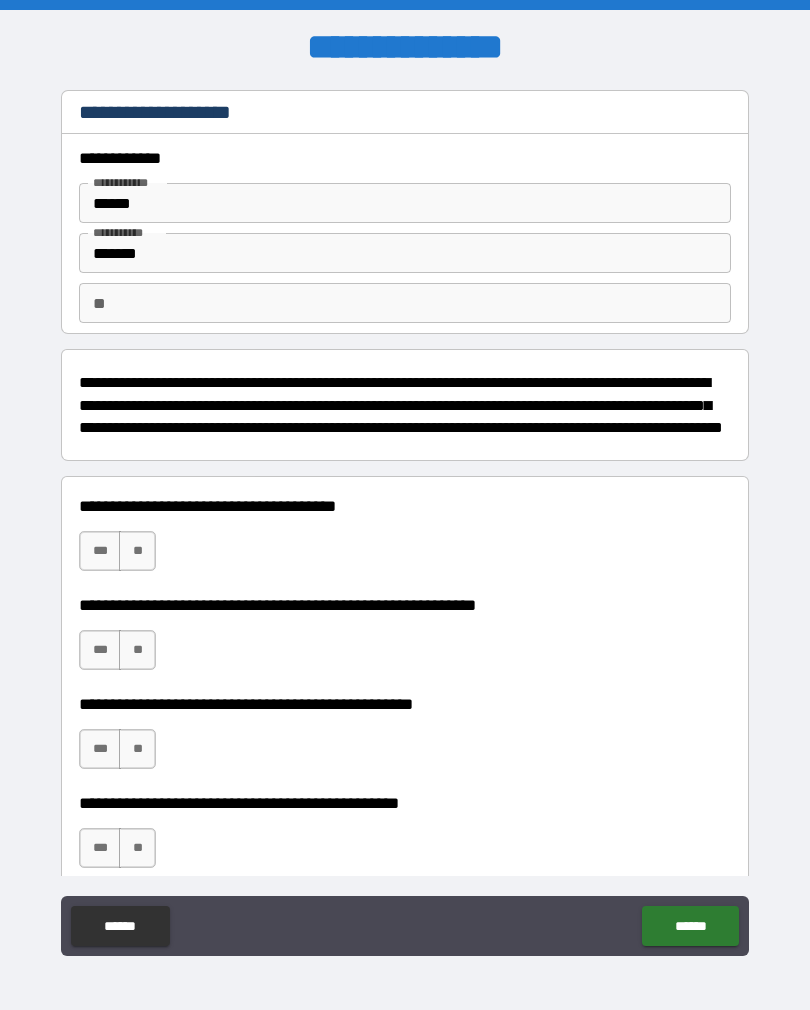 click on "***" at bounding box center (100, 551) 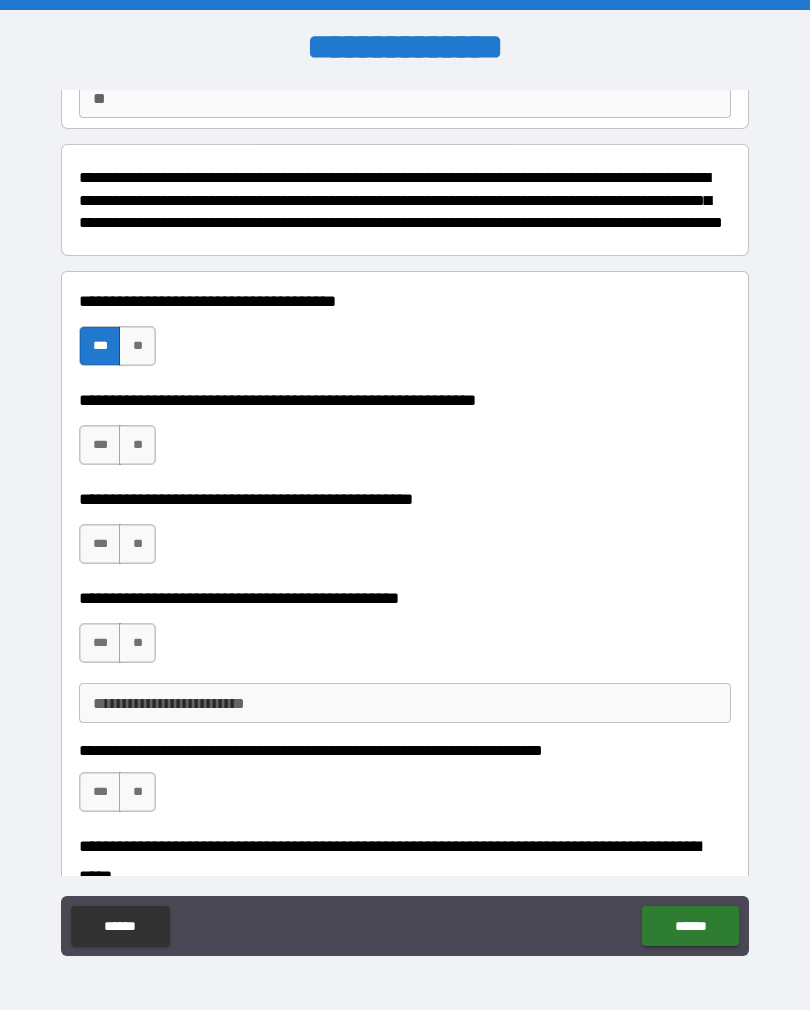 scroll, scrollTop: 209, scrollLeft: 0, axis: vertical 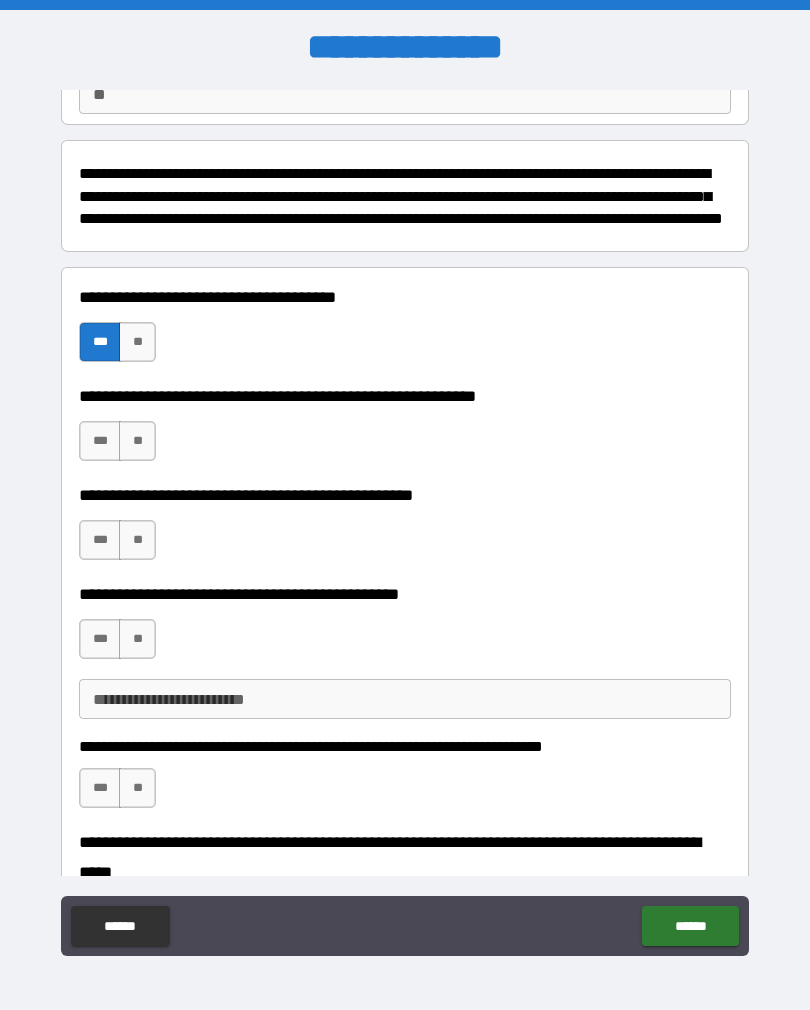 click on "**" at bounding box center [137, 441] 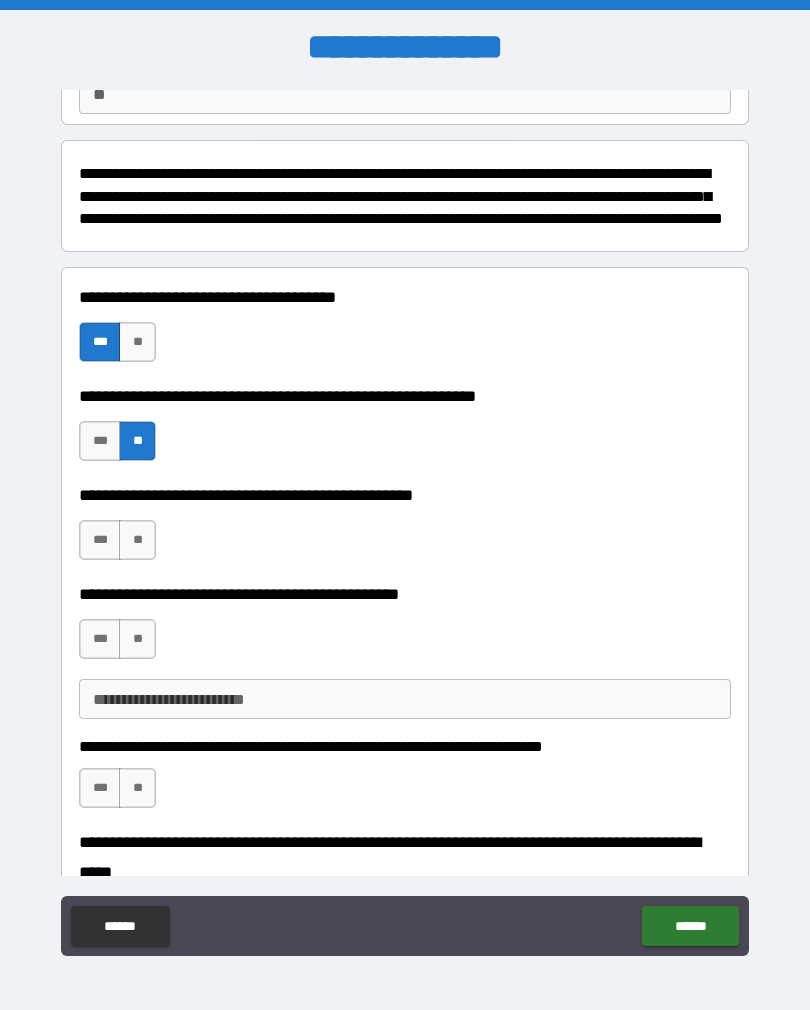 click on "**" at bounding box center (137, 540) 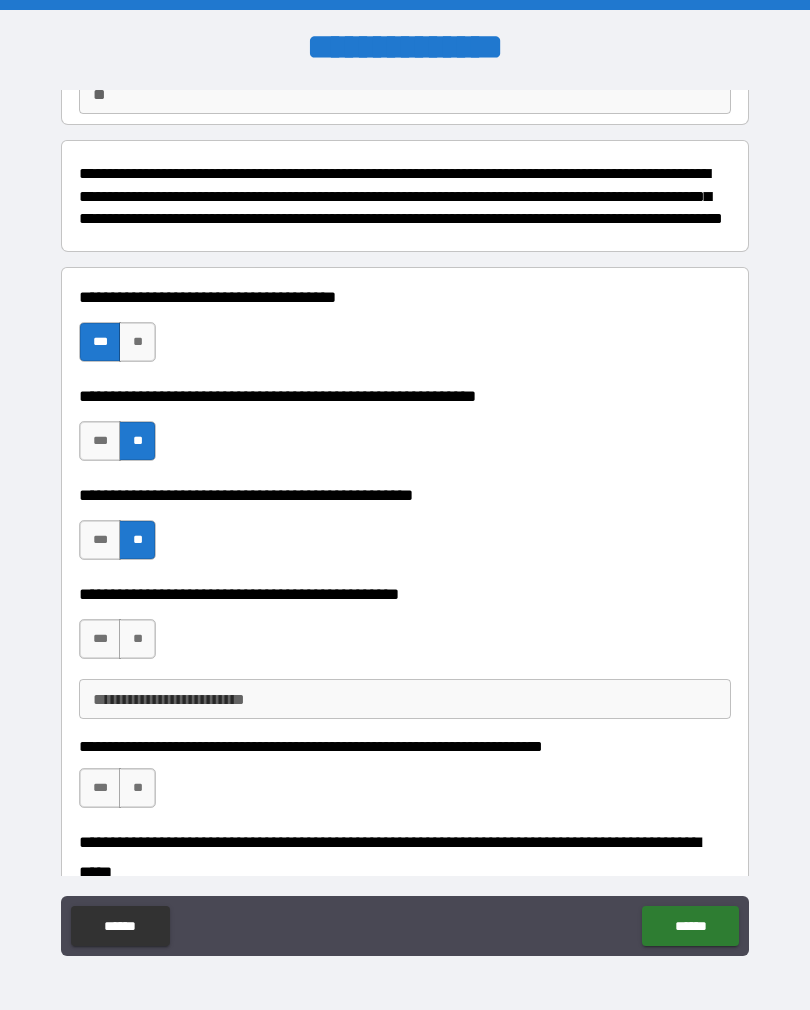 click on "**" at bounding box center (137, 639) 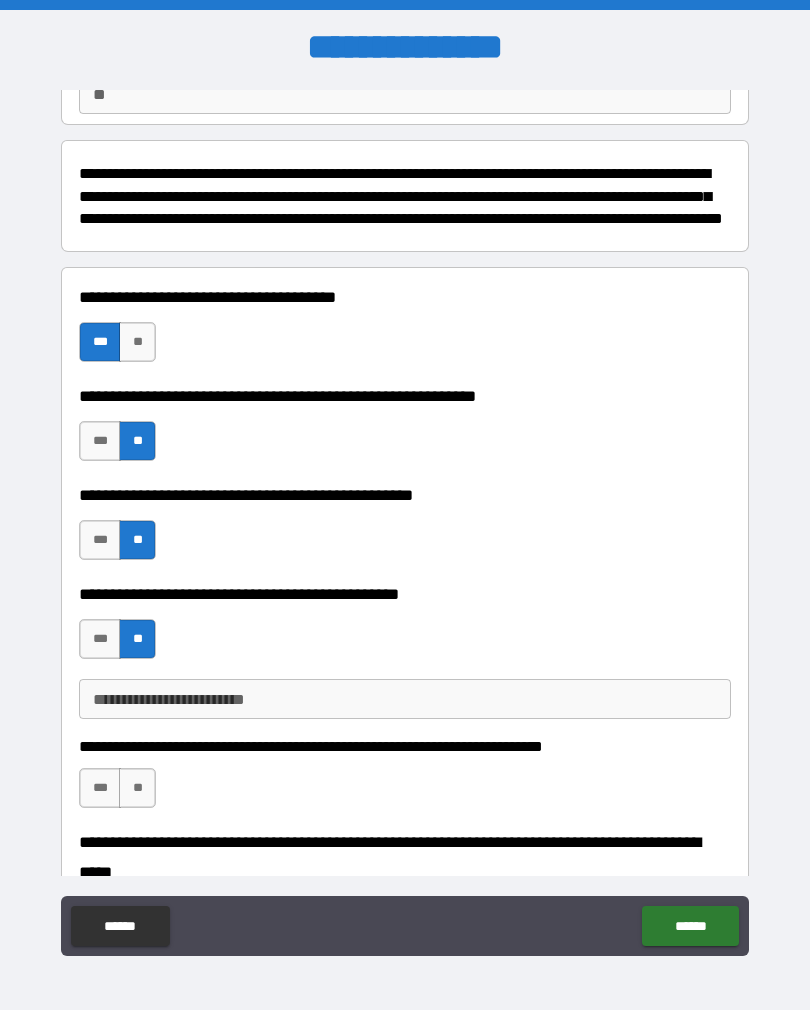 click on "***" at bounding box center (100, 639) 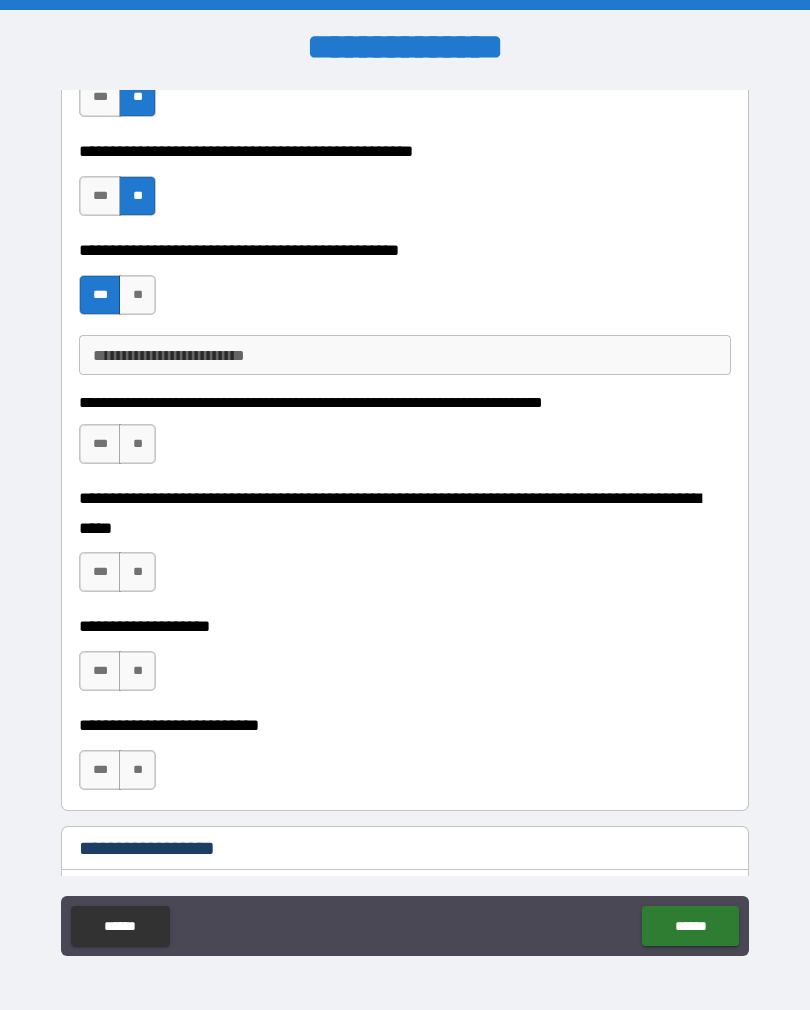 scroll, scrollTop: 553, scrollLeft: 0, axis: vertical 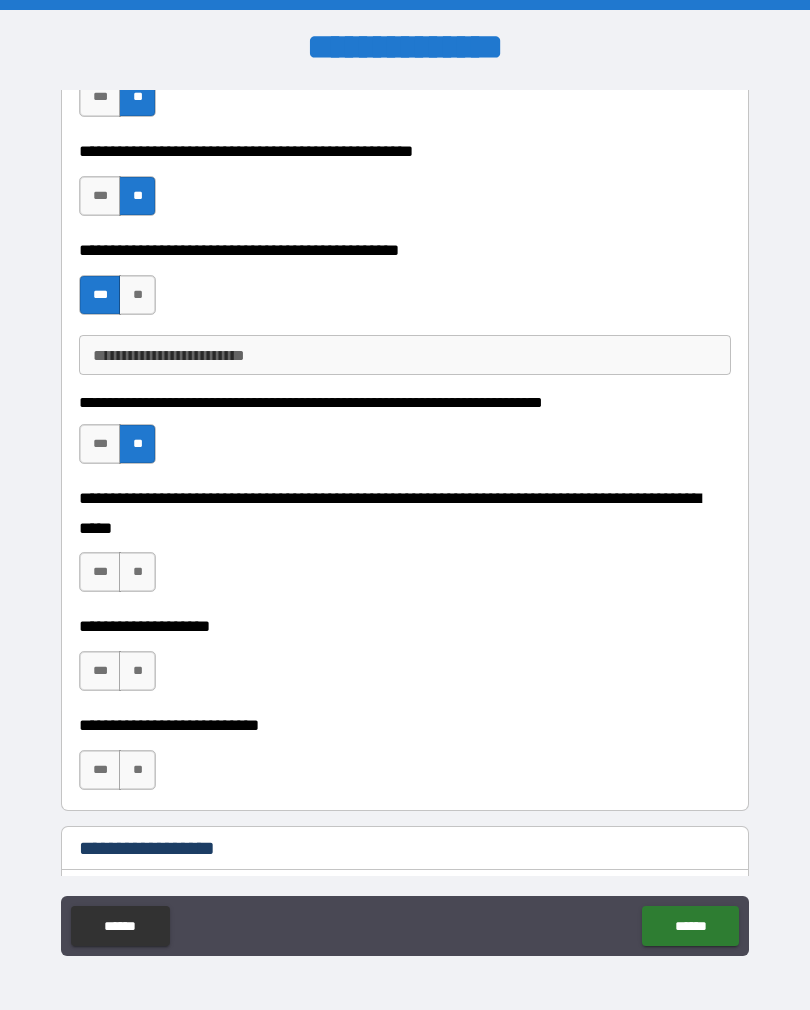 click on "**********" at bounding box center [405, 355] 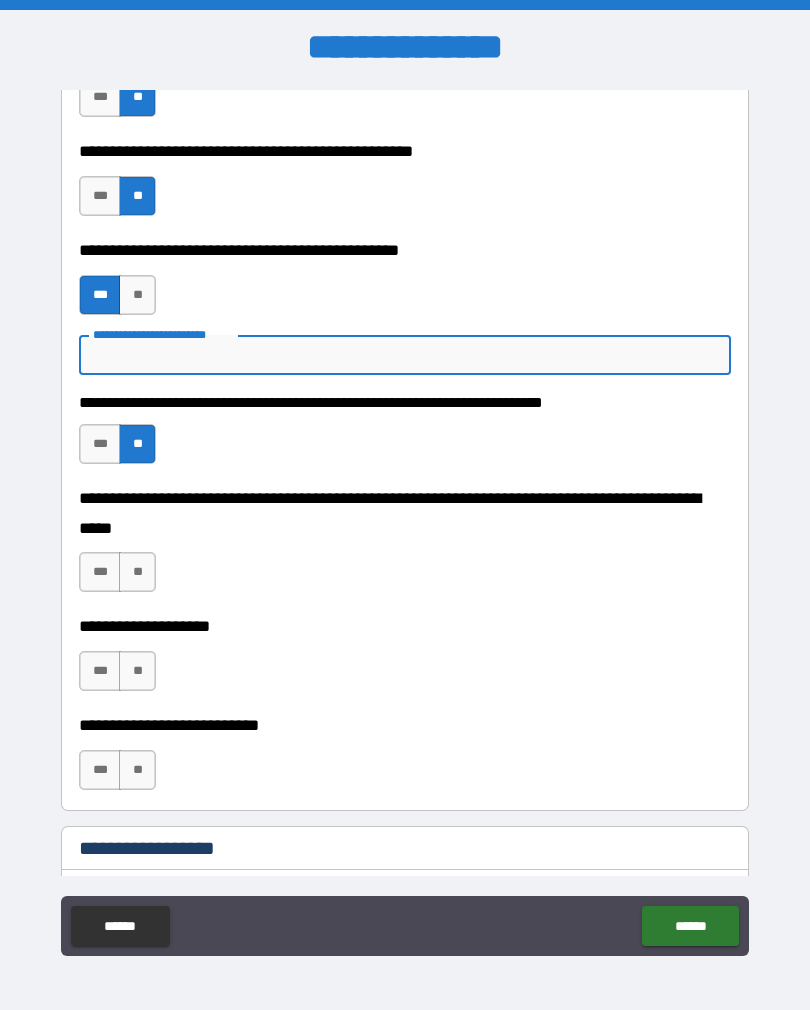 click on "**" at bounding box center (137, 295) 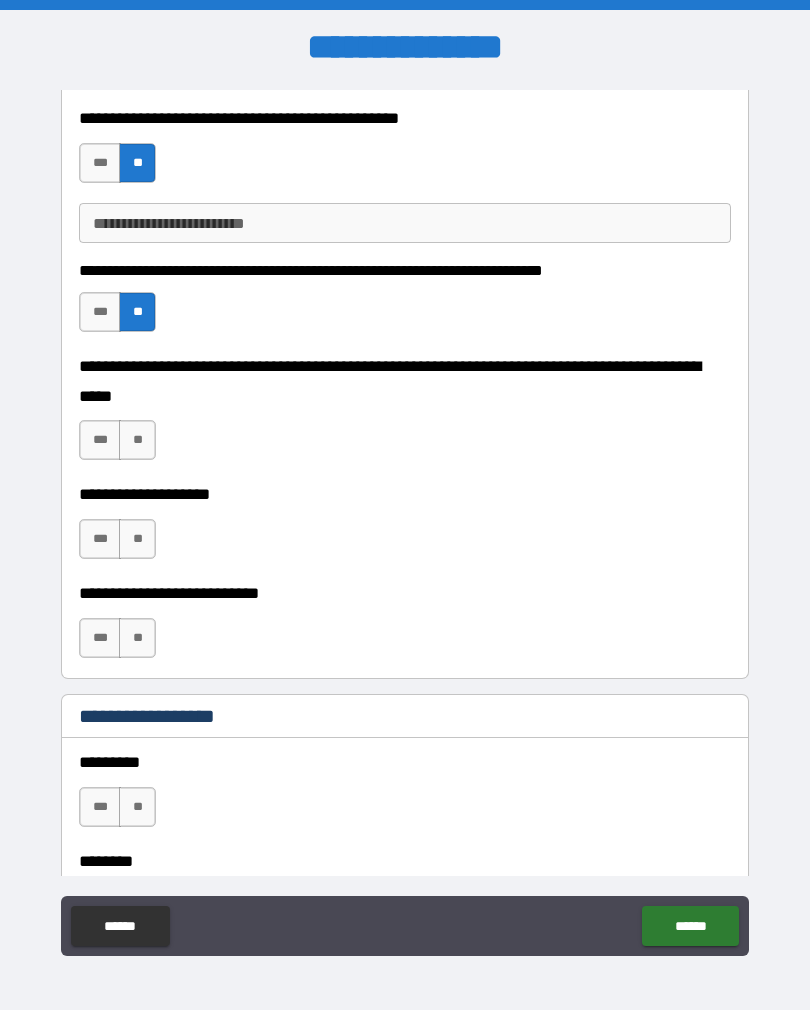 scroll, scrollTop: 692, scrollLeft: 0, axis: vertical 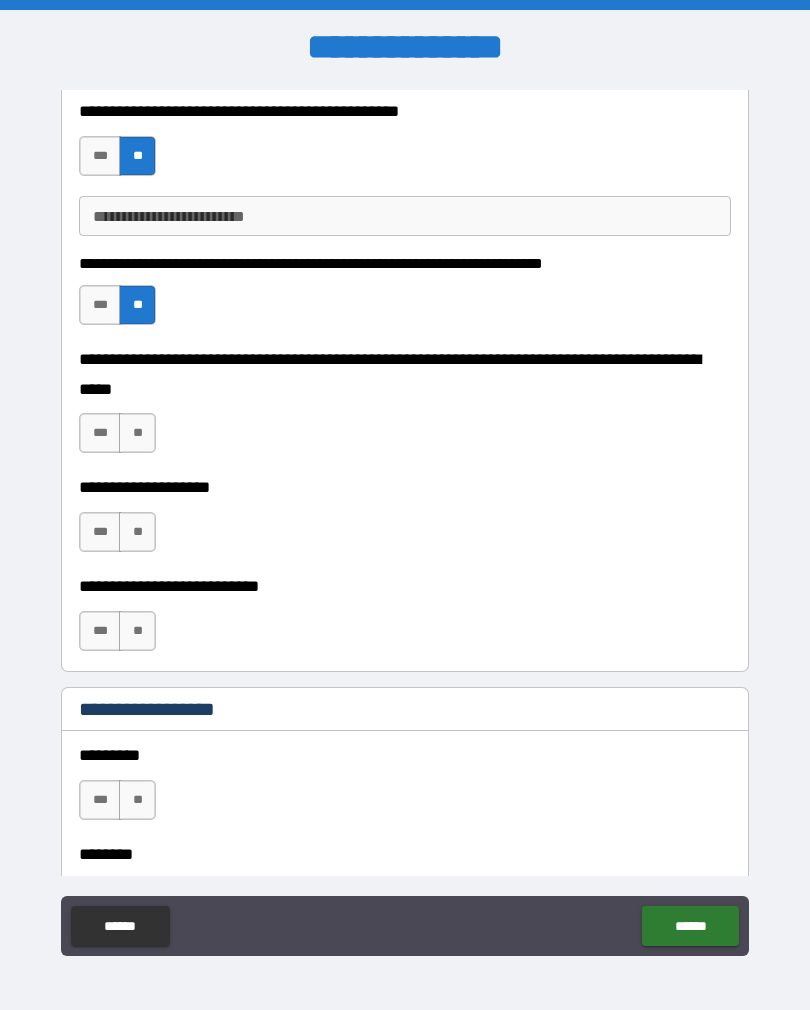 click on "**" at bounding box center [137, 433] 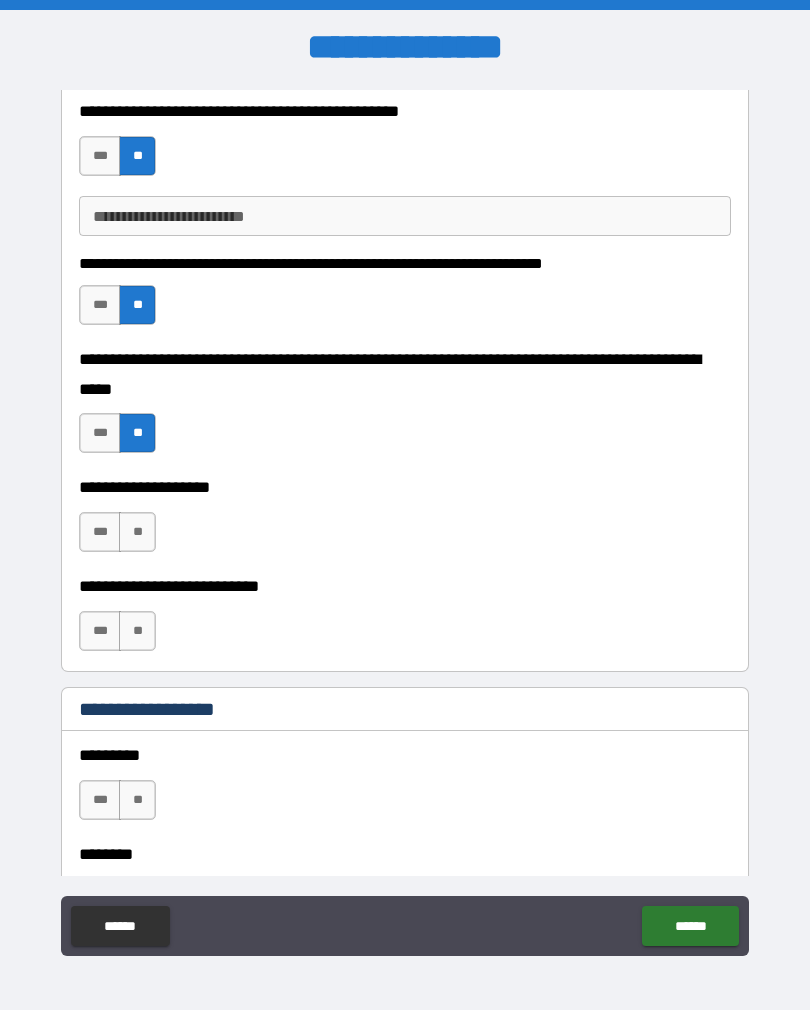 click on "**" at bounding box center (137, 532) 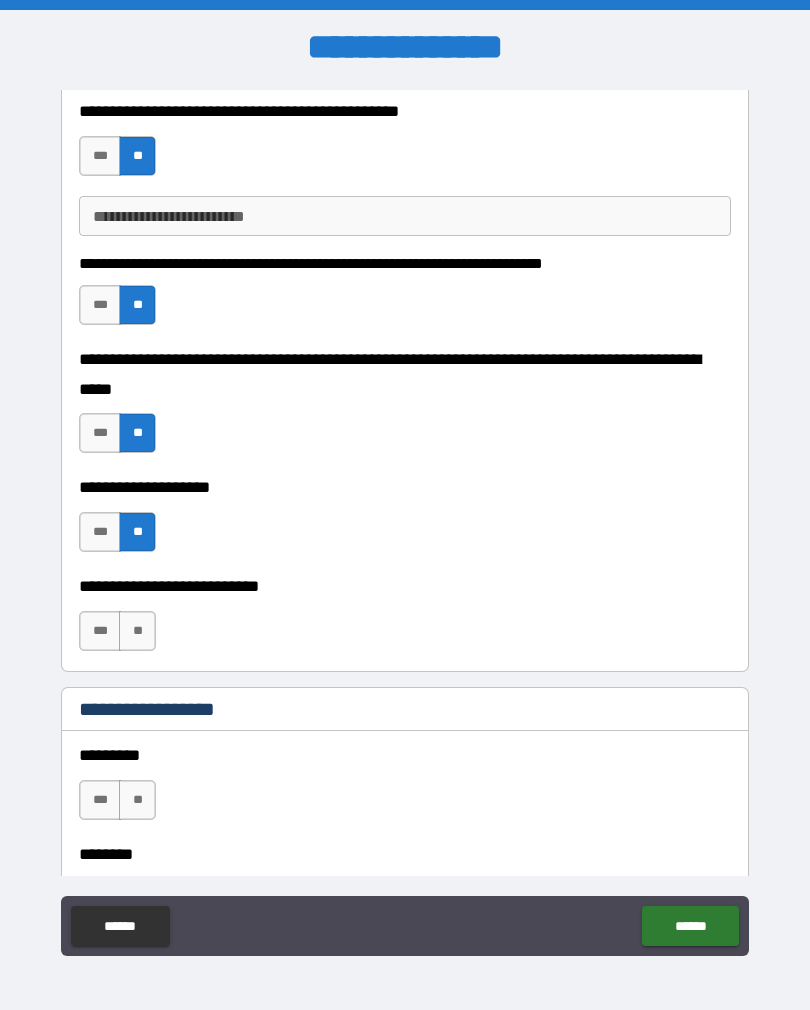click on "**" at bounding box center (137, 631) 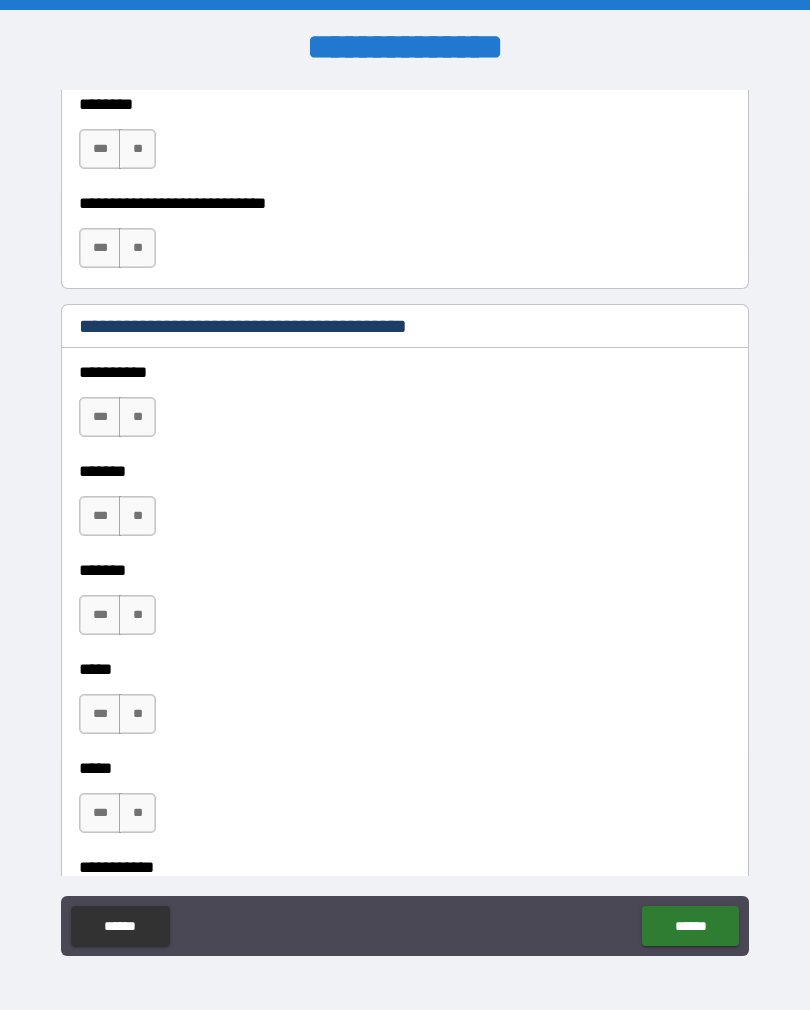 scroll, scrollTop: 1448, scrollLeft: 0, axis: vertical 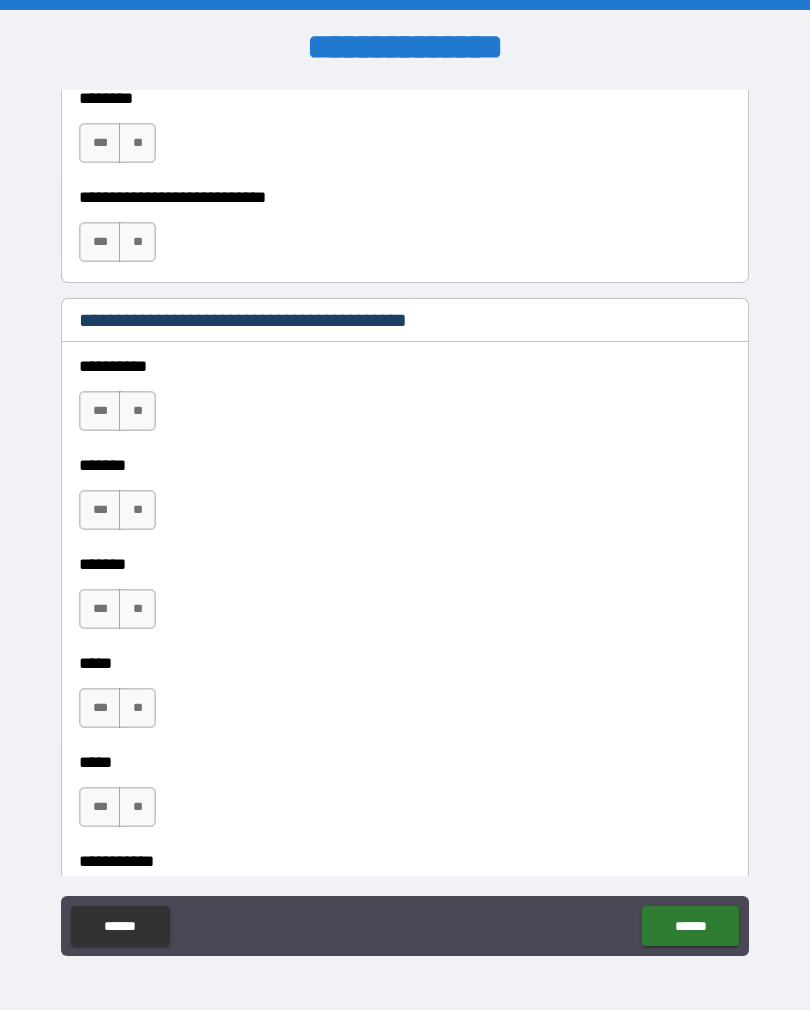click on "**" at bounding box center (137, 411) 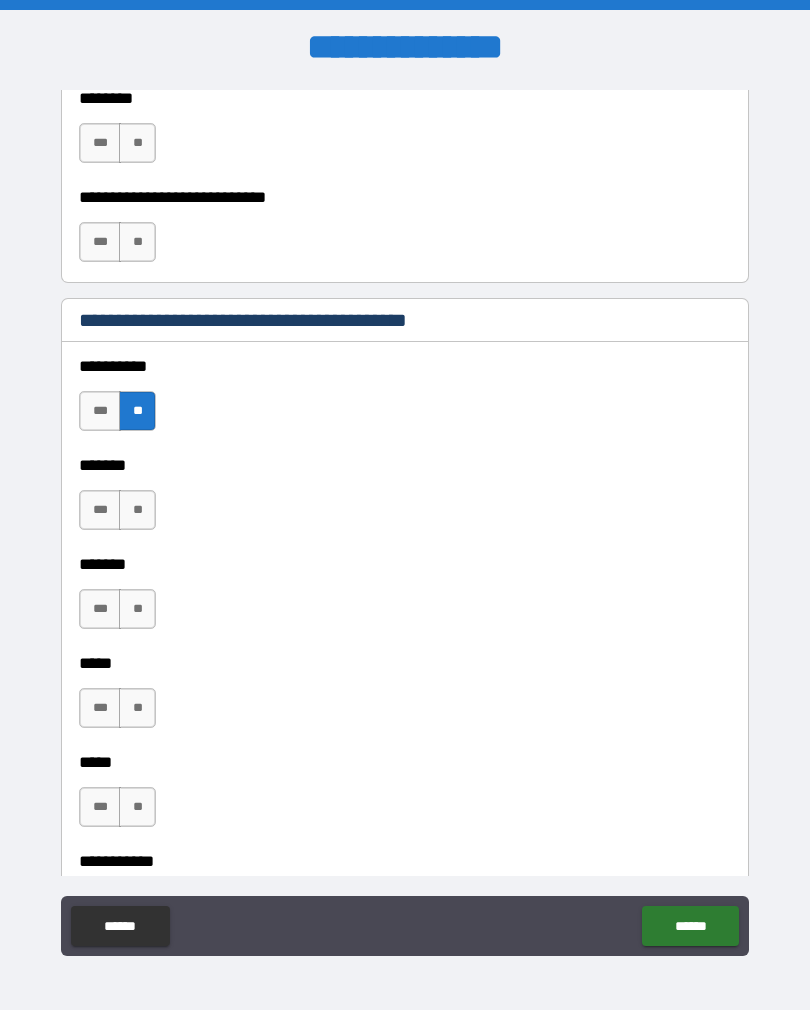 click on "**" at bounding box center [137, 510] 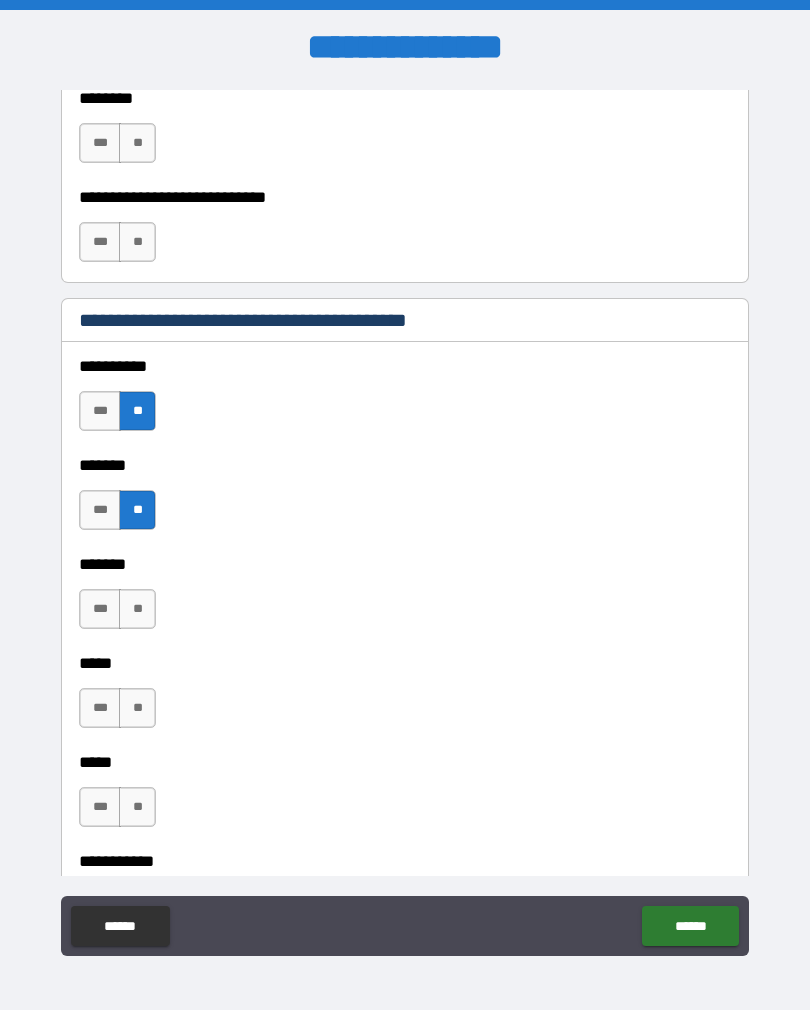 click on "**" at bounding box center (137, 609) 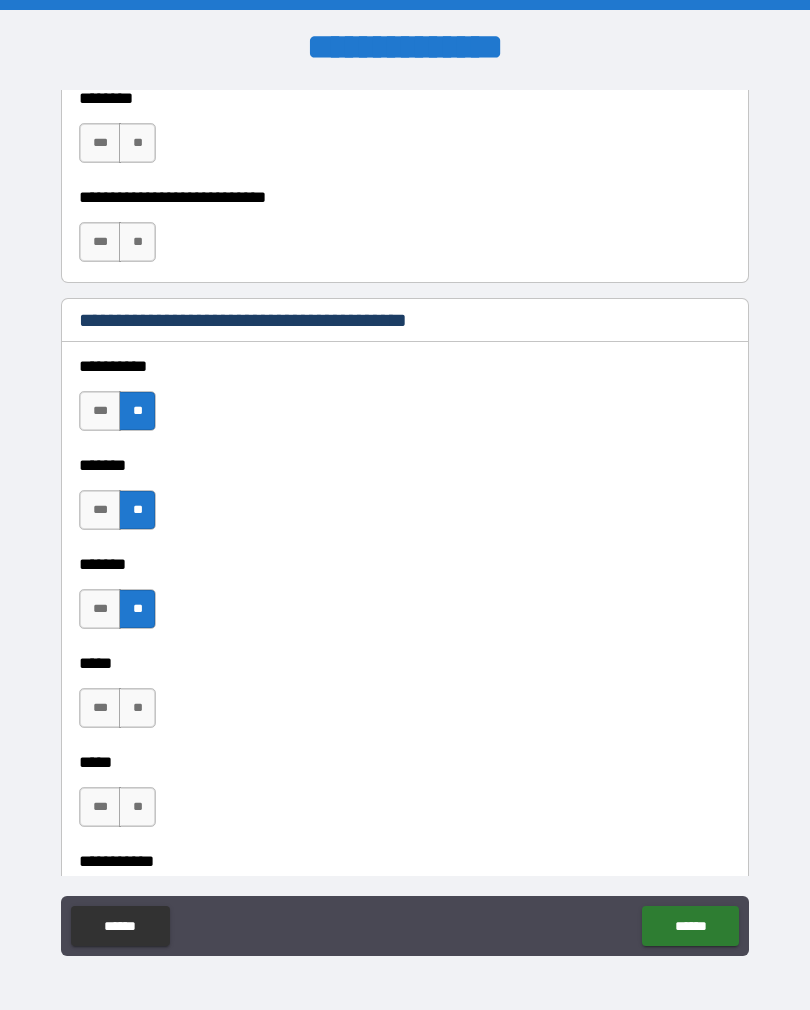 click on "**" at bounding box center [137, 708] 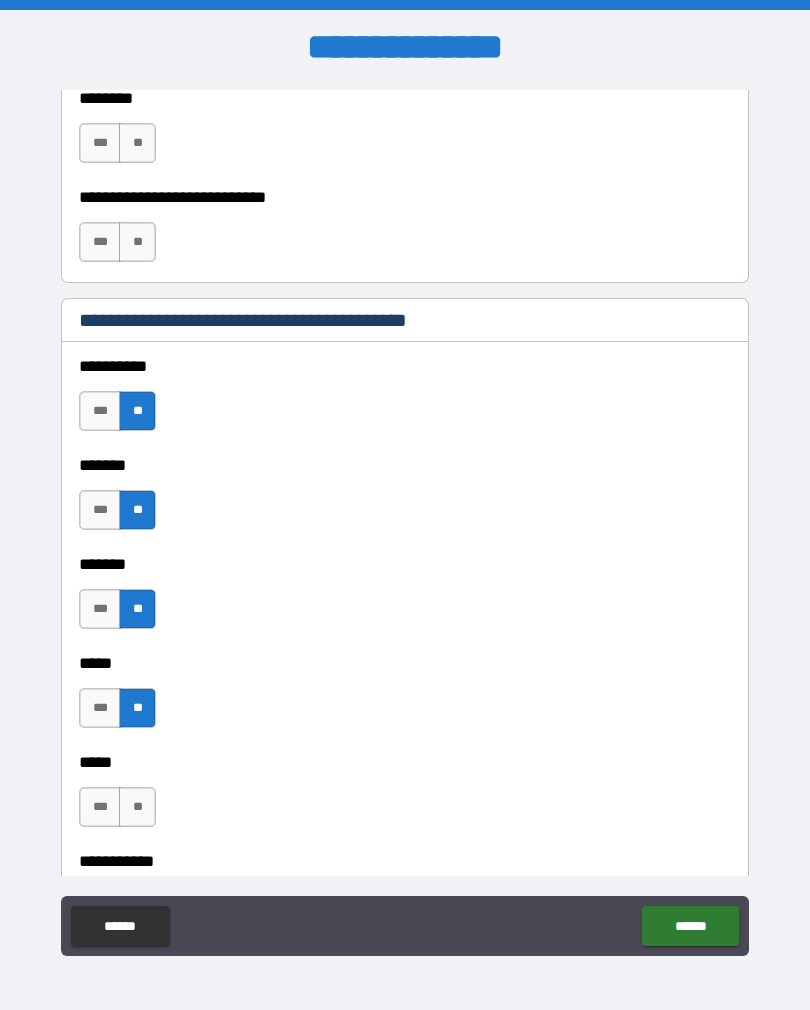 click on "**" at bounding box center [137, 807] 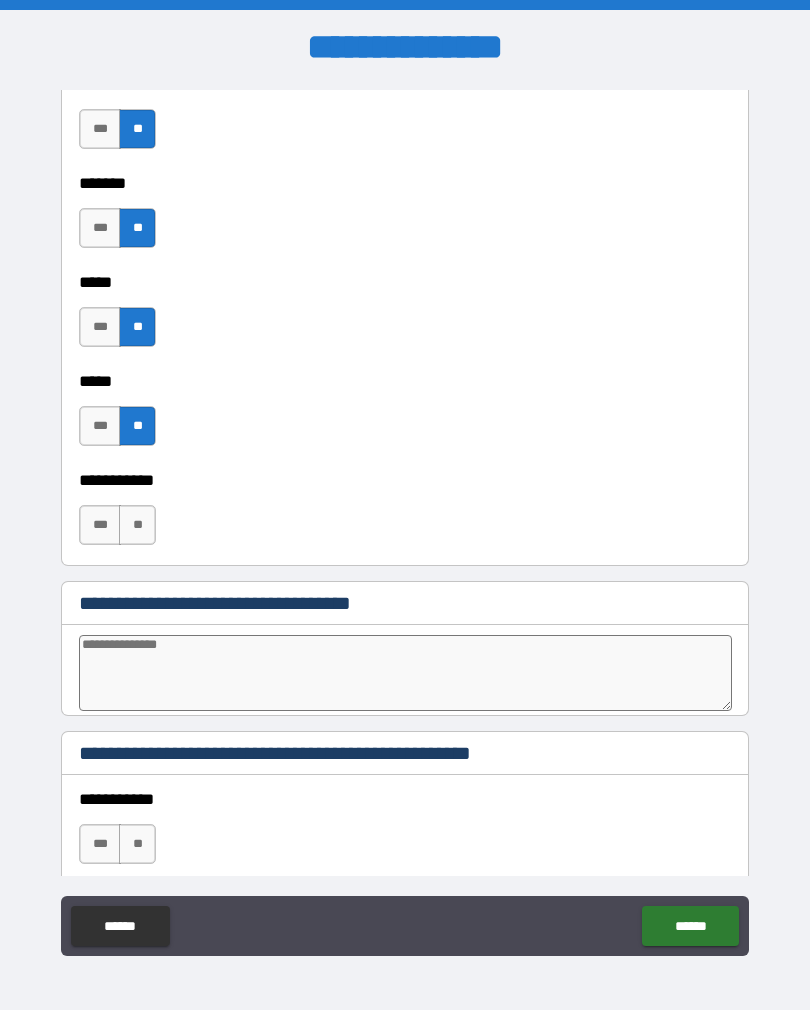 scroll, scrollTop: 1828, scrollLeft: 0, axis: vertical 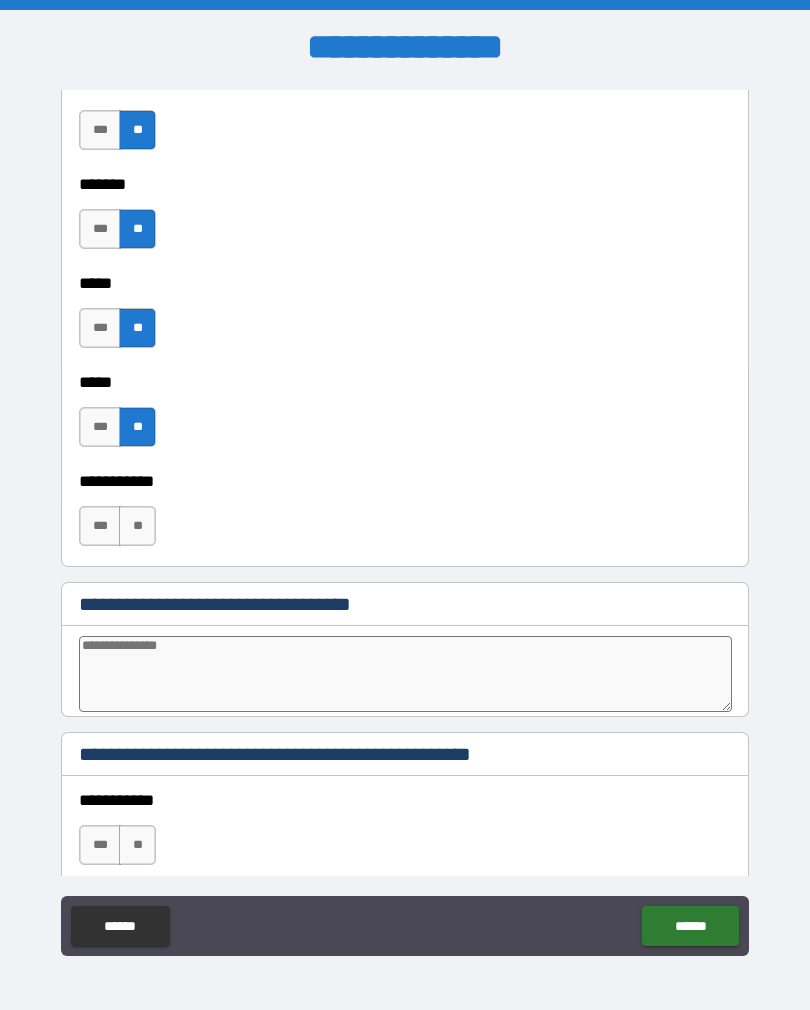 click on "**" at bounding box center [137, 526] 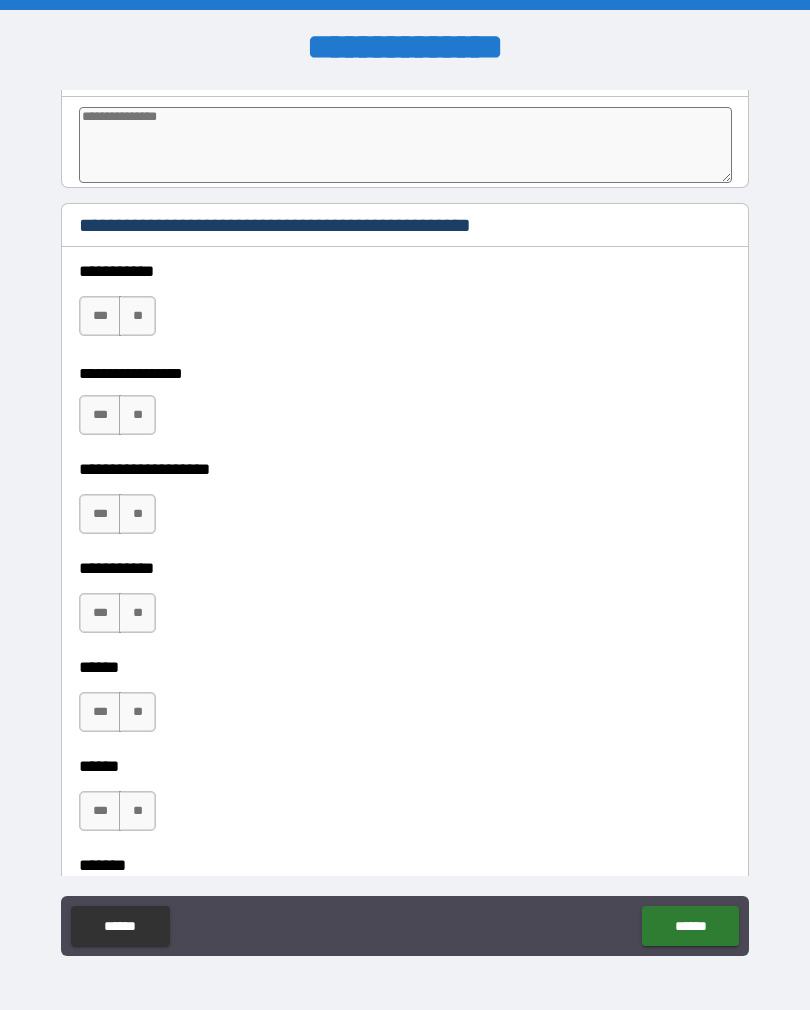 scroll, scrollTop: 2360, scrollLeft: 0, axis: vertical 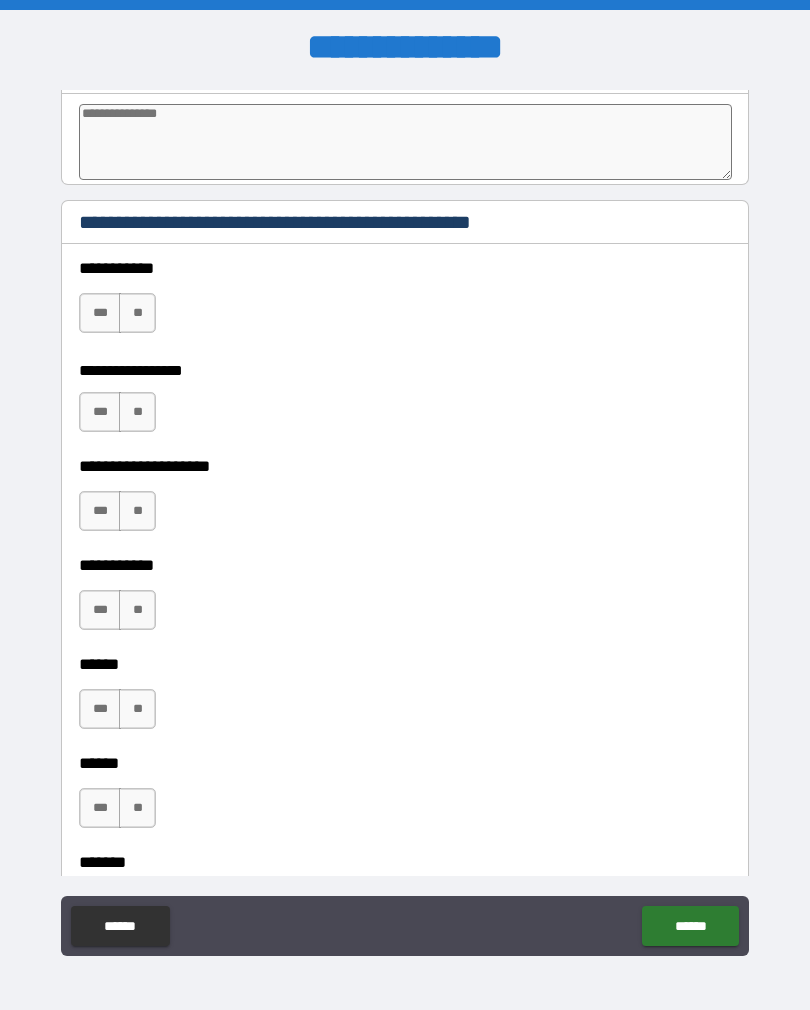 click on "**" at bounding box center (137, 313) 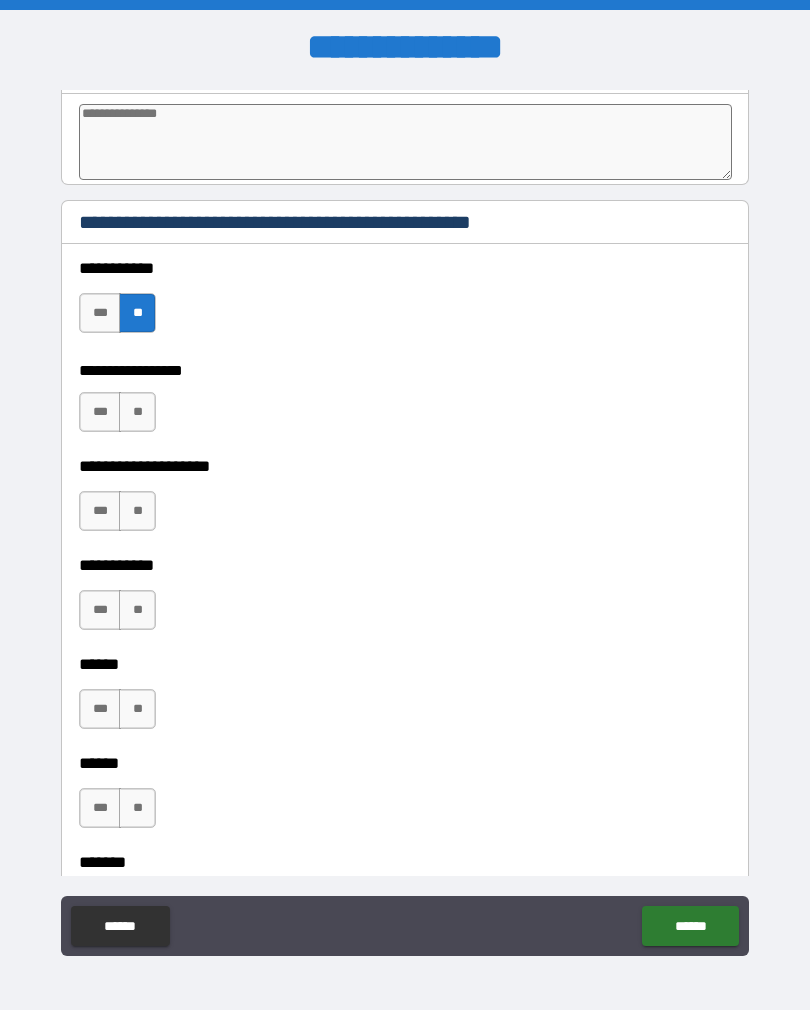 click on "**" at bounding box center [137, 412] 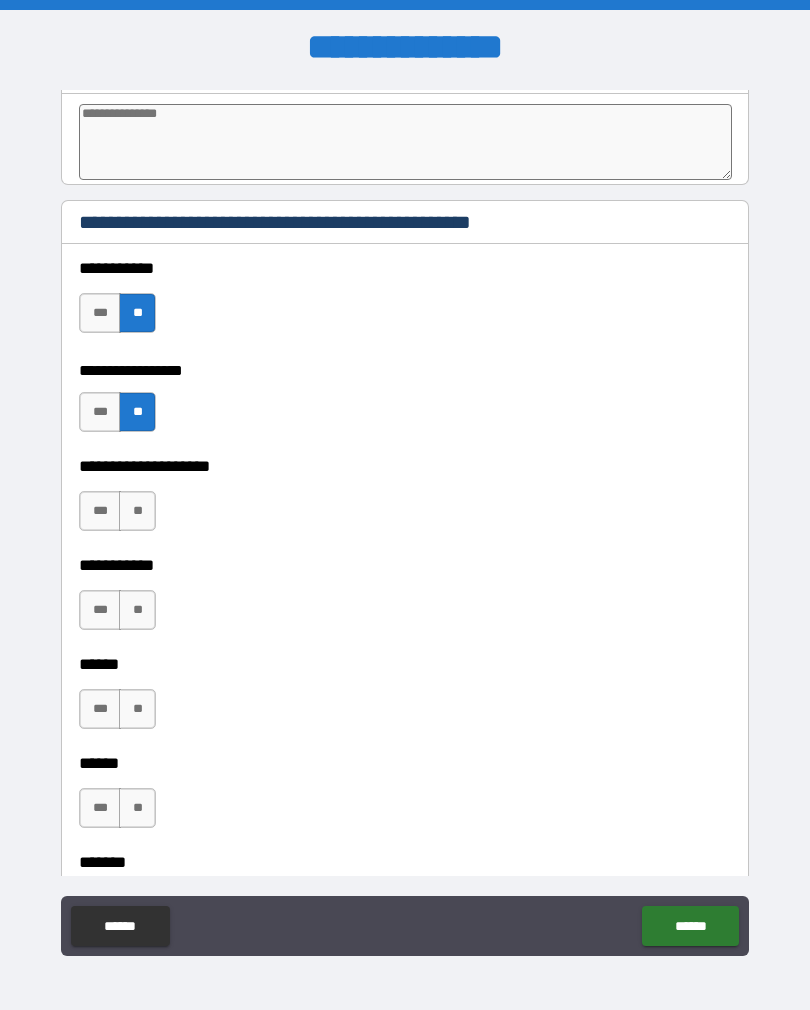 click on "**" at bounding box center (137, 511) 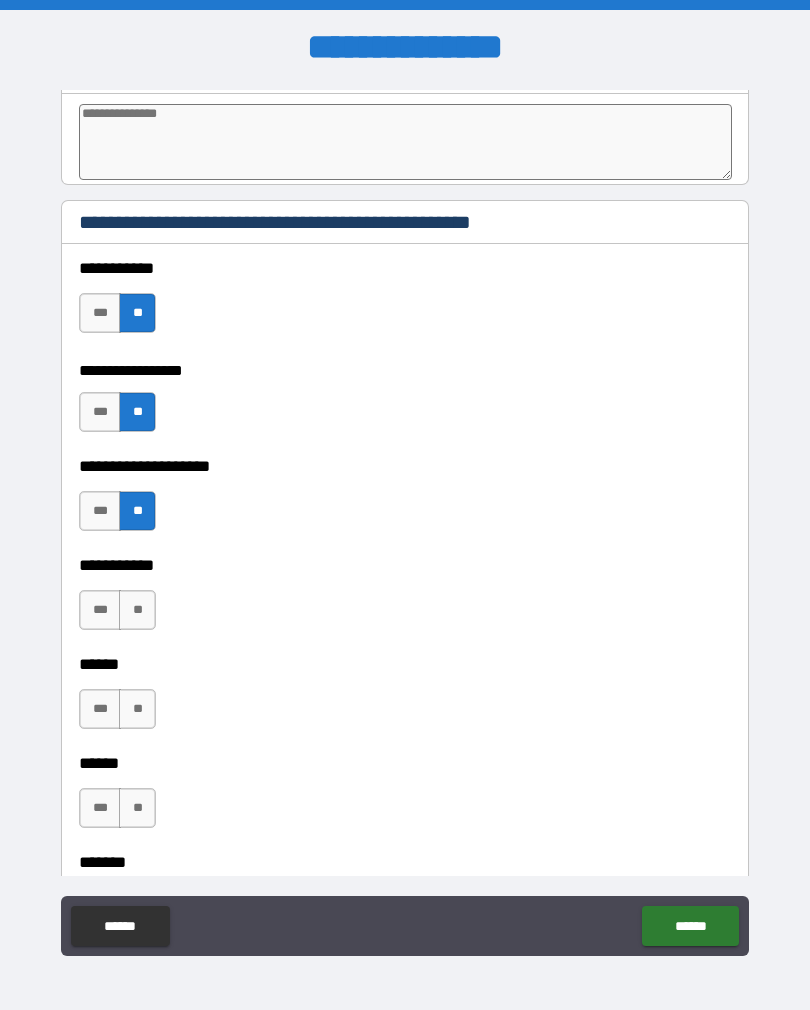 click on "**" at bounding box center [137, 709] 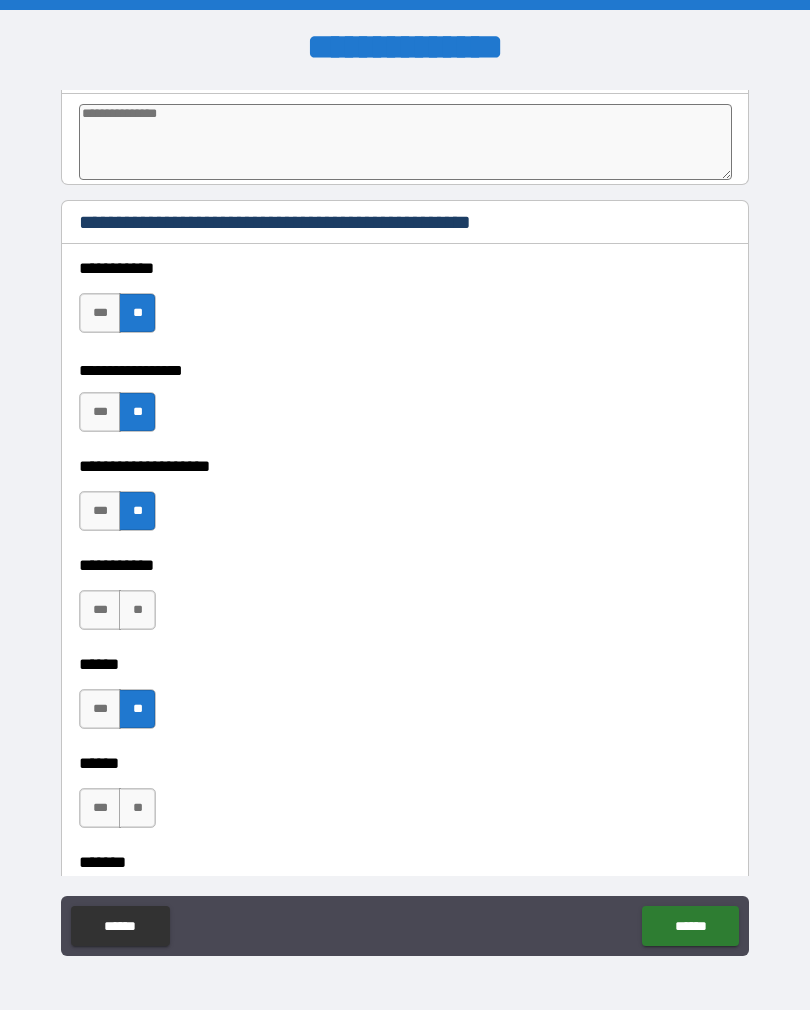 click on "**" at bounding box center [137, 610] 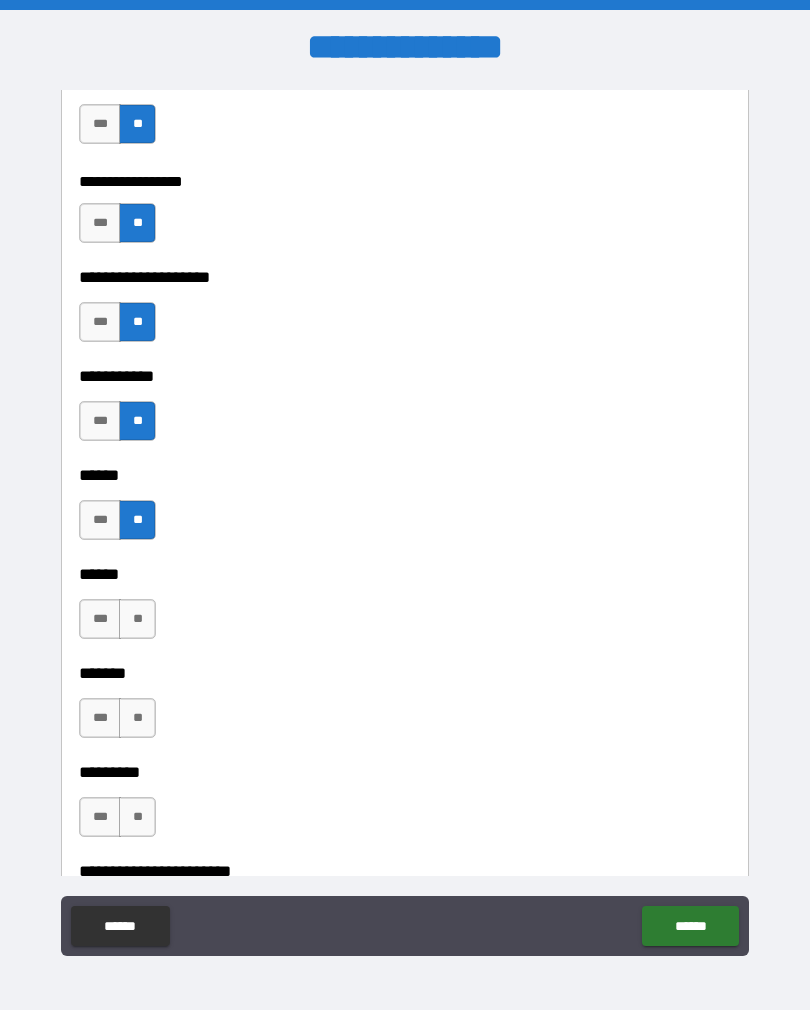 scroll, scrollTop: 2548, scrollLeft: 0, axis: vertical 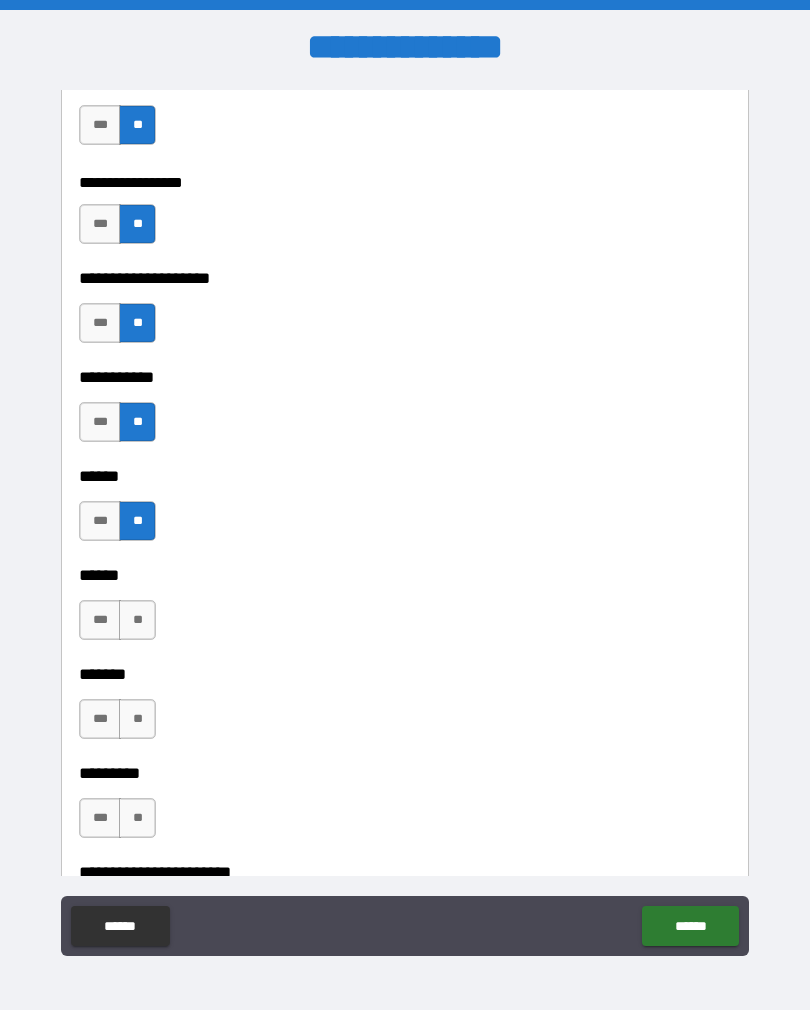 click on "**" at bounding box center [137, 620] 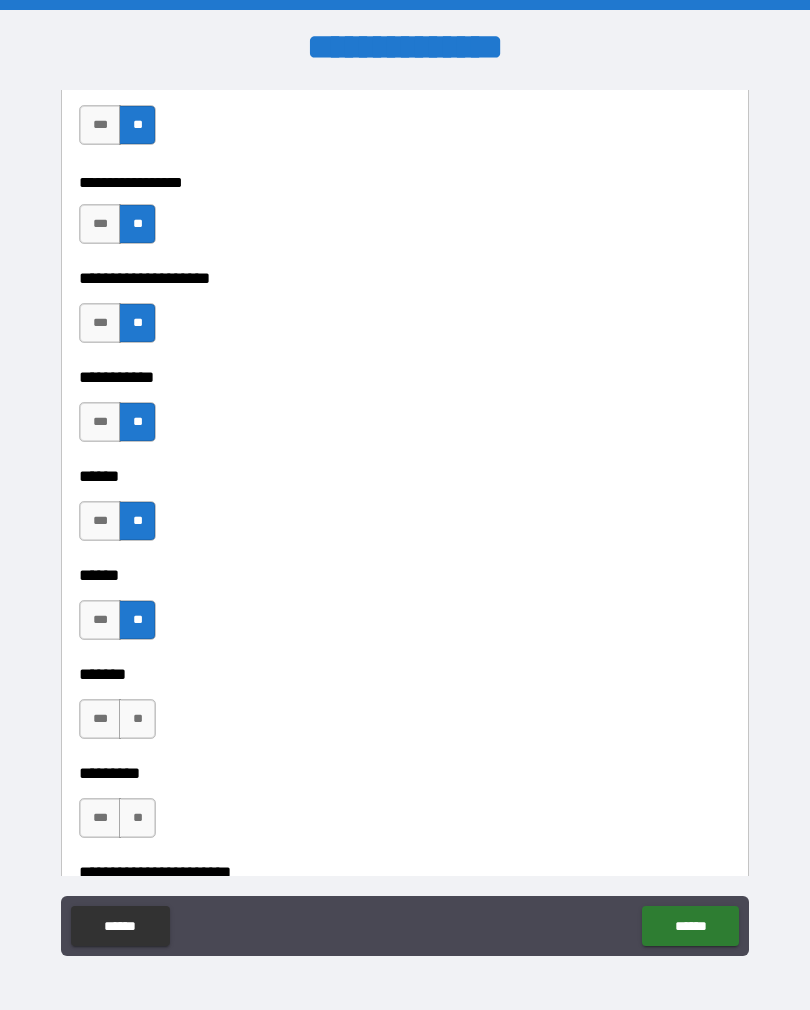 click on "**" at bounding box center [137, 719] 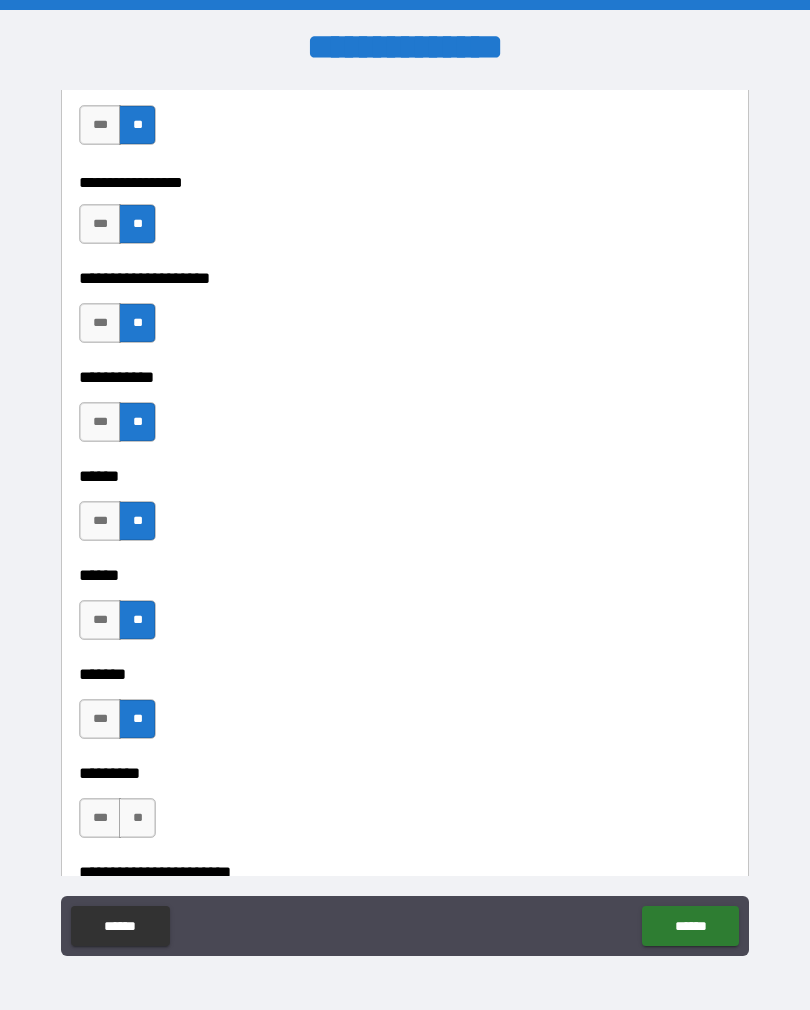 click on "**" at bounding box center [137, 818] 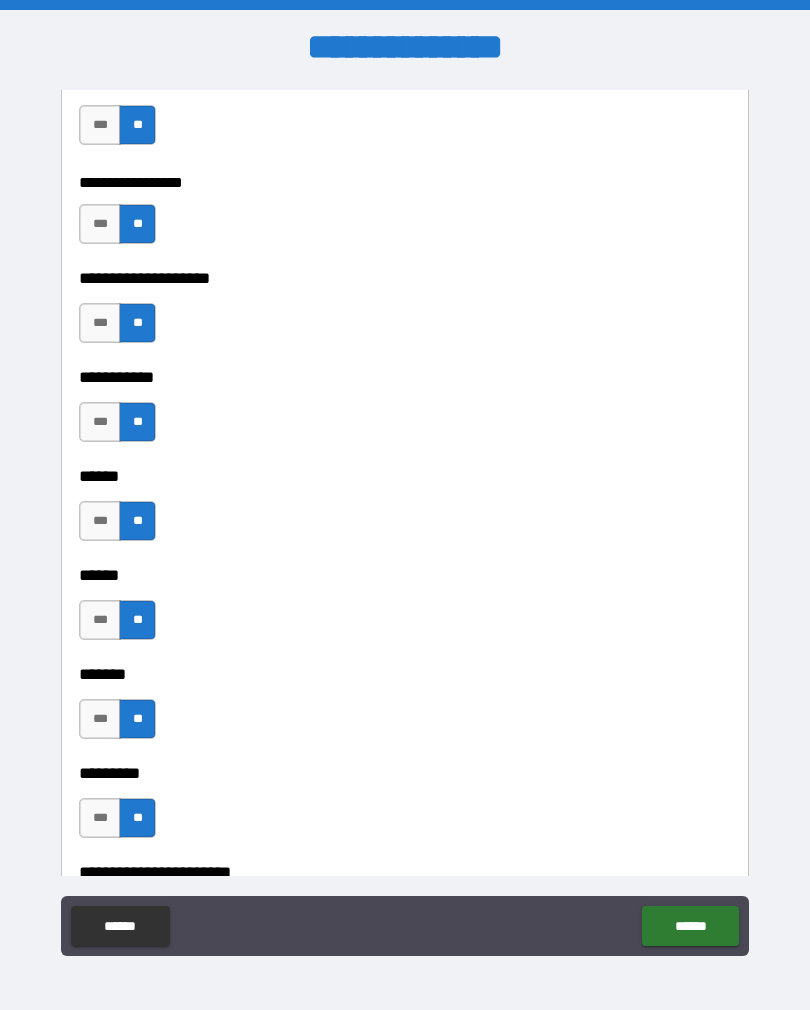 click on "***" at bounding box center [100, 719] 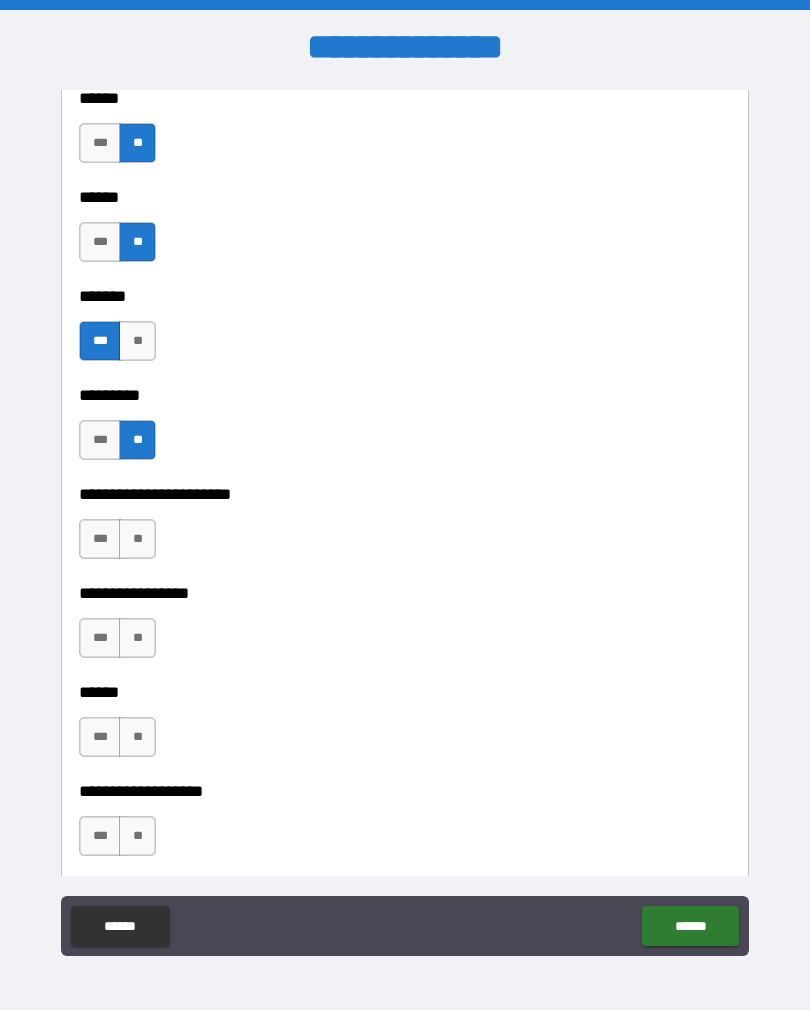 scroll, scrollTop: 2969, scrollLeft: 0, axis: vertical 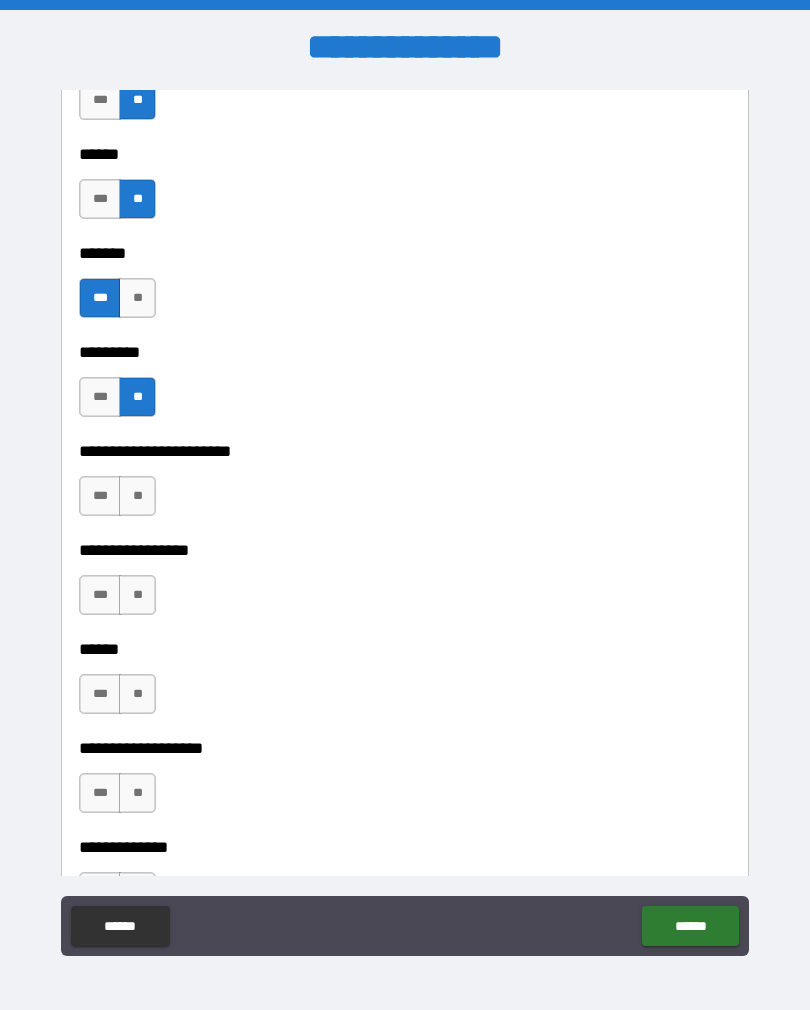 click on "**" at bounding box center (137, 496) 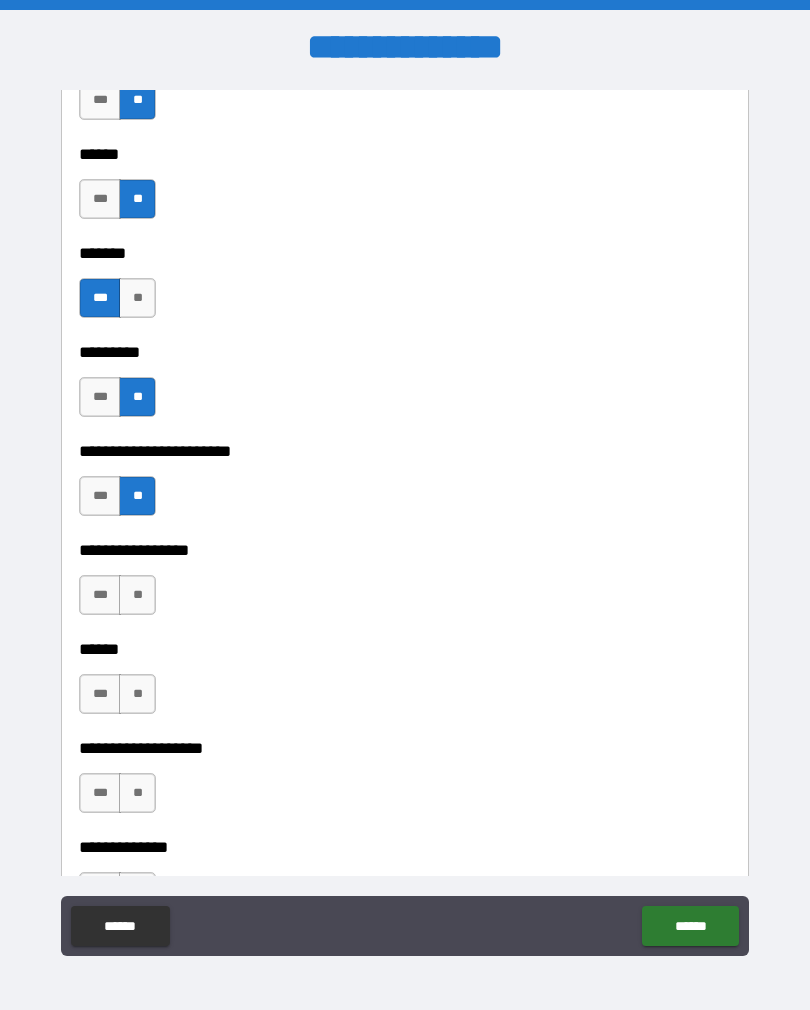 click on "**" at bounding box center [137, 595] 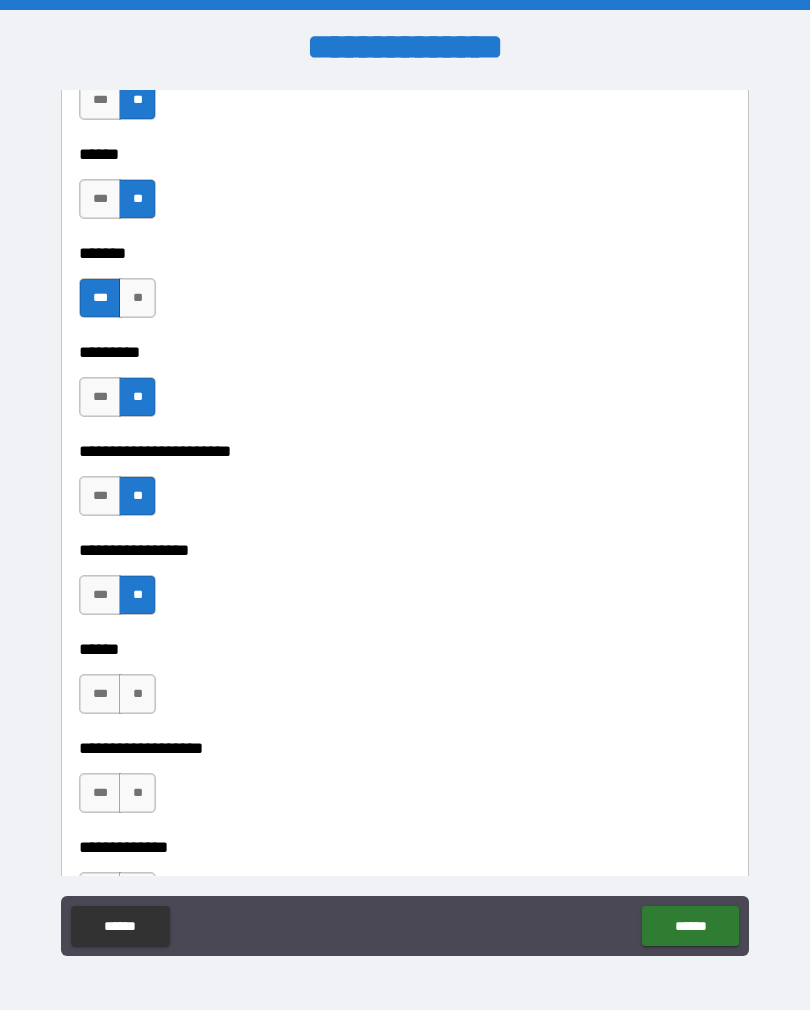 click on "**" at bounding box center [137, 694] 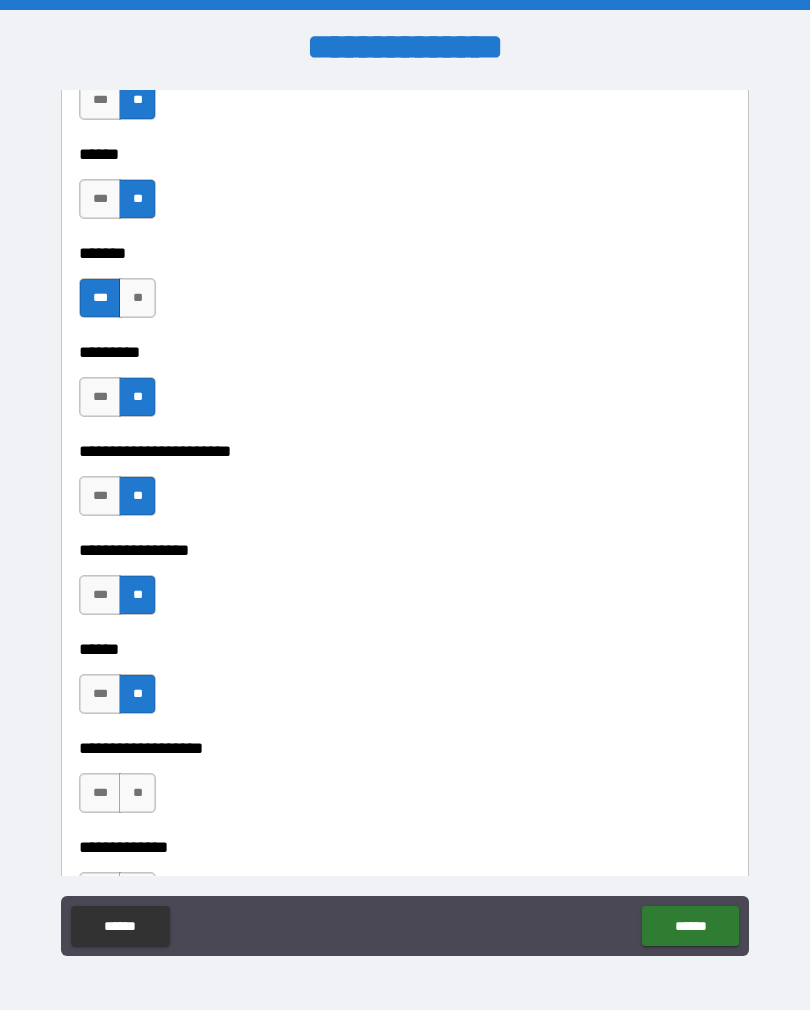 click on "**" at bounding box center (137, 793) 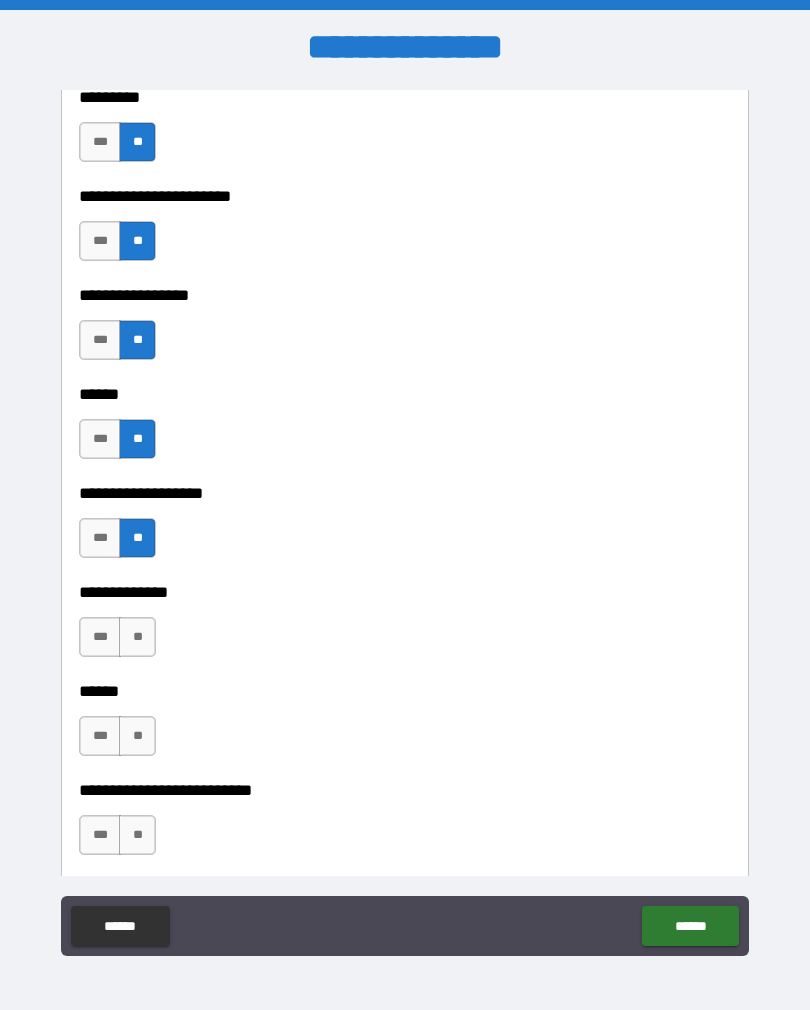 scroll, scrollTop: 3234, scrollLeft: 0, axis: vertical 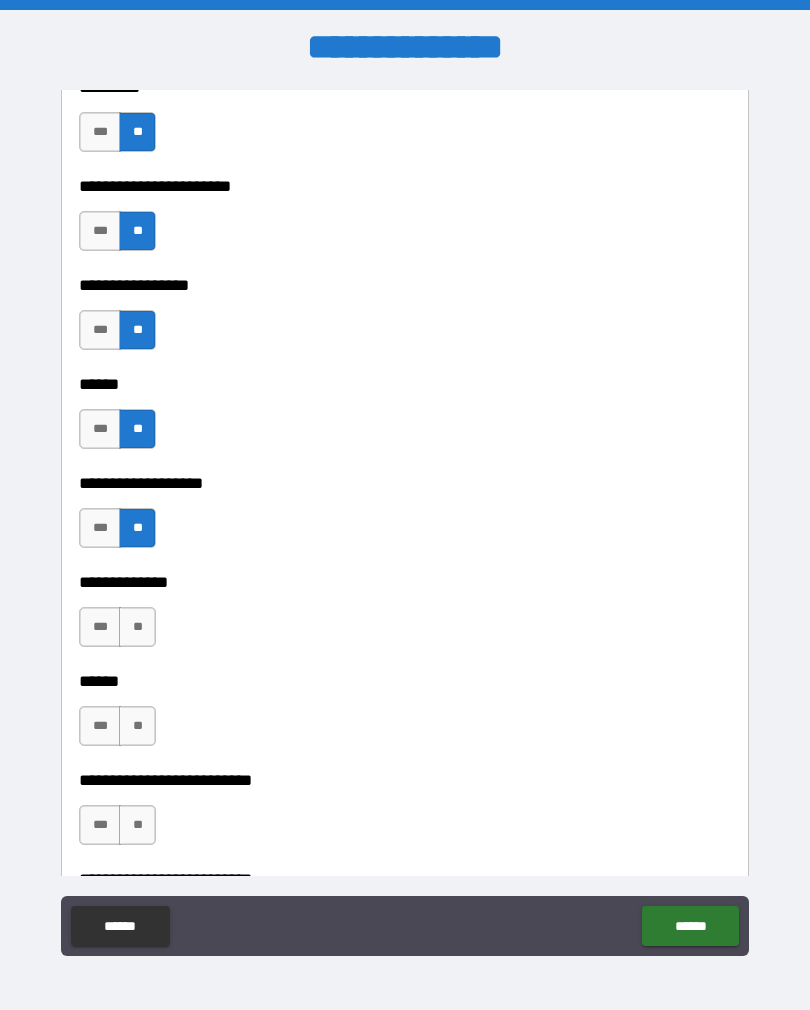 click on "**" at bounding box center (137, 627) 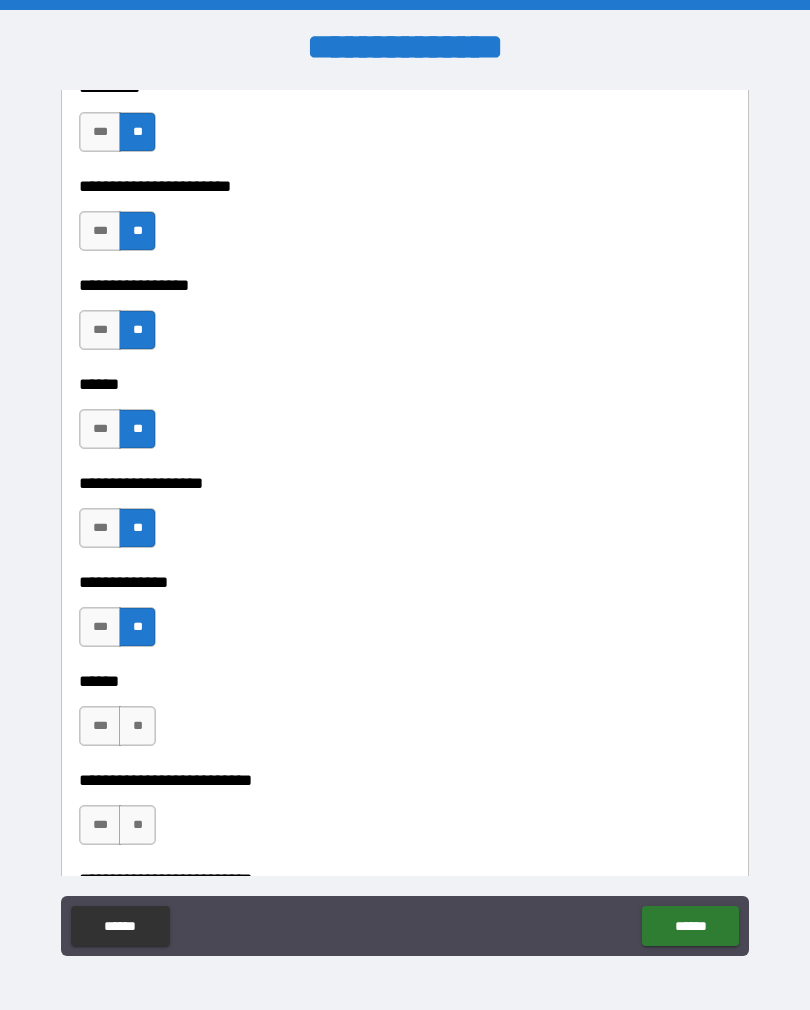 click on "**" at bounding box center (137, 726) 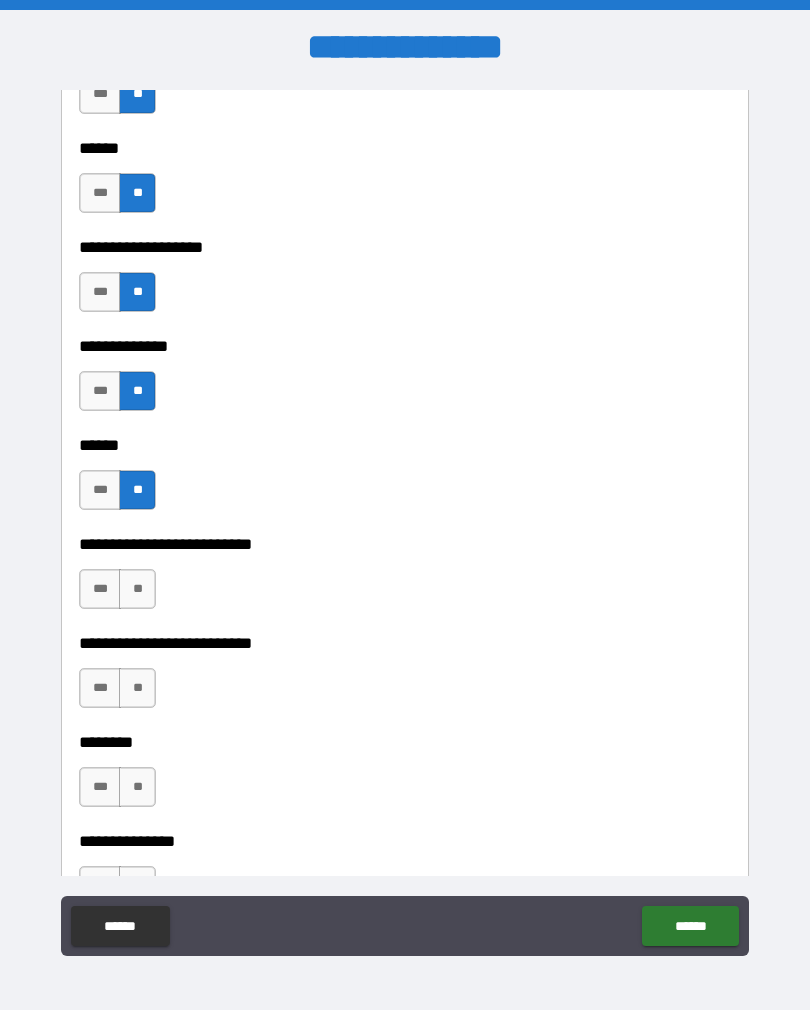 scroll, scrollTop: 3482, scrollLeft: 0, axis: vertical 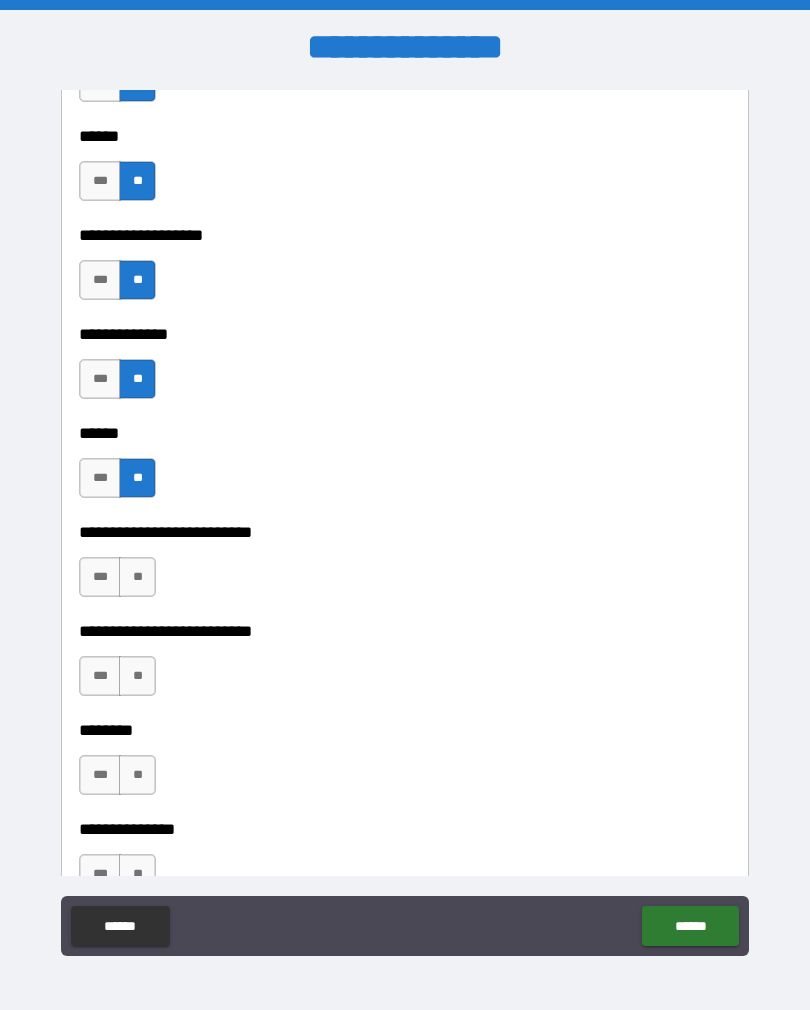 click on "**" at bounding box center (137, 577) 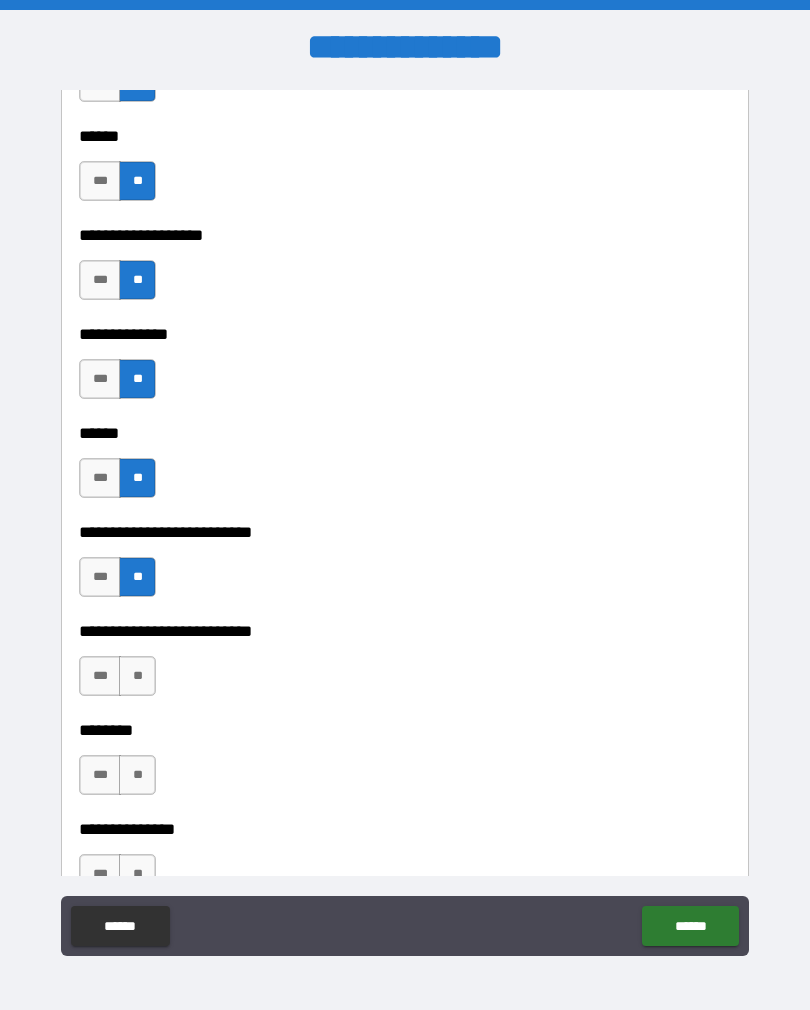 click on "**" at bounding box center [137, 676] 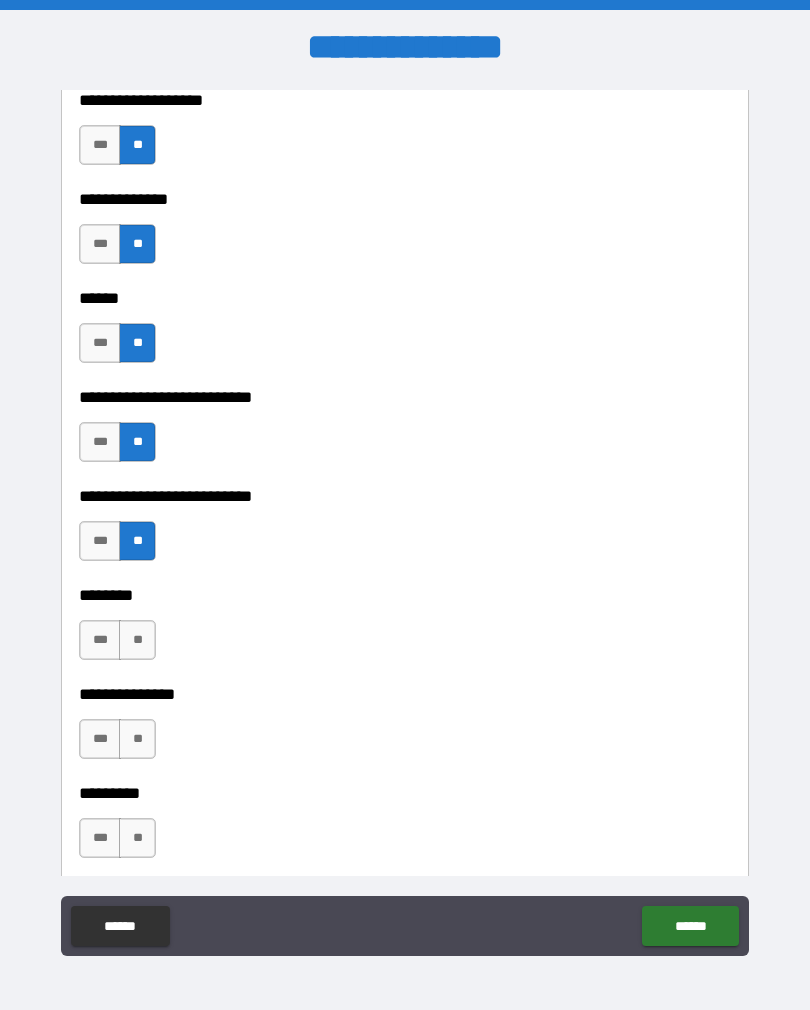 scroll, scrollTop: 3664, scrollLeft: 0, axis: vertical 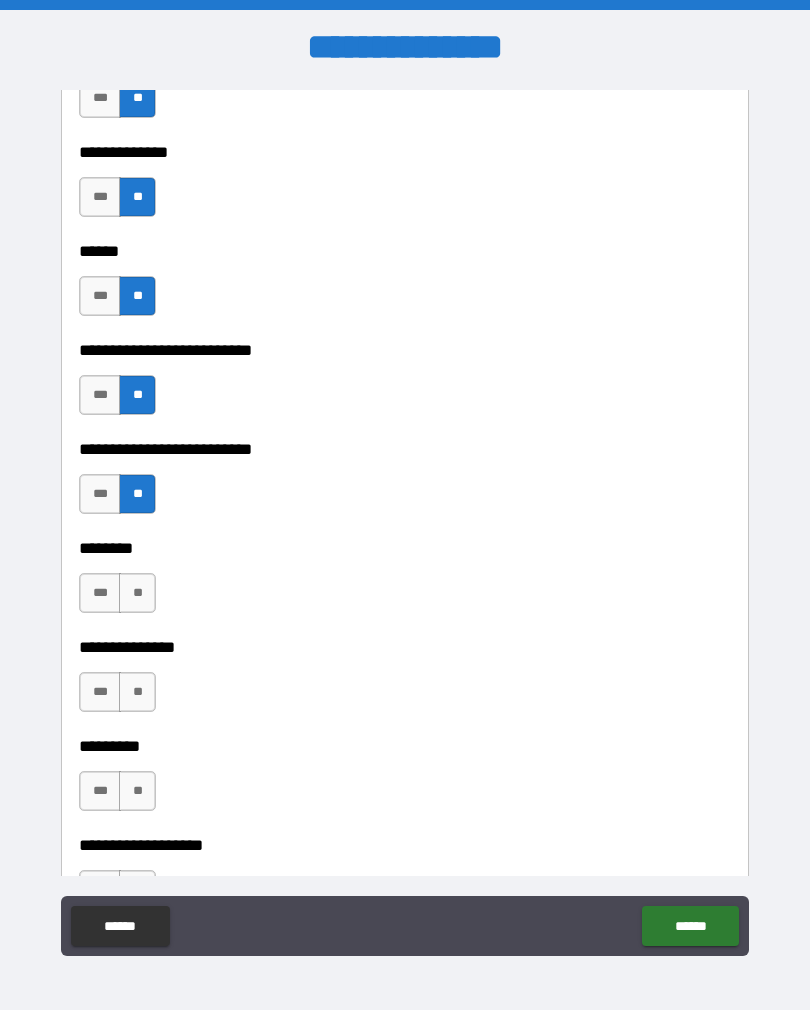 click on "**" at bounding box center [137, 593] 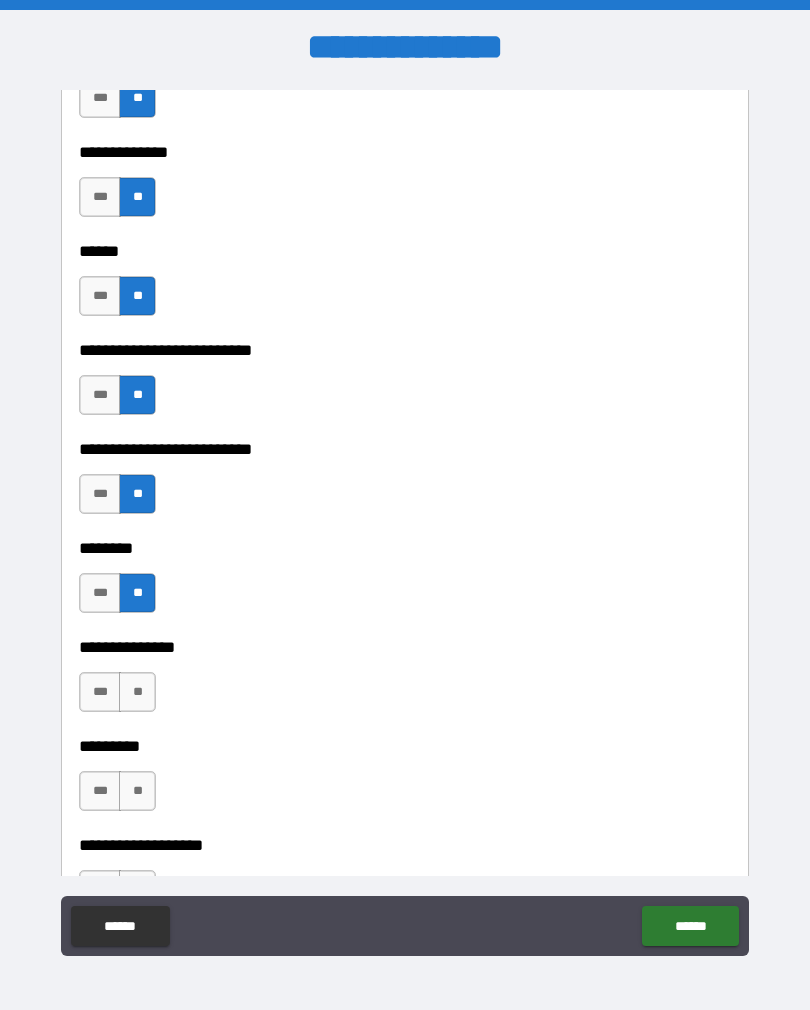 click on "**" at bounding box center (137, 692) 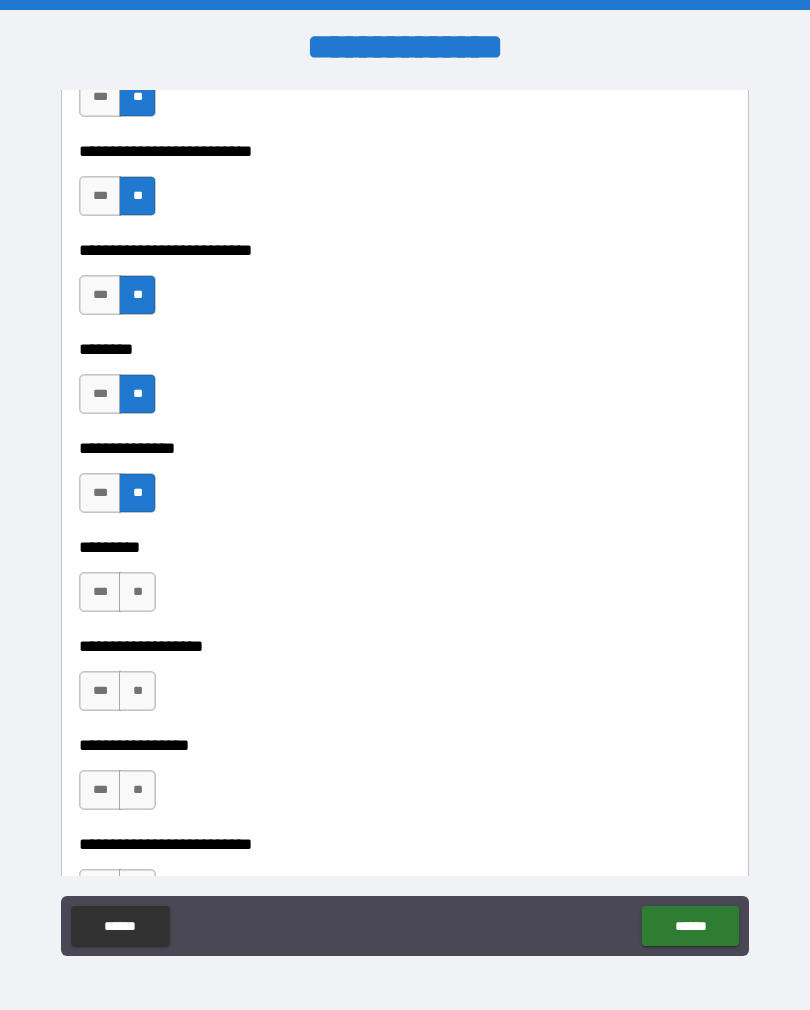 scroll, scrollTop: 3863, scrollLeft: 0, axis: vertical 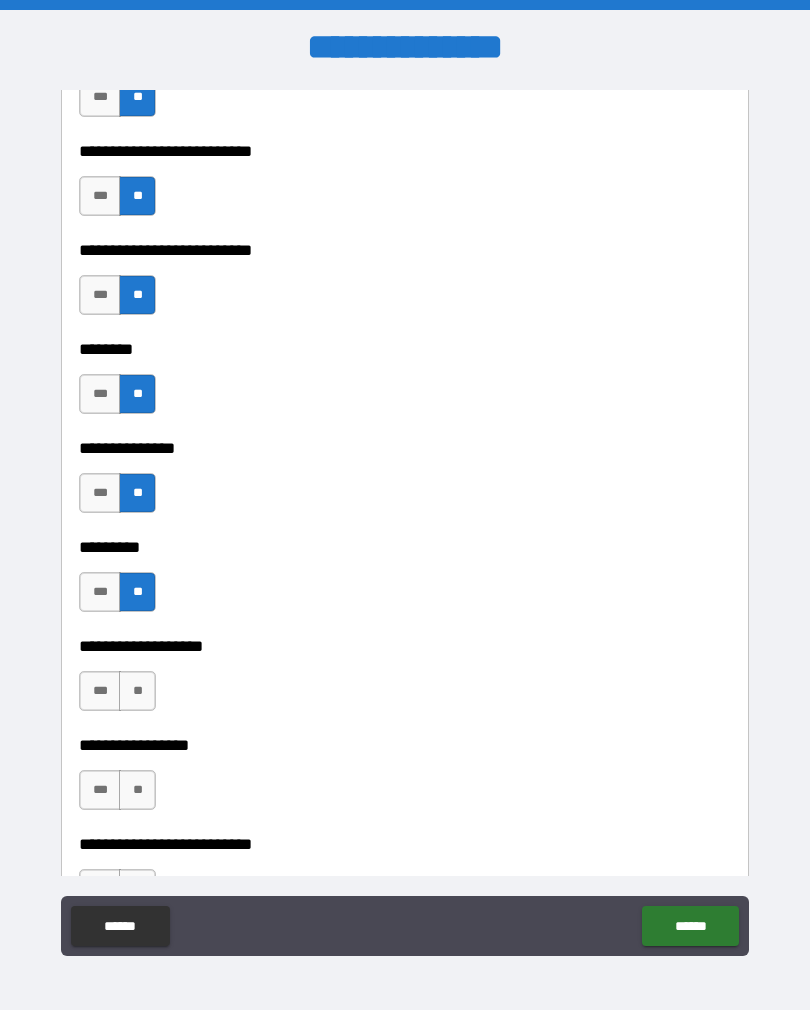 click on "**" at bounding box center (137, 691) 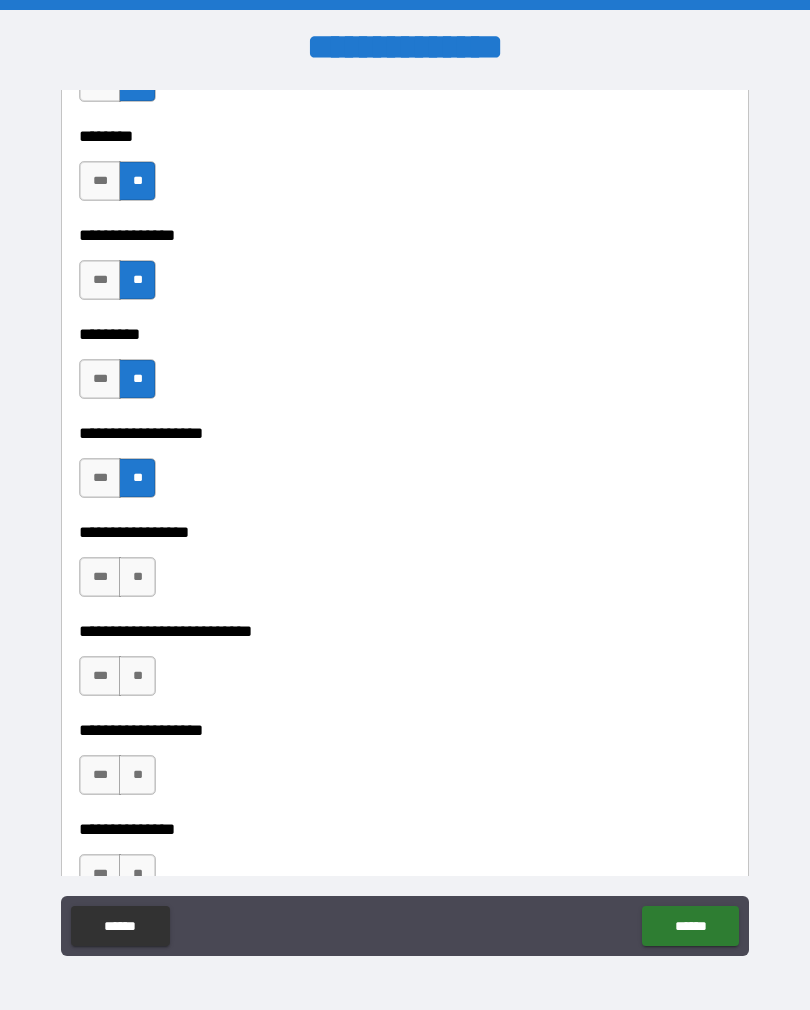 scroll, scrollTop: 4076, scrollLeft: 0, axis: vertical 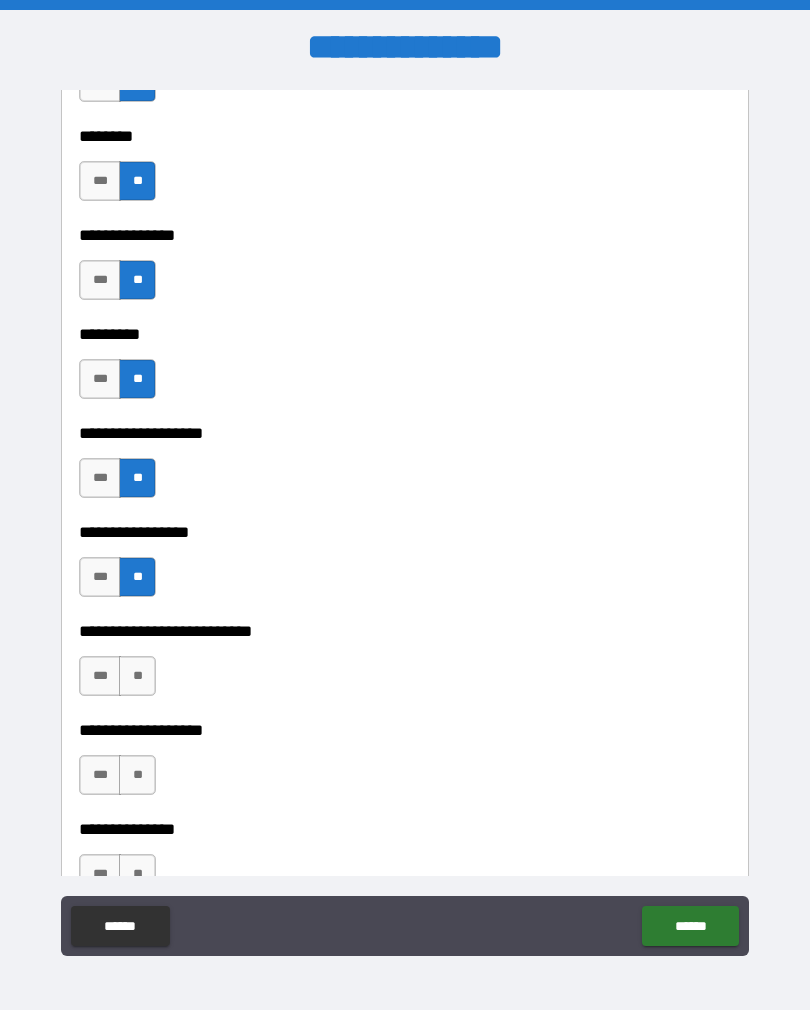 click on "**" at bounding box center (137, 676) 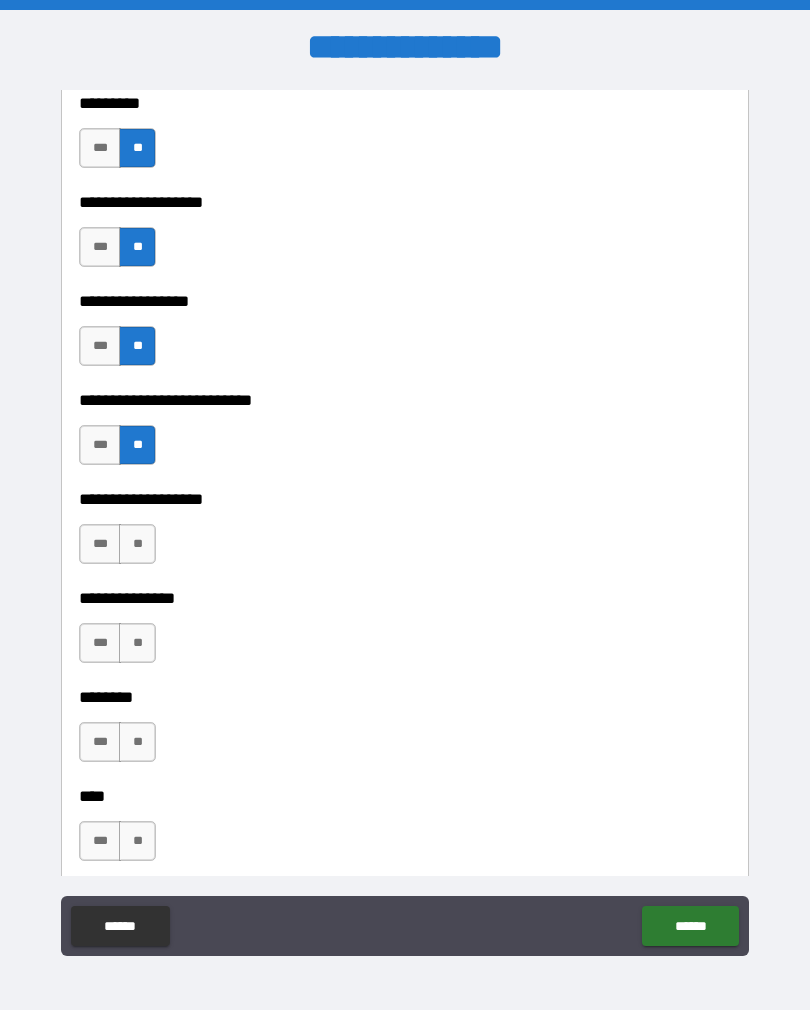 scroll, scrollTop: 4309, scrollLeft: 0, axis: vertical 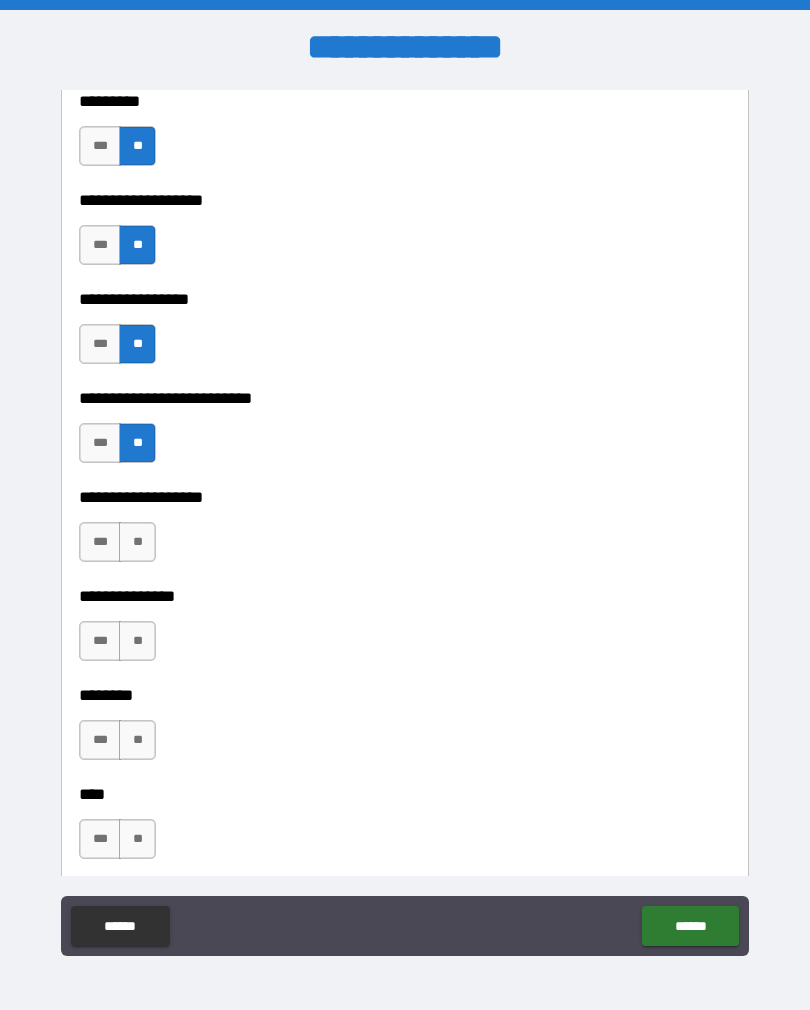 click on "**" at bounding box center [137, 542] 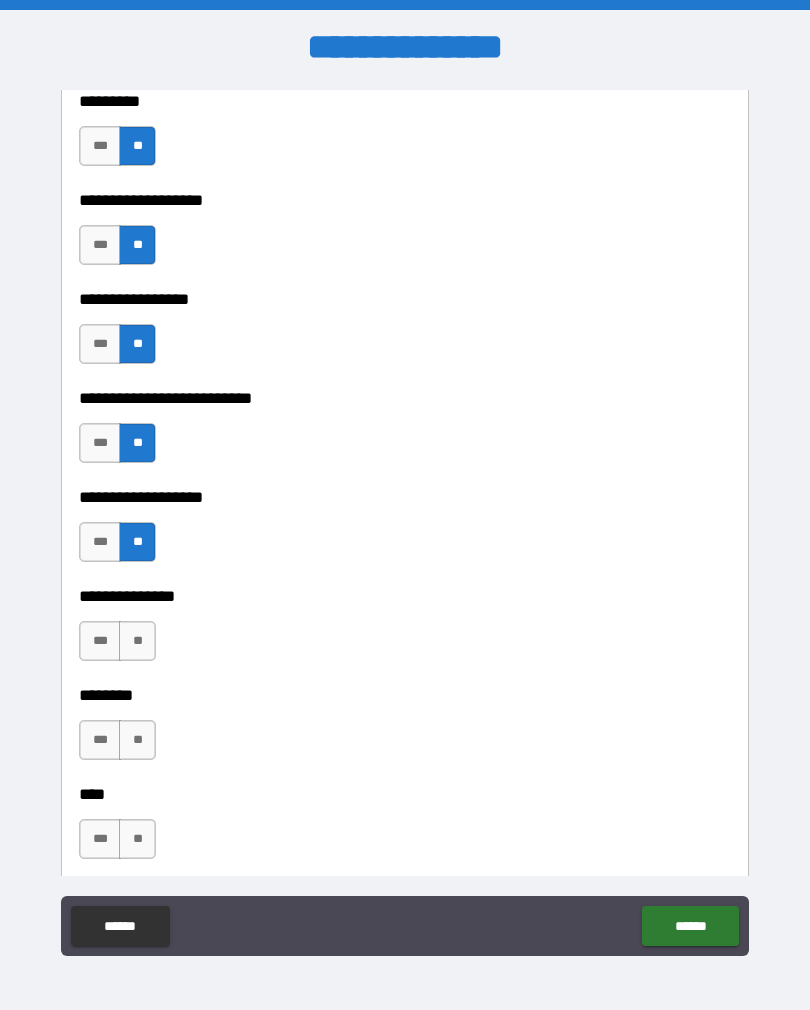 click on "**" at bounding box center [137, 641] 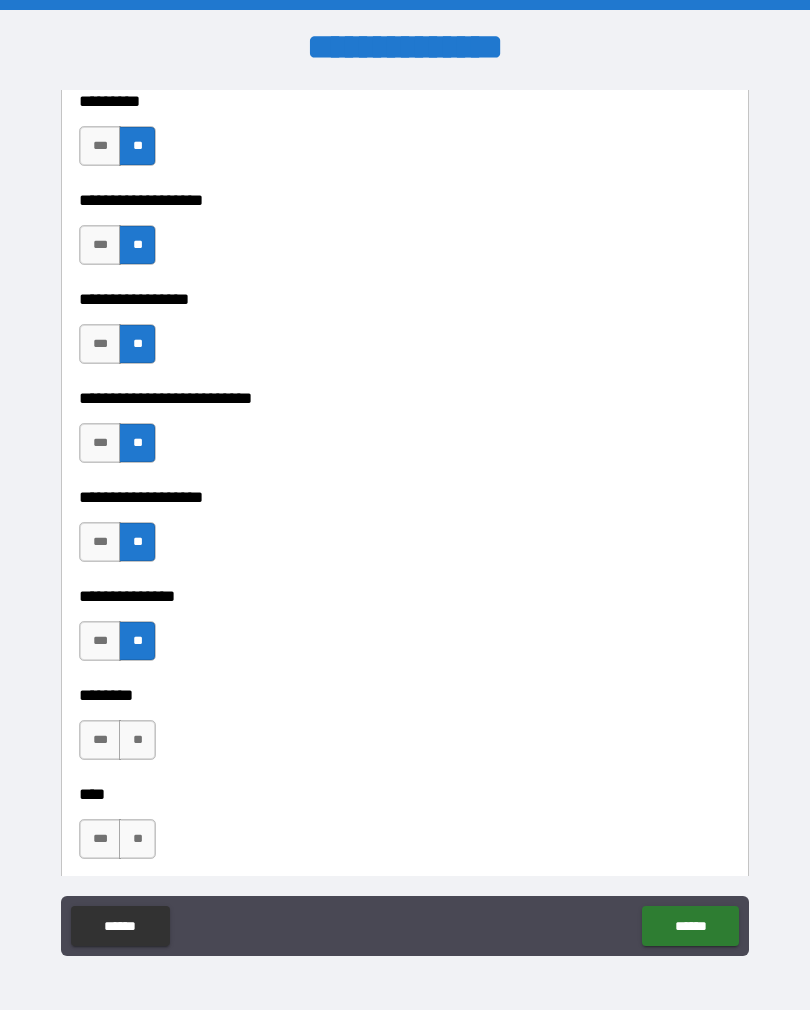 click on "**" at bounding box center [137, 740] 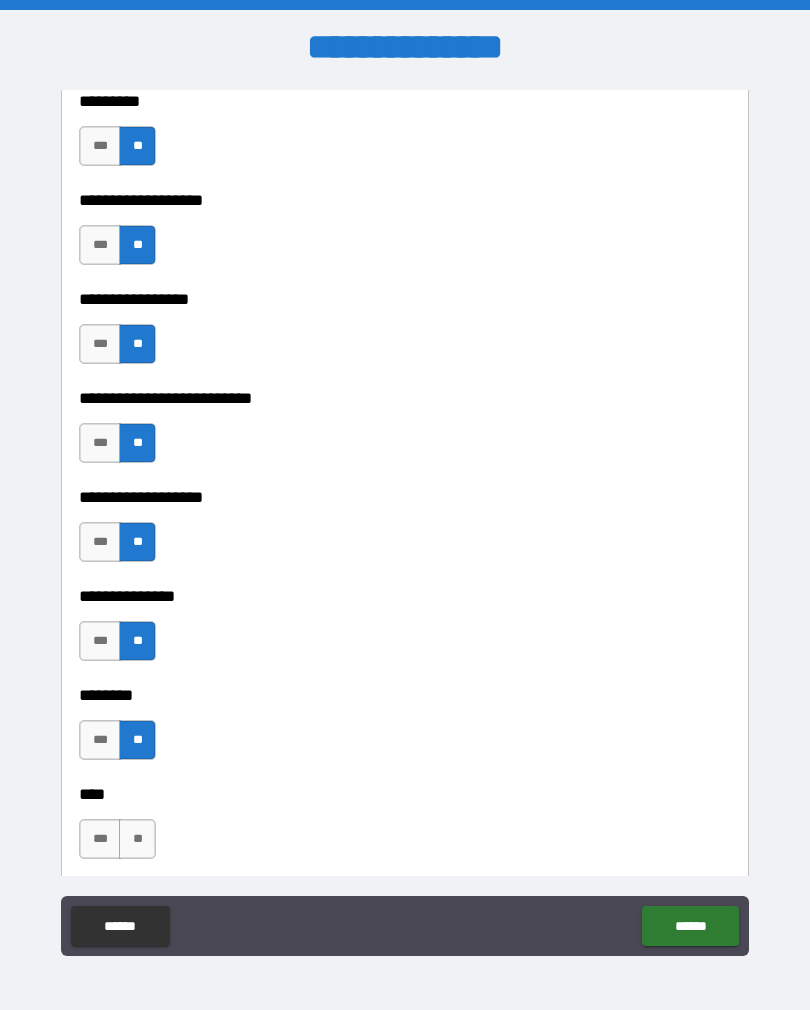 click on "**" at bounding box center [137, 839] 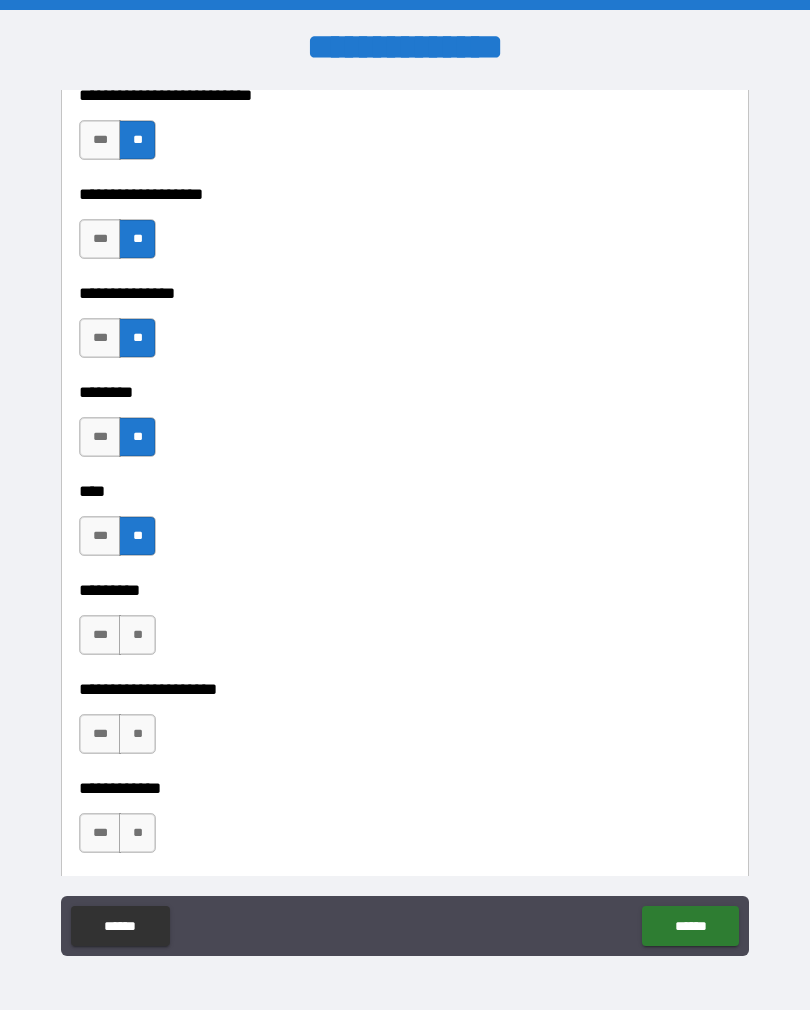 scroll, scrollTop: 4622, scrollLeft: 0, axis: vertical 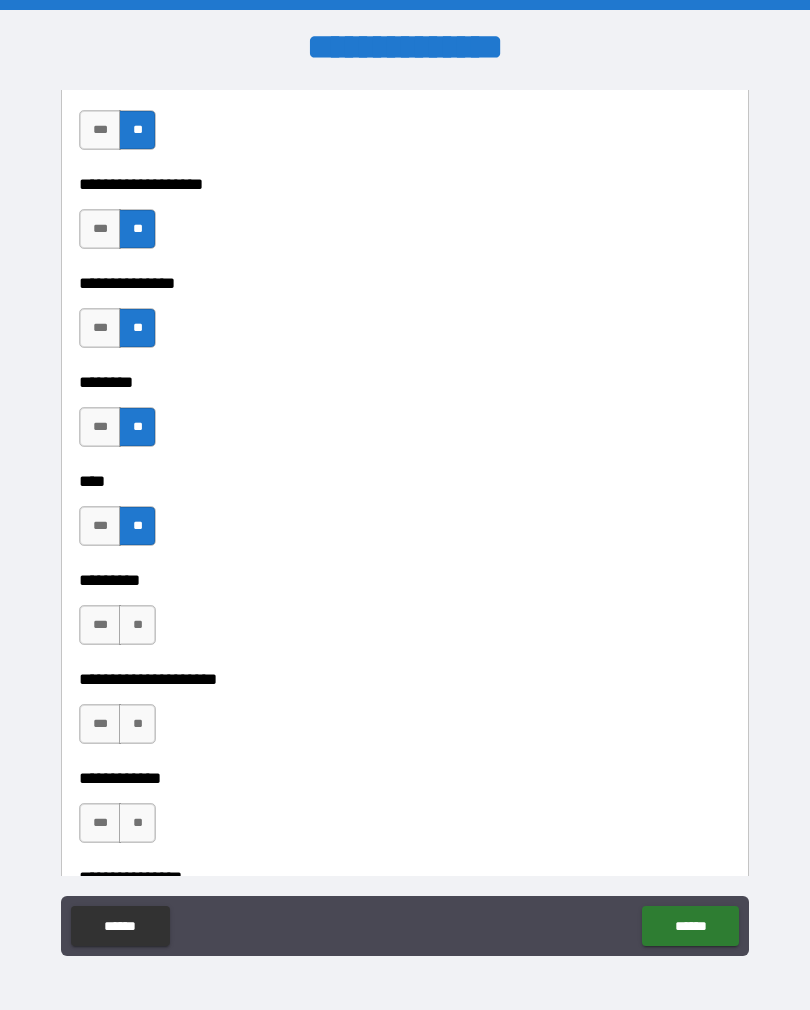 click on "**" at bounding box center (137, 625) 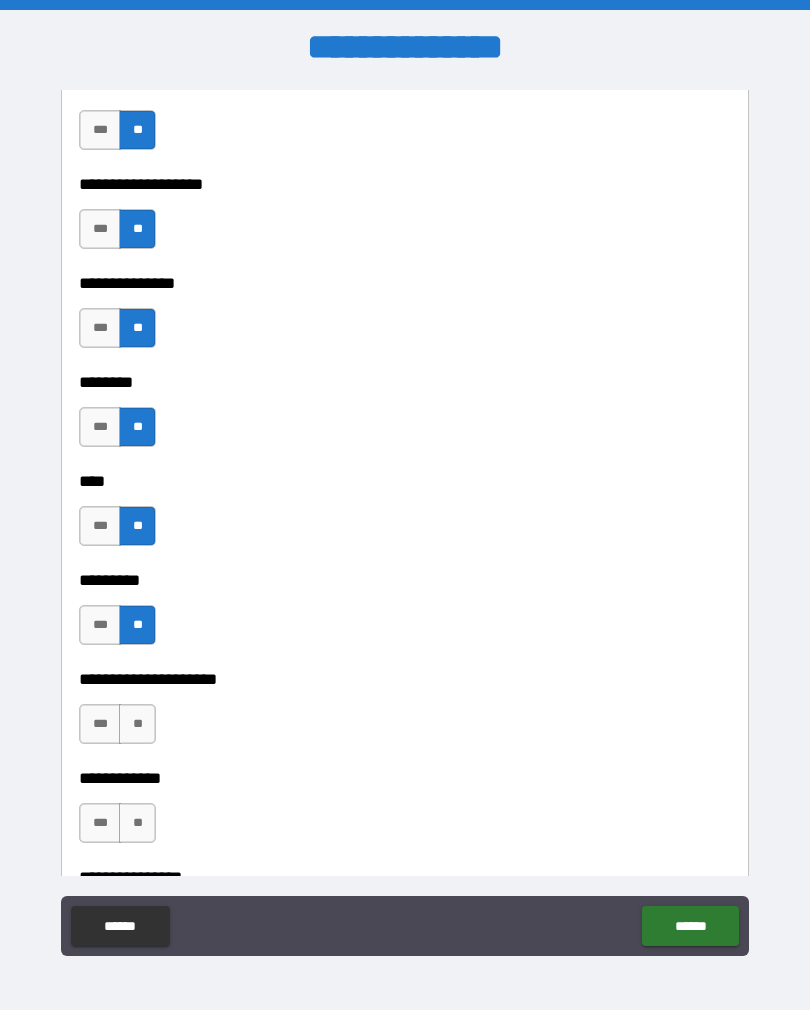 click on "**" at bounding box center (137, 724) 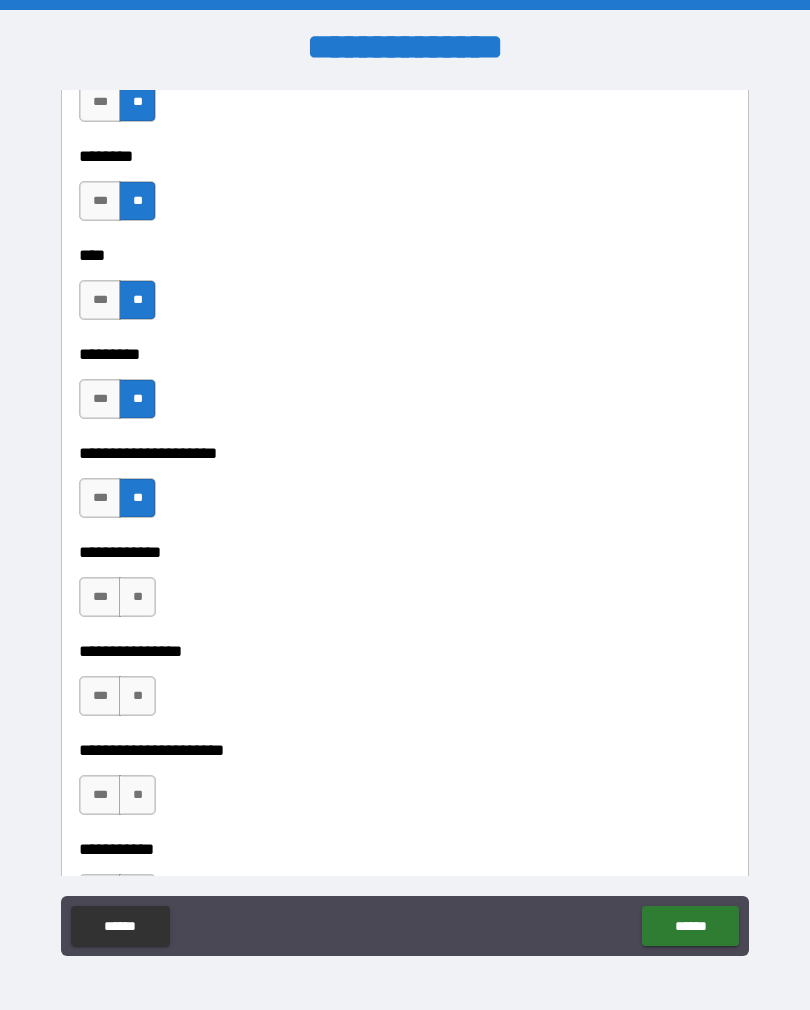 scroll, scrollTop: 4855, scrollLeft: 0, axis: vertical 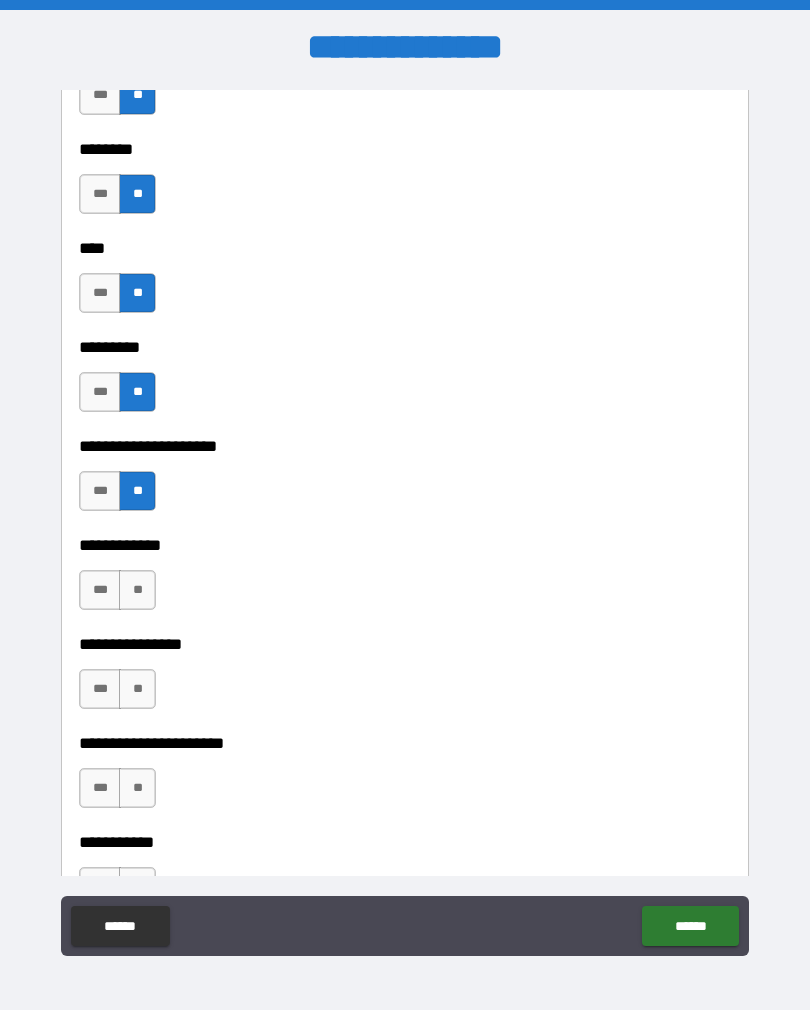 click on "**" at bounding box center [137, 689] 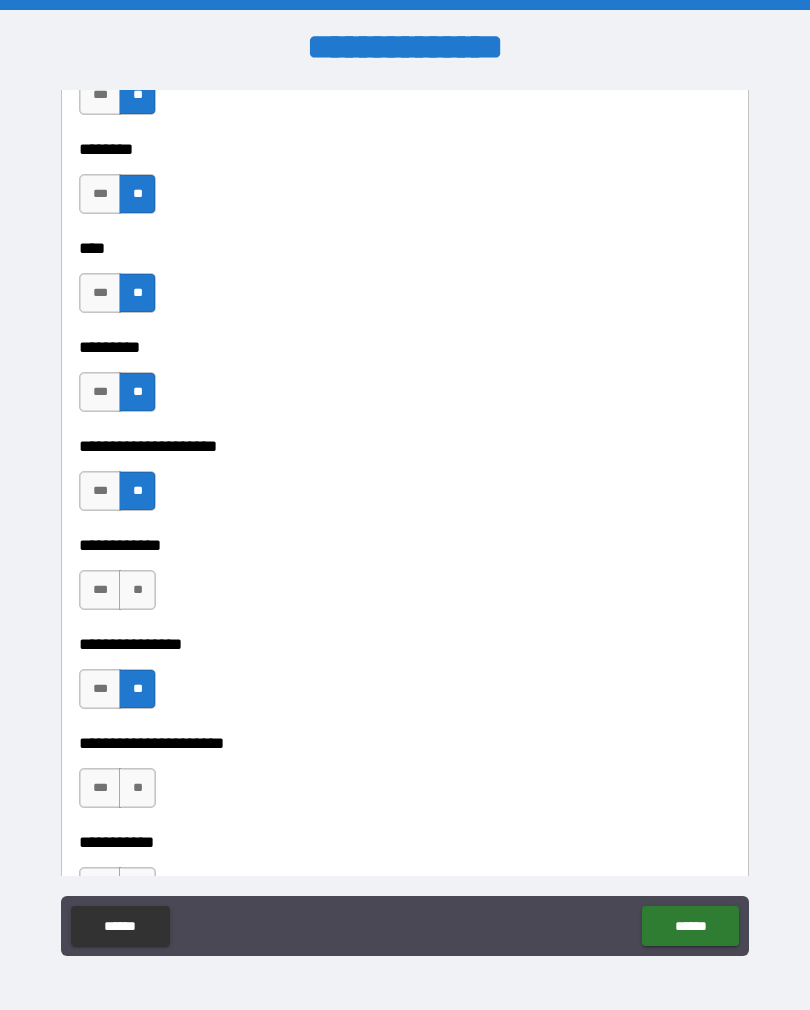 click on "**" at bounding box center [137, 788] 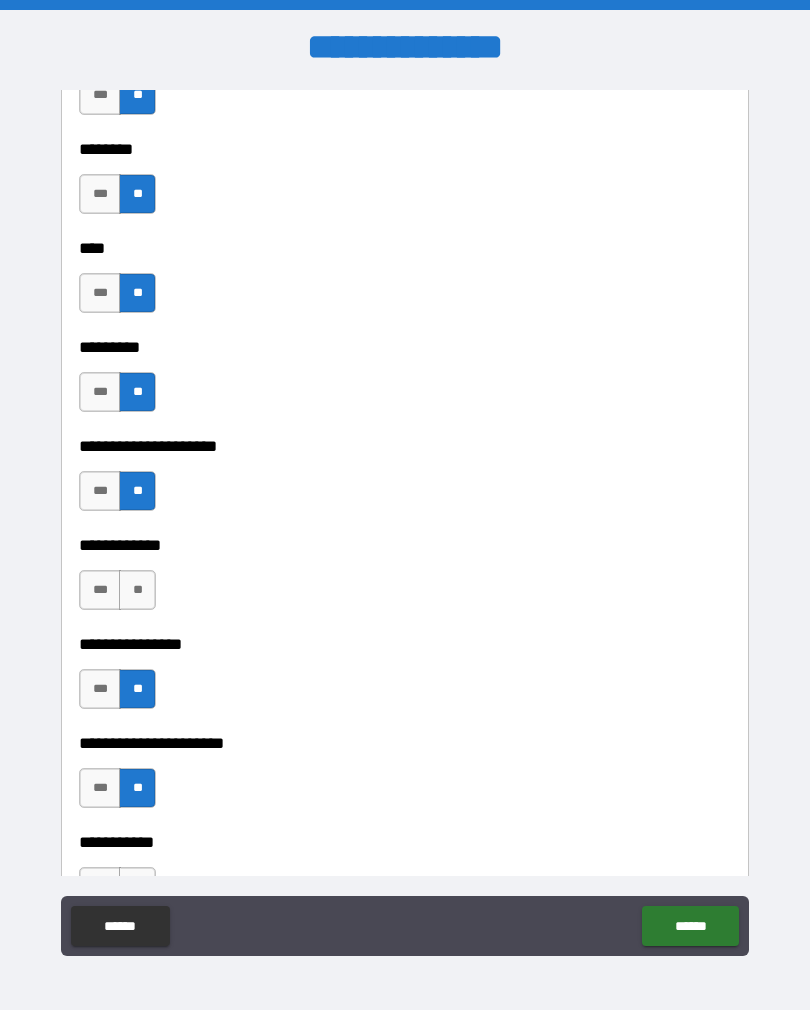 click on "**" at bounding box center [137, 590] 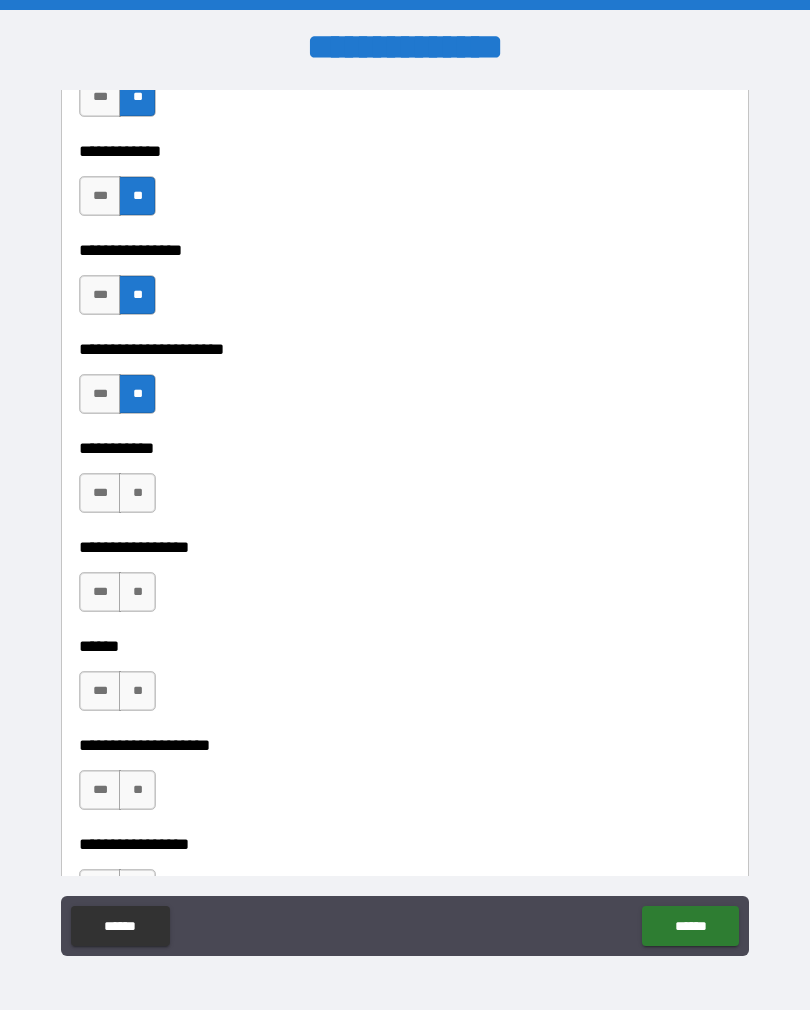 scroll, scrollTop: 5263, scrollLeft: 0, axis: vertical 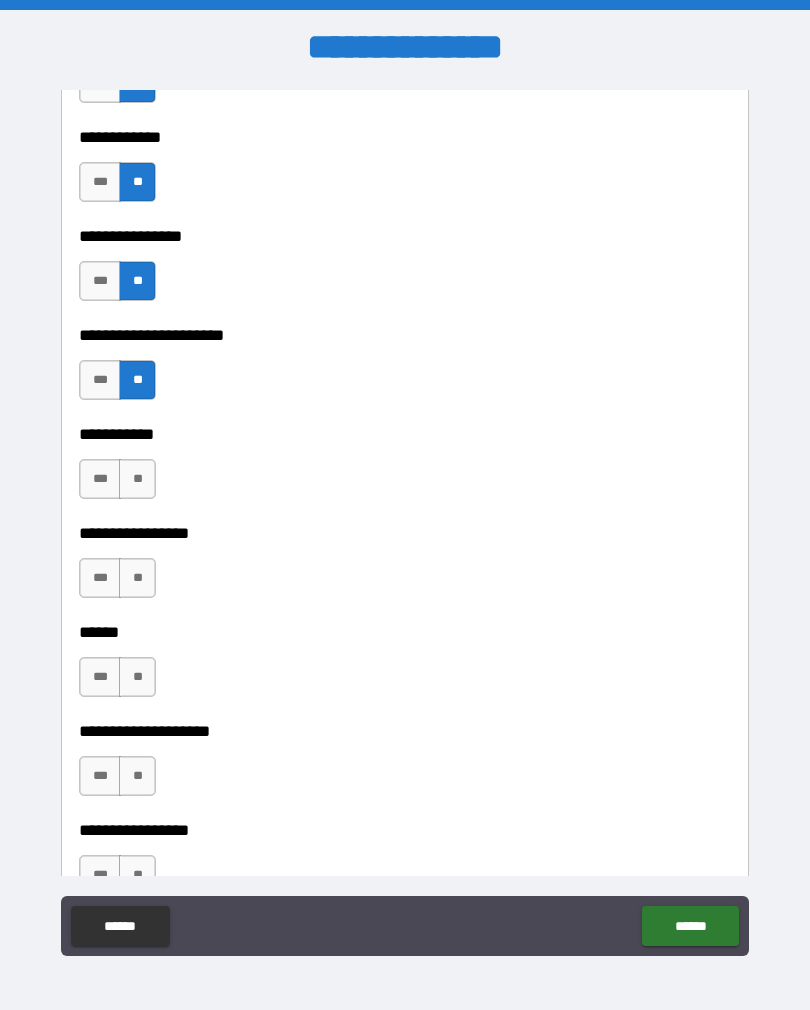click on "**" at bounding box center (137, 479) 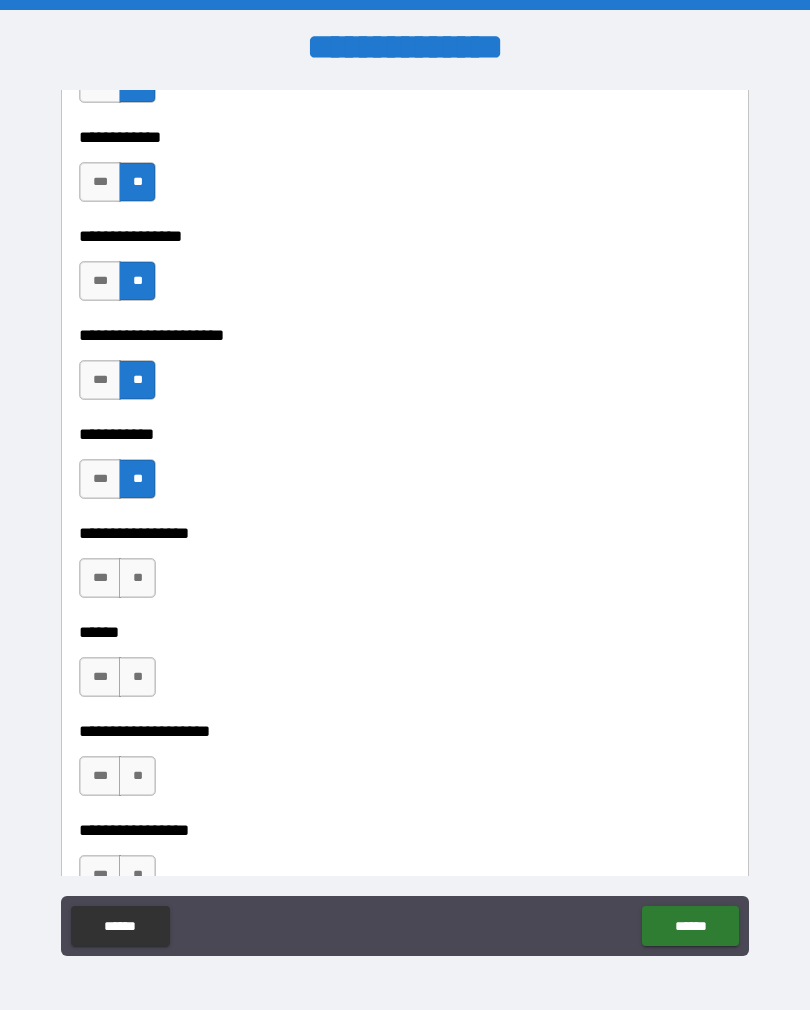 click on "**" at bounding box center (137, 578) 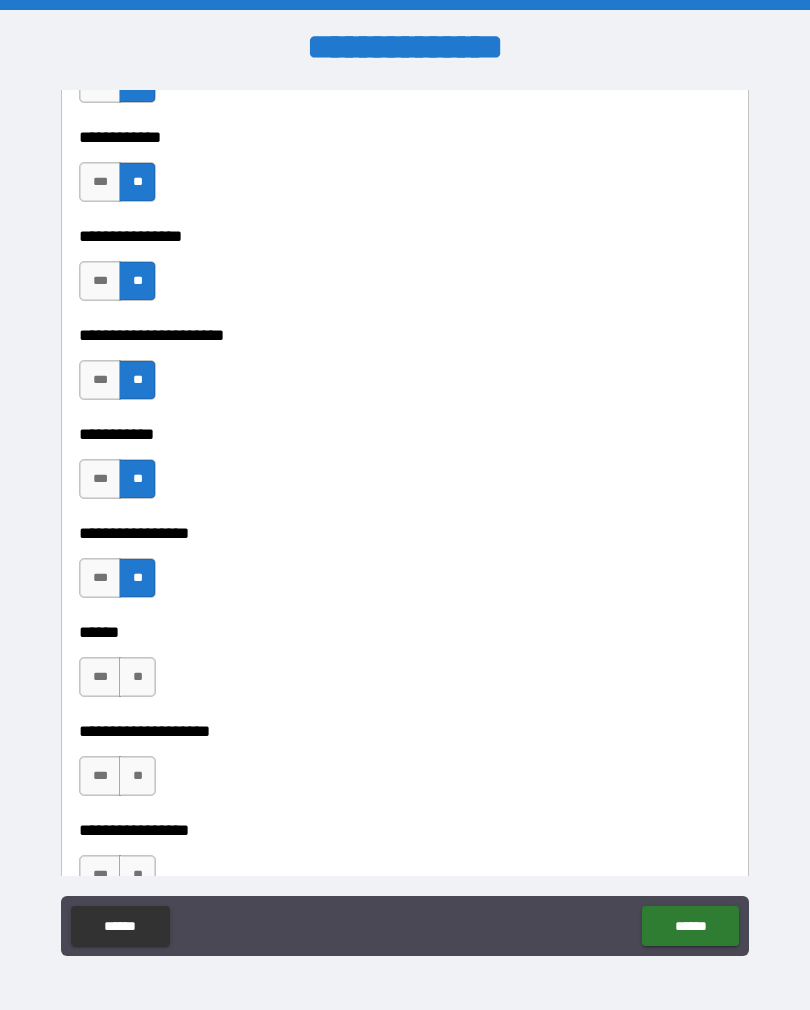 click on "**" at bounding box center (137, 677) 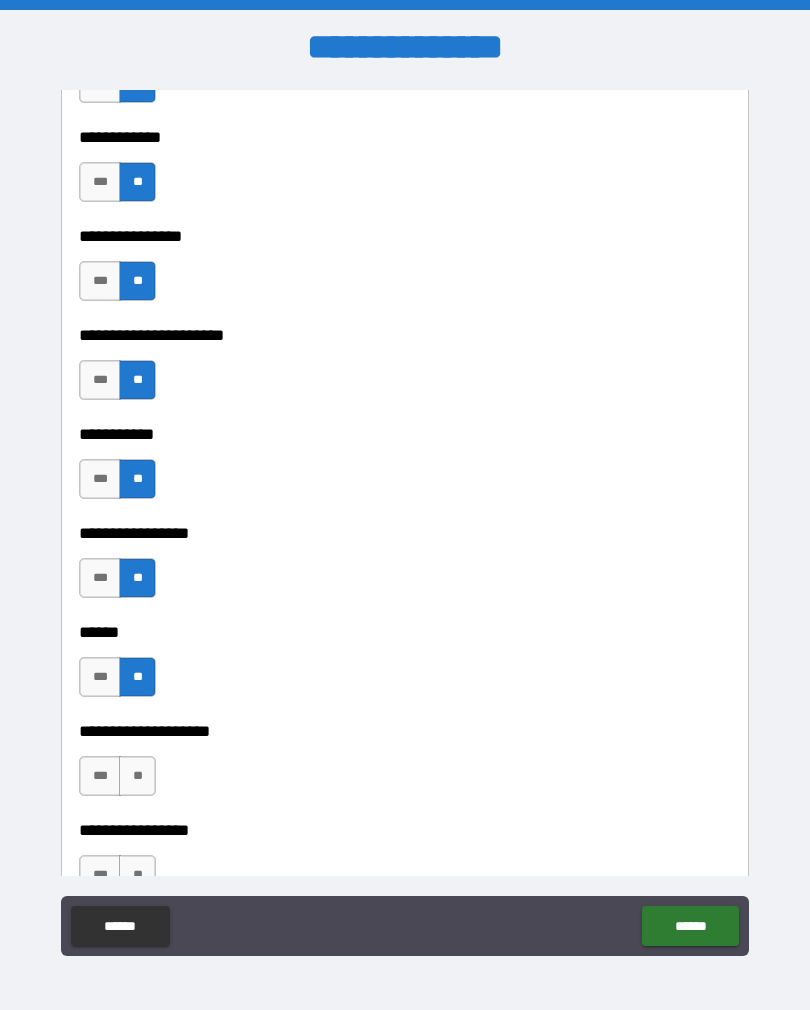 click on "**" at bounding box center [137, 776] 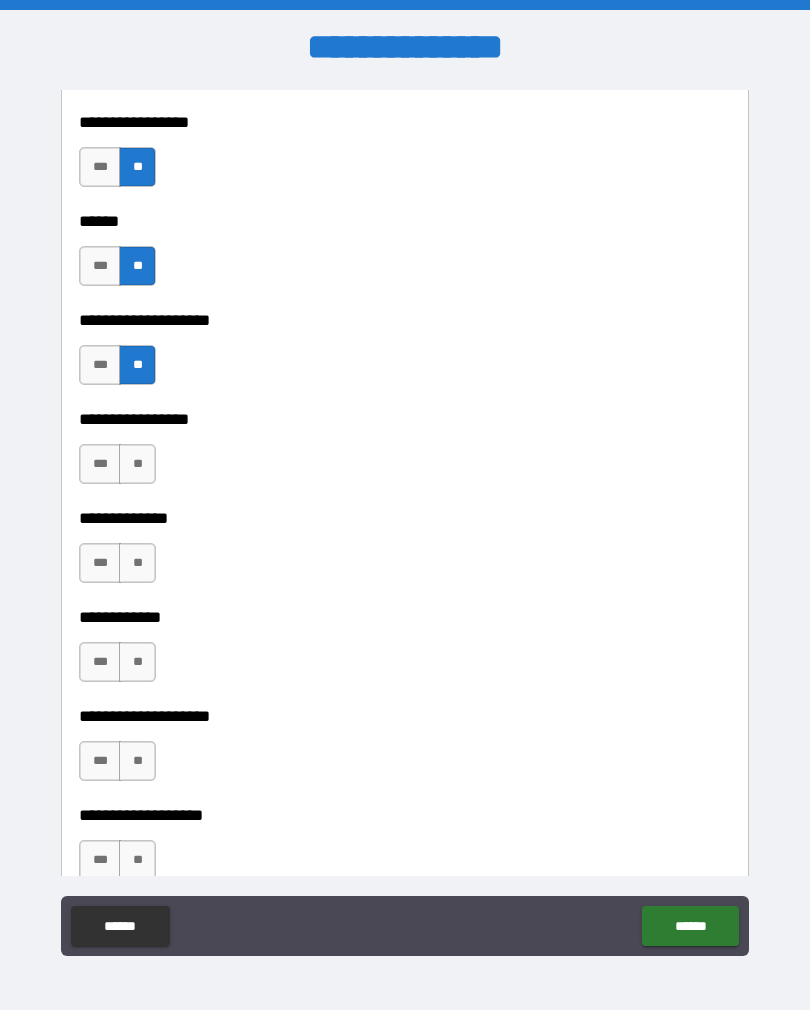 scroll, scrollTop: 5672, scrollLeft: 0, axis: vertical 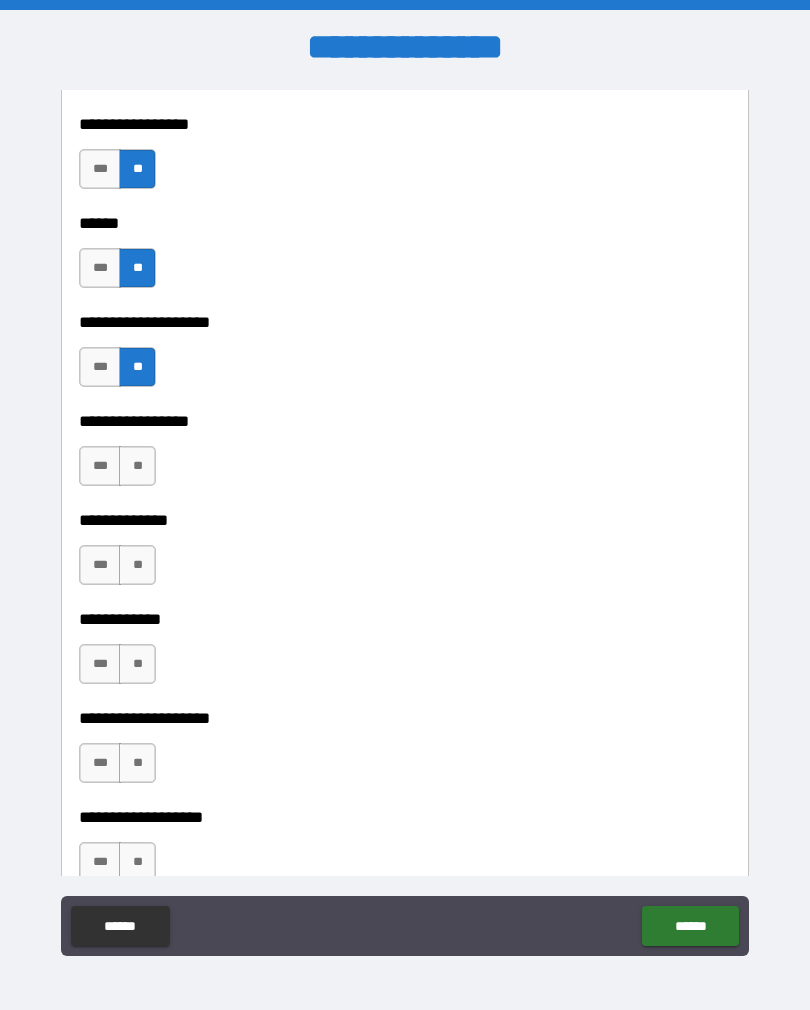 click on "**" at bounding box center (137, 466) 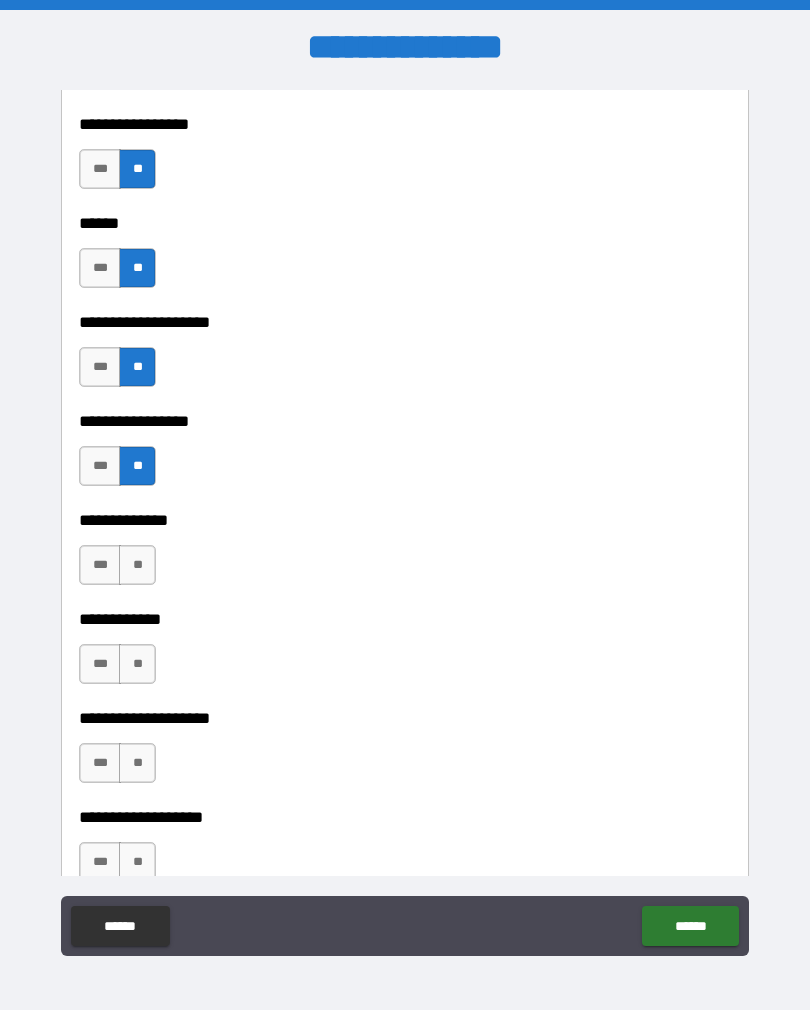 click on "**" at bounding box center [137, 565] 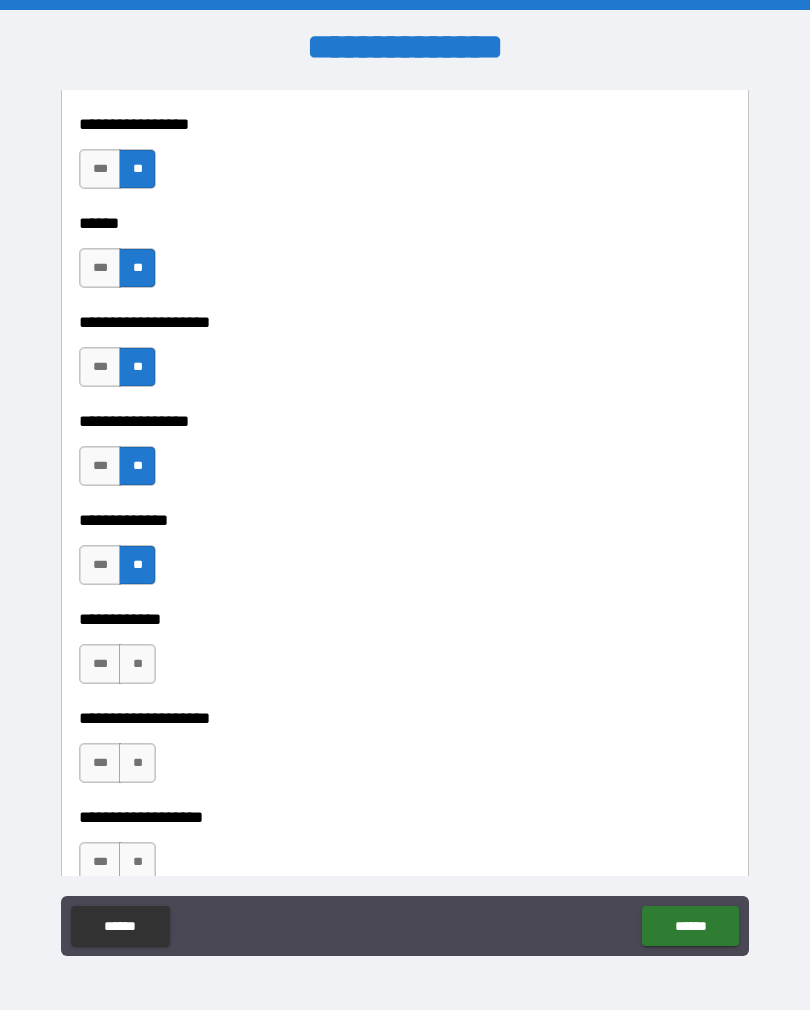 click on "**" at bounding box center (137, 664) 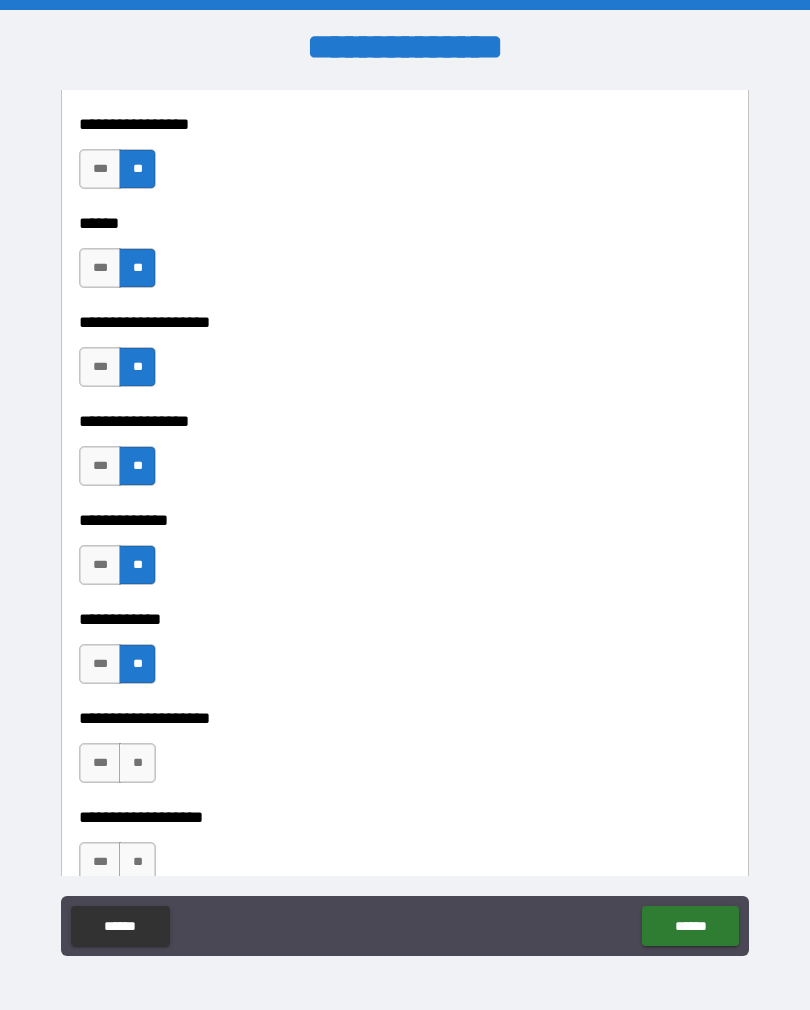 click on "**" at bounding box center [137, 763] 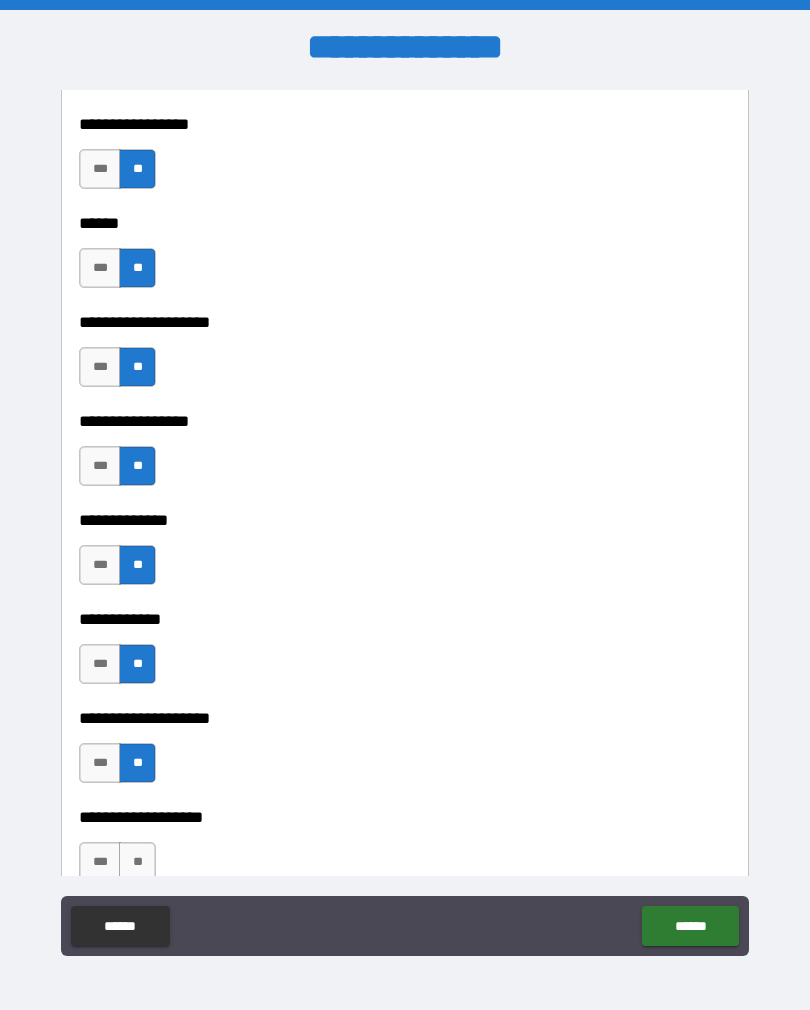 click on "**" at bounding box center (137, 862) 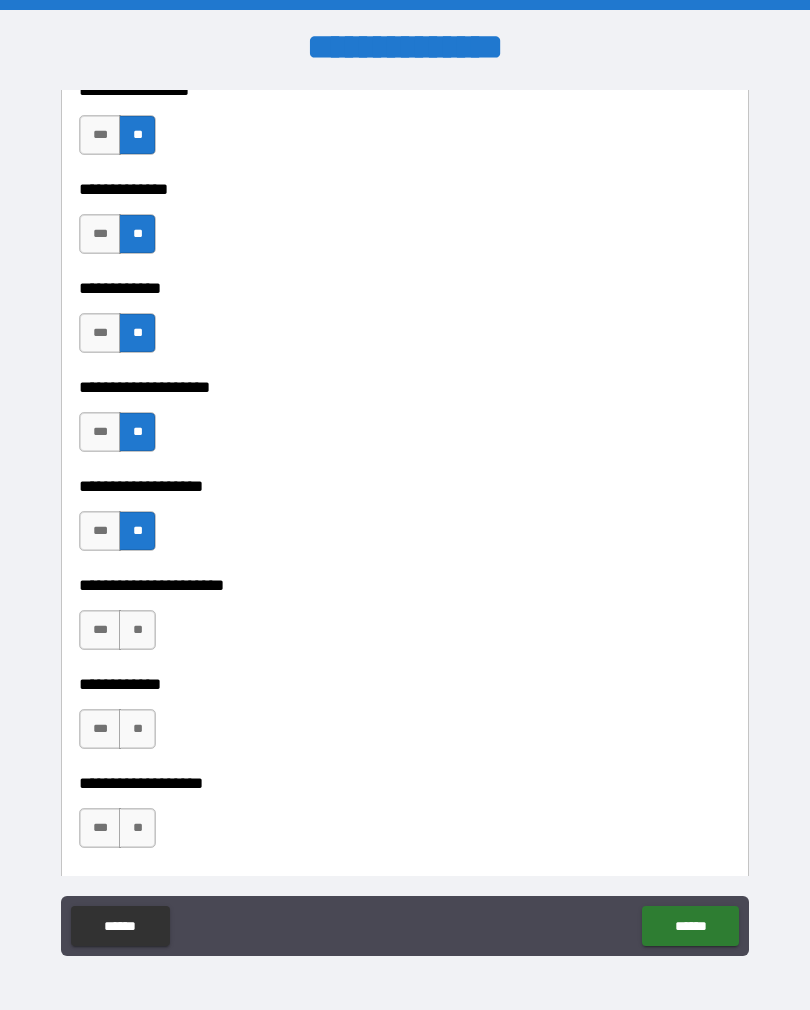 scroll, scrollTop: 6006, scrollLeft: 0, axis: vertical 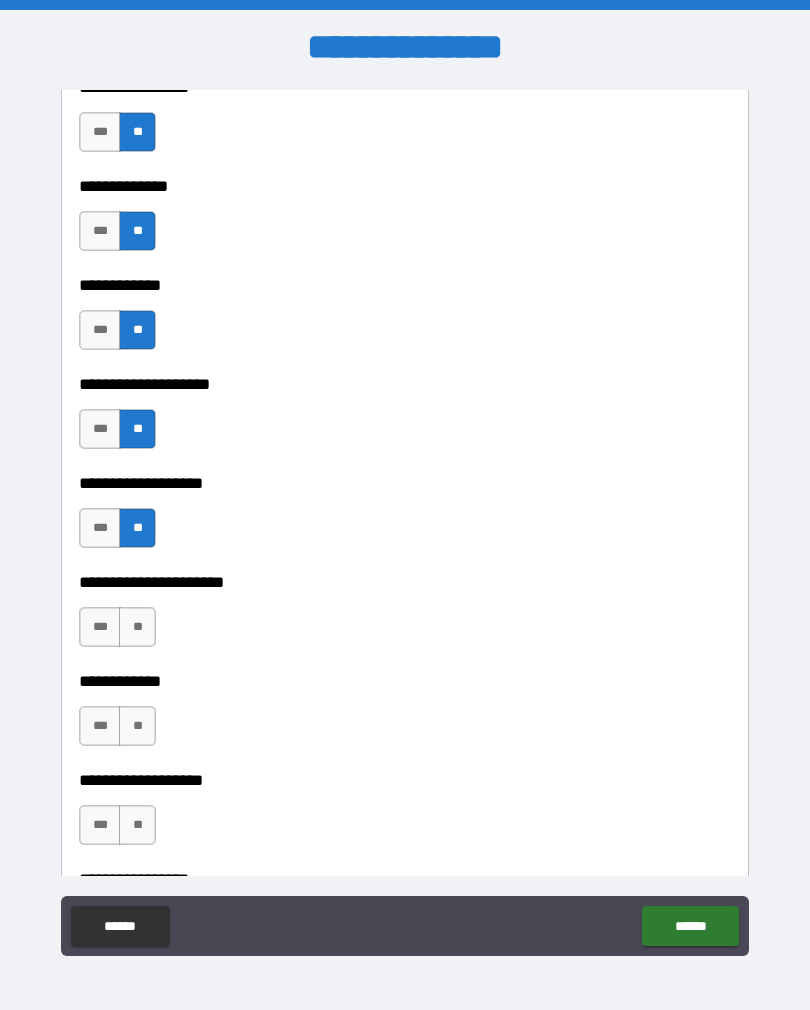 click on "**" at bounding box center (137, 627) 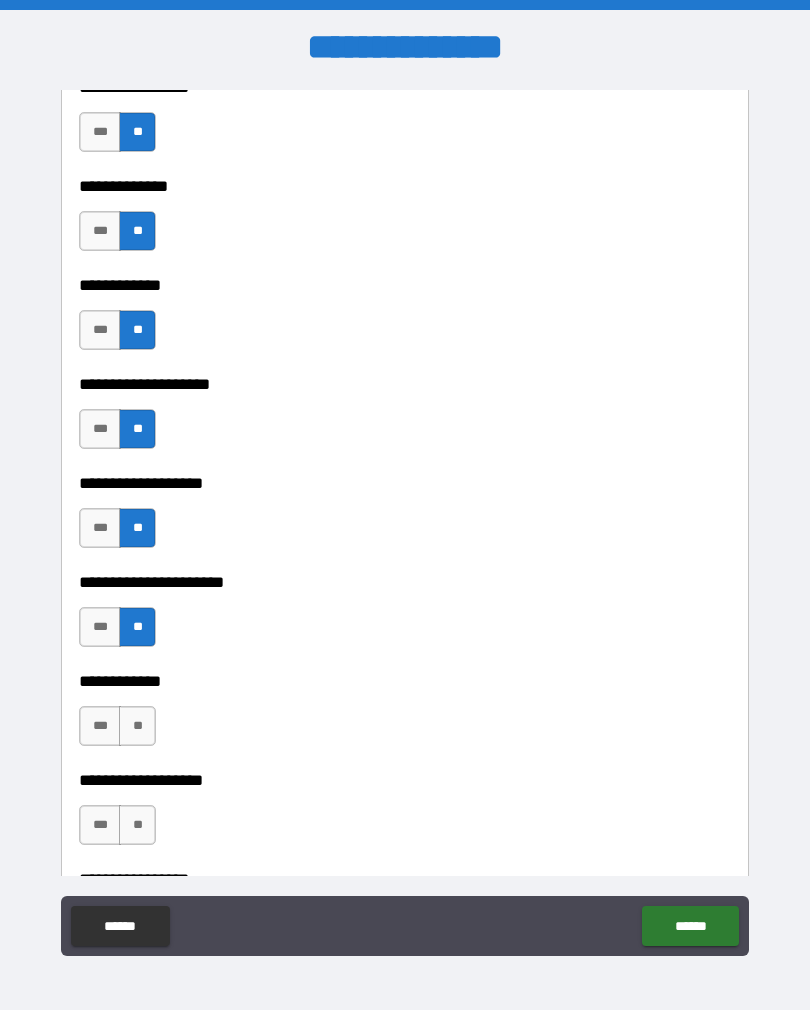 click on "**" at bounding box center (137, 726) 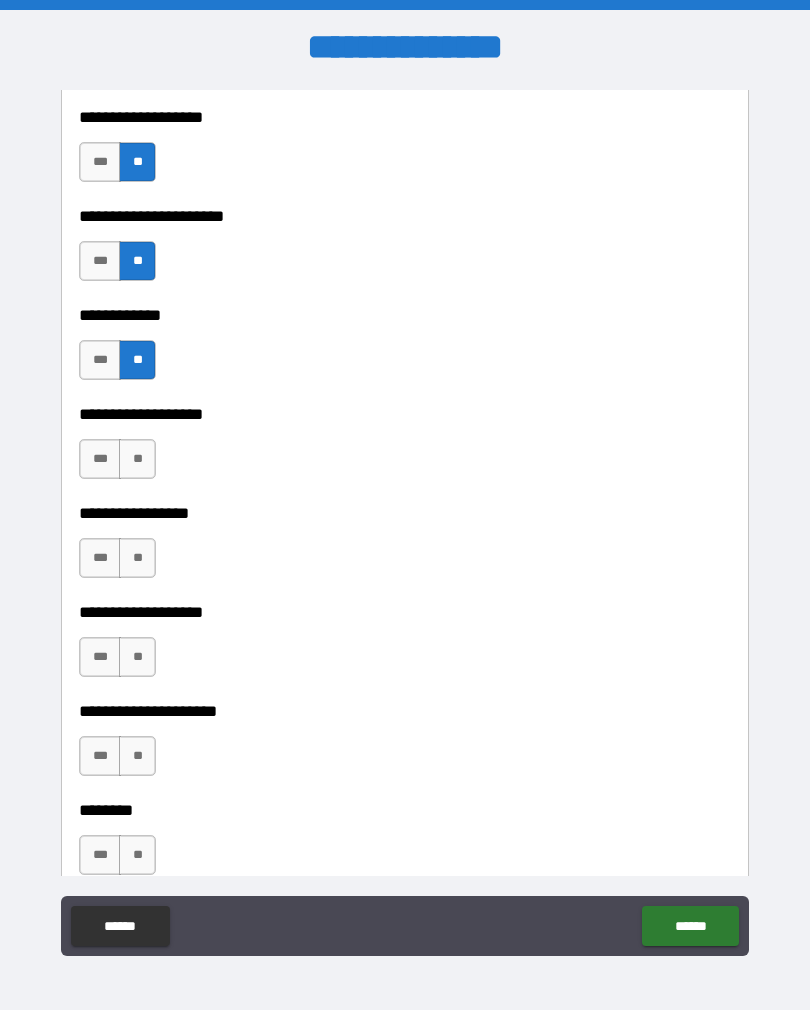 scroll, scrollTop: 6388, scrollLeft: 0, axis: vertical 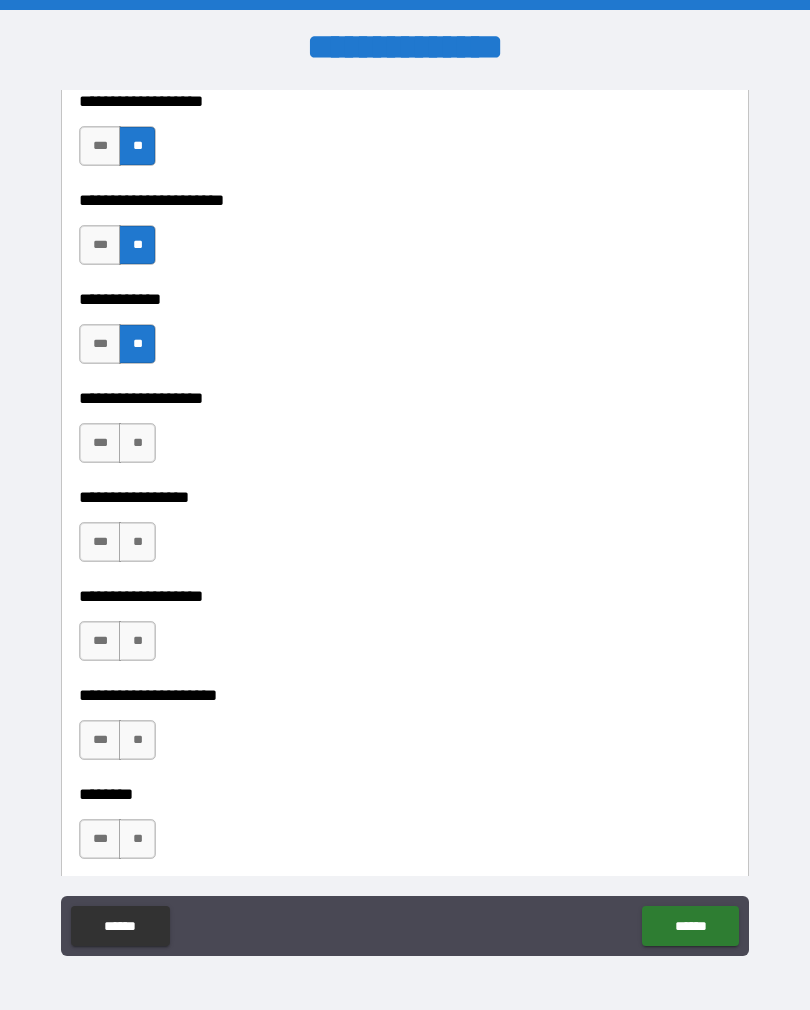 click on "**" at bounding box center [137, 443] 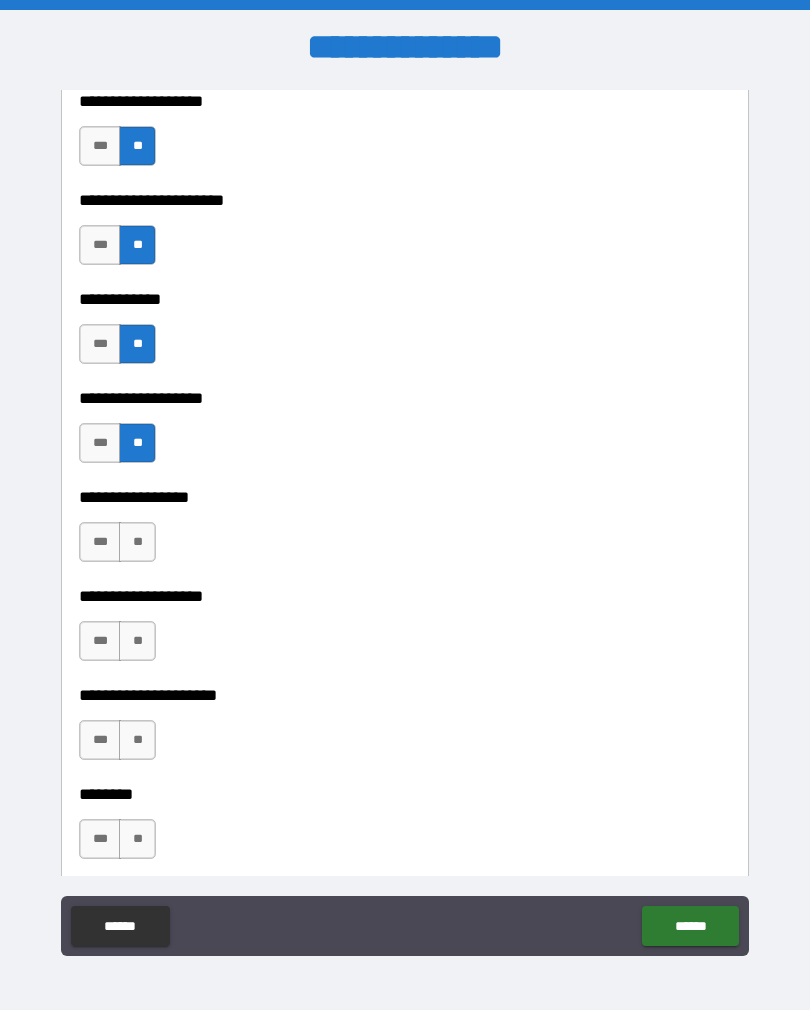 click on "**" at bounding box center (137, 542) 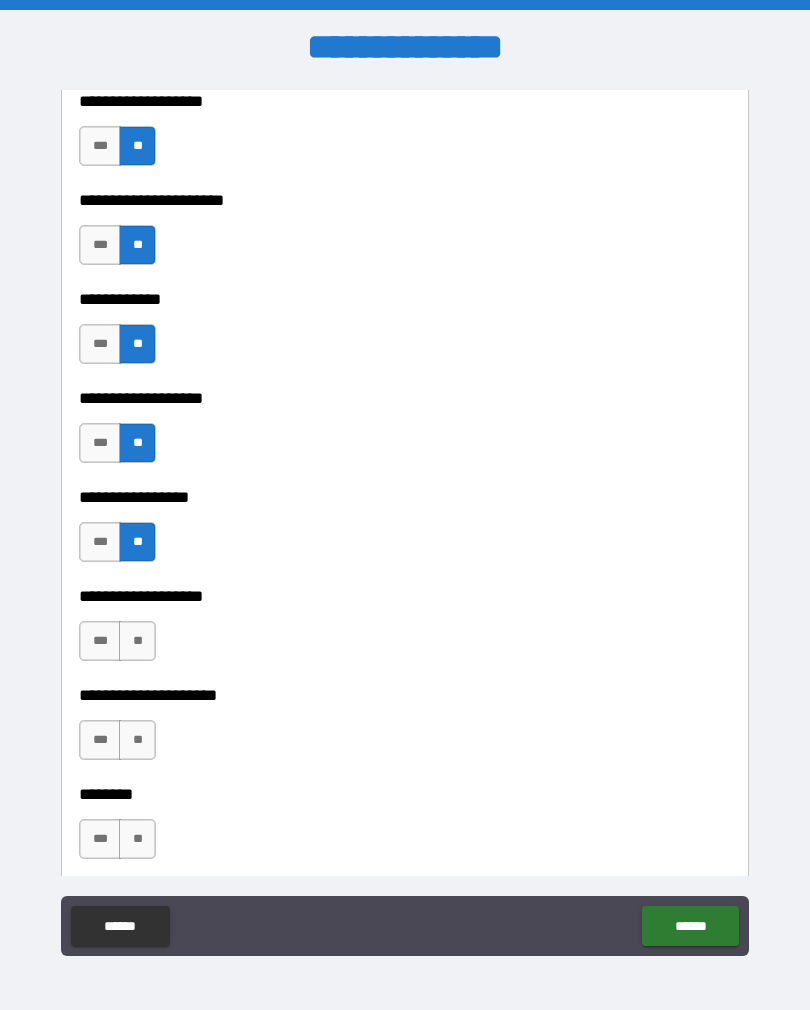 click on "**" at bounding box center [137, 641] 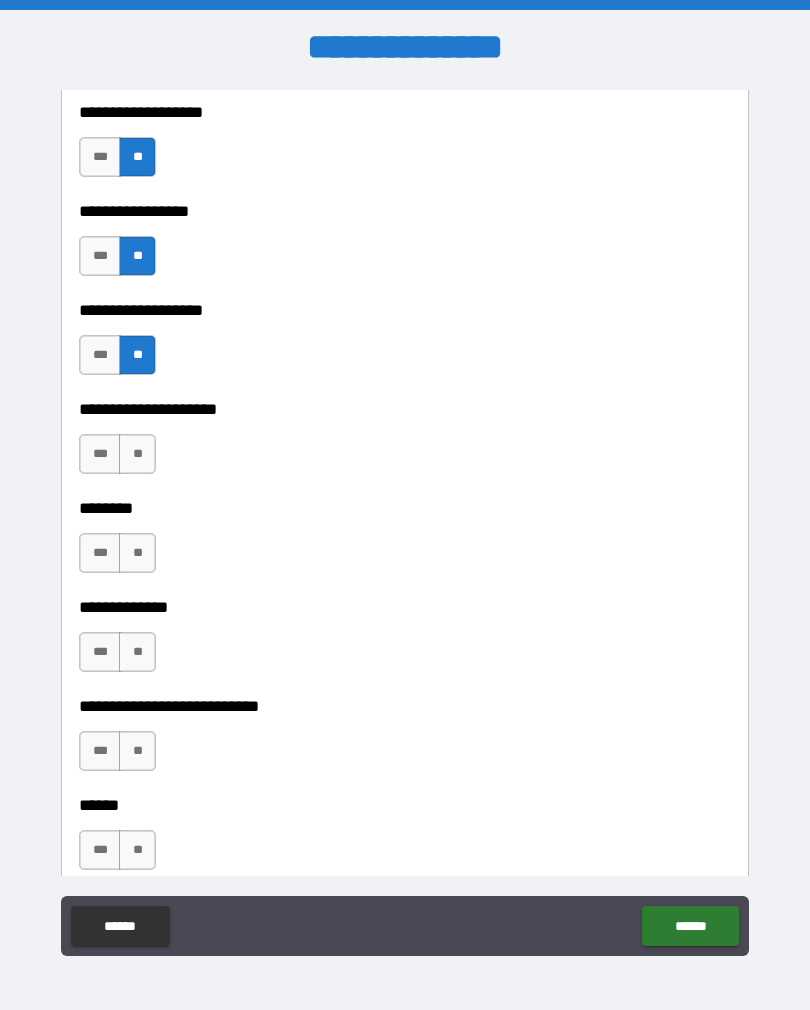 scroll, scrollTop: 6701, scrollLeft: 0, axis: vertical 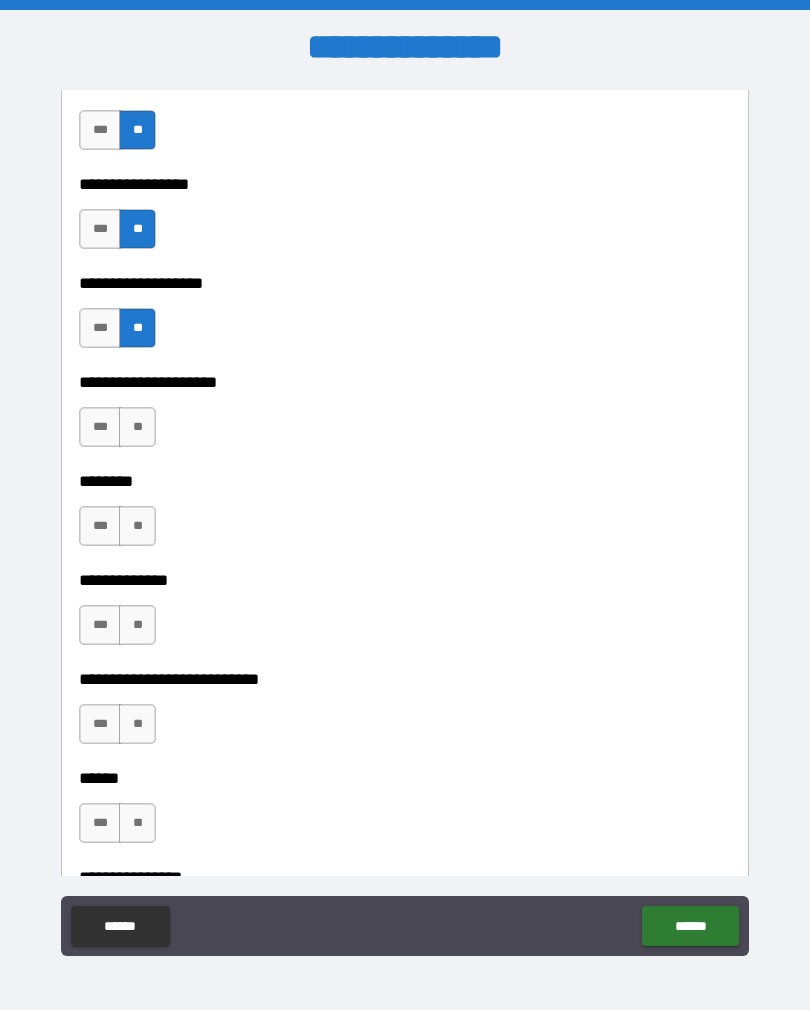 click on "**" at bounding box center [137, 427] 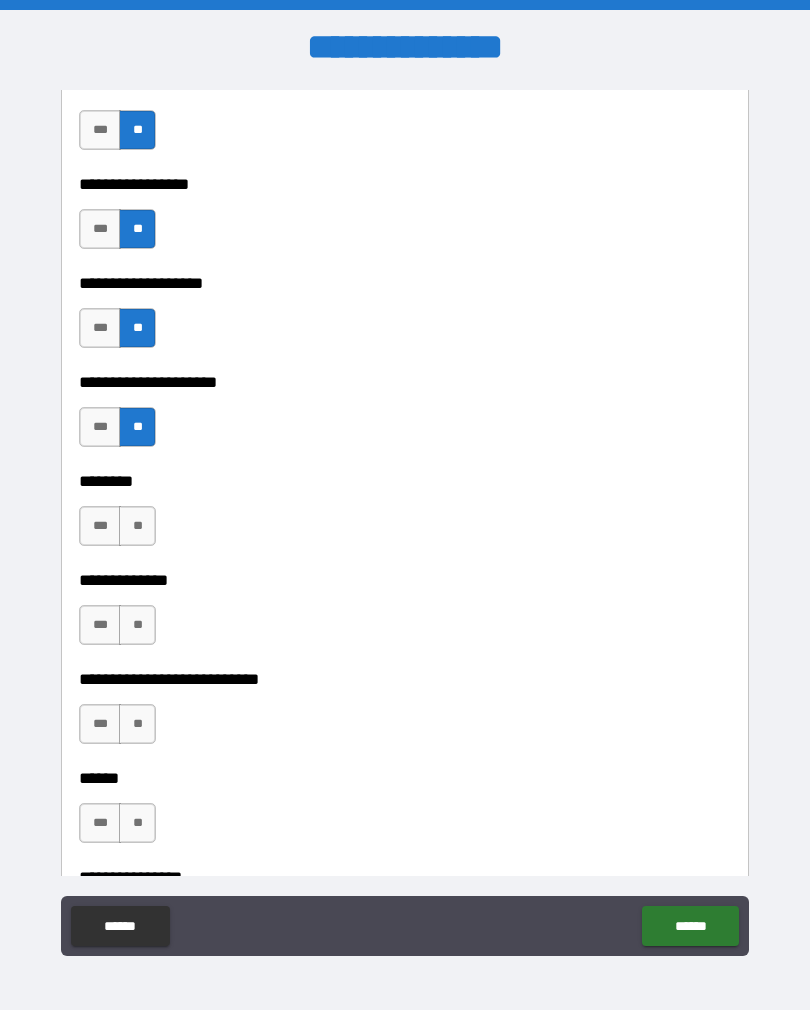 click on "**" at bounding box center [137, 526] 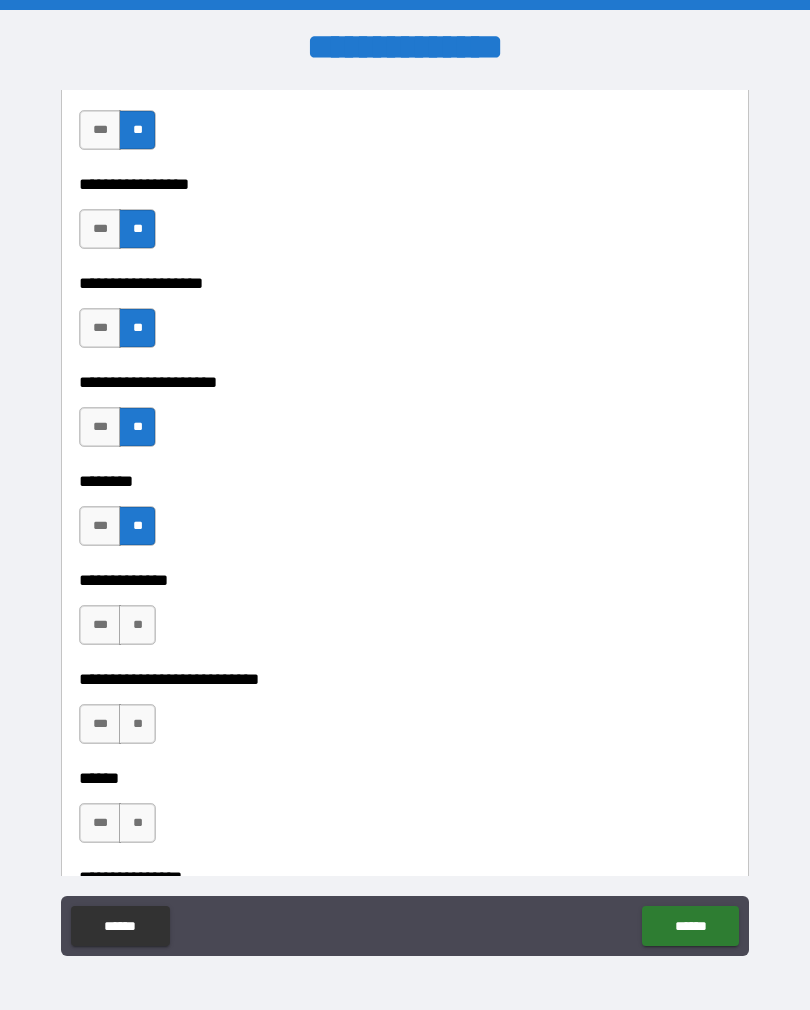 click on "**" at bounding box center [137, 625] 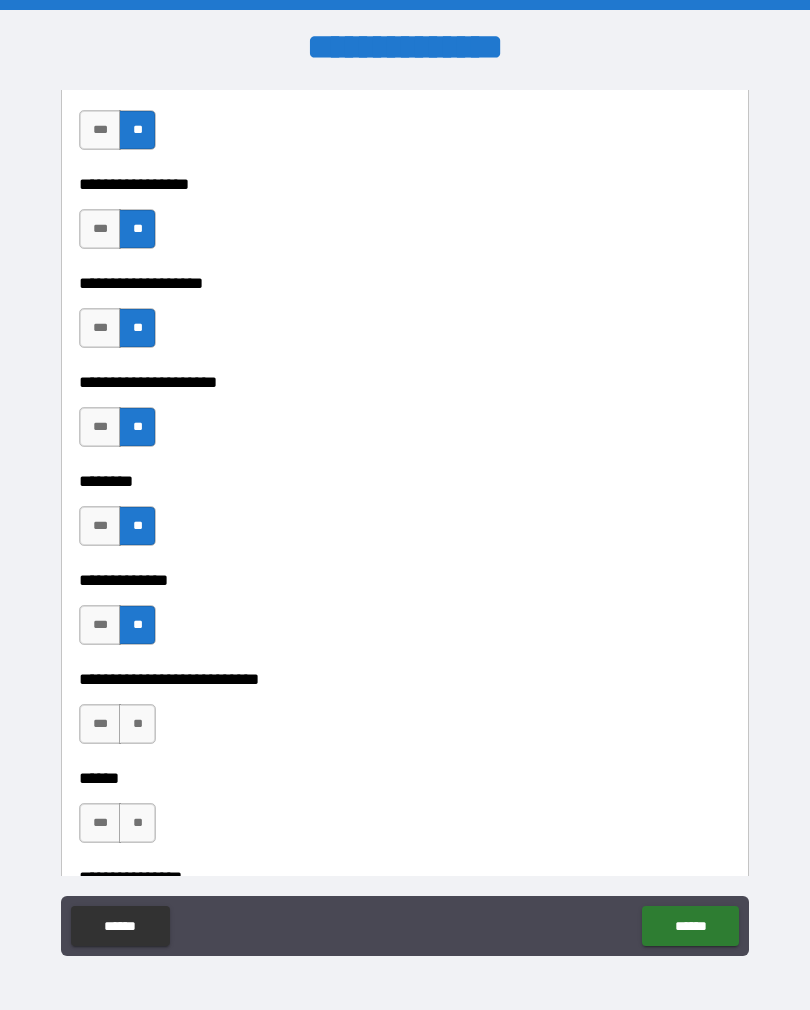 click on "**" at bounding box center [137, 724] 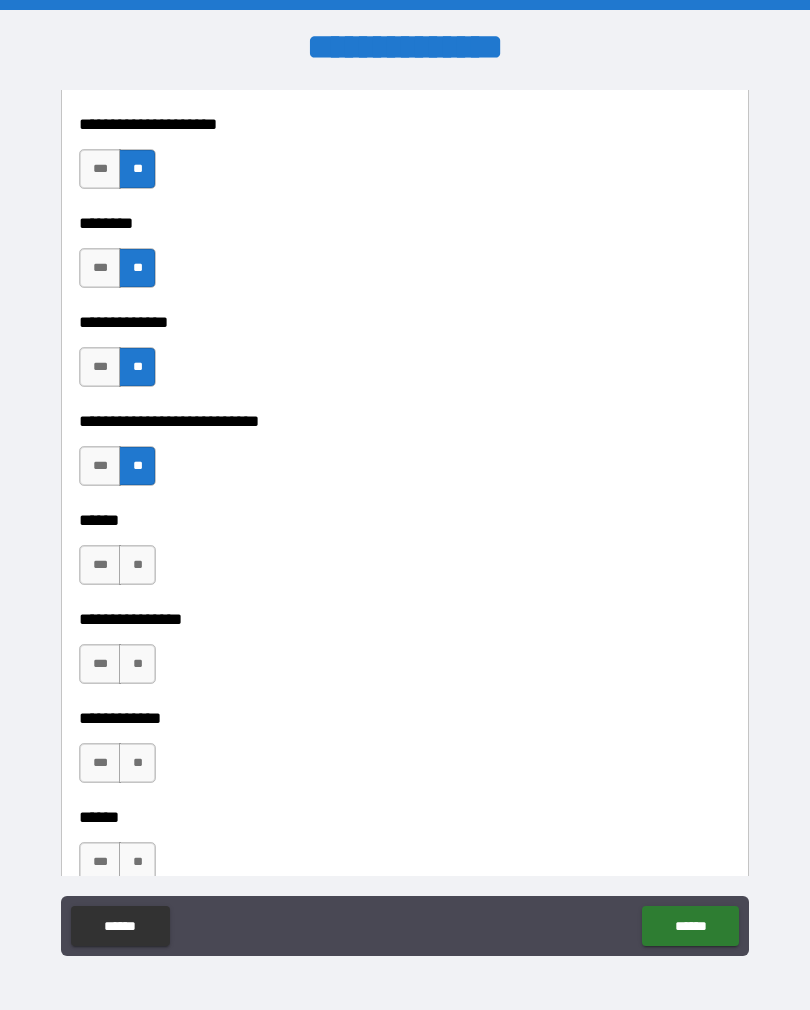 scroll, scrollTop: 6964, scrollLeft: 0, axis: vertical 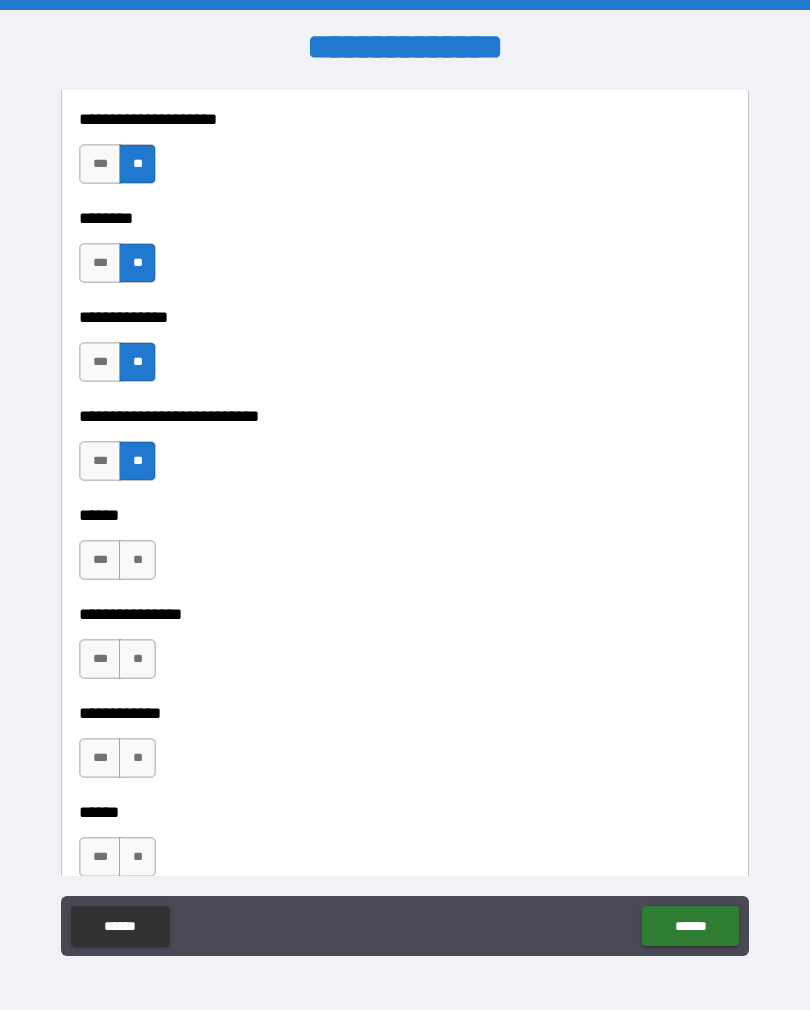 click on "**" at bounding box center [137, 560] 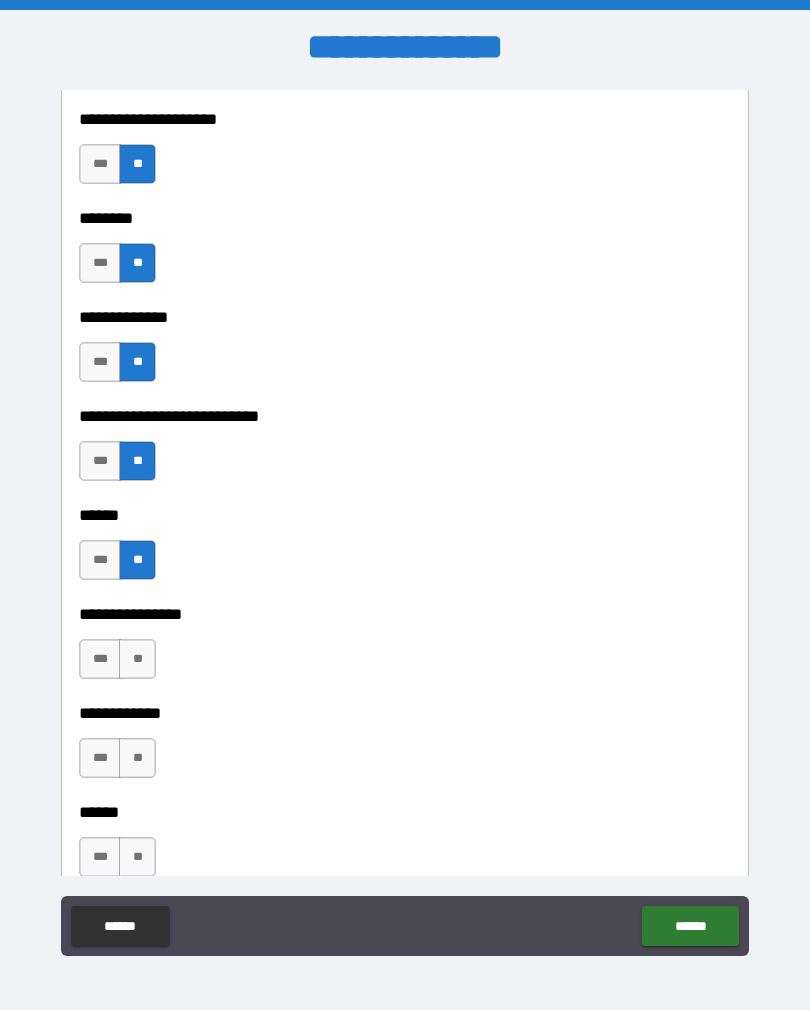 click on "**" at bounding box center (137, 659) 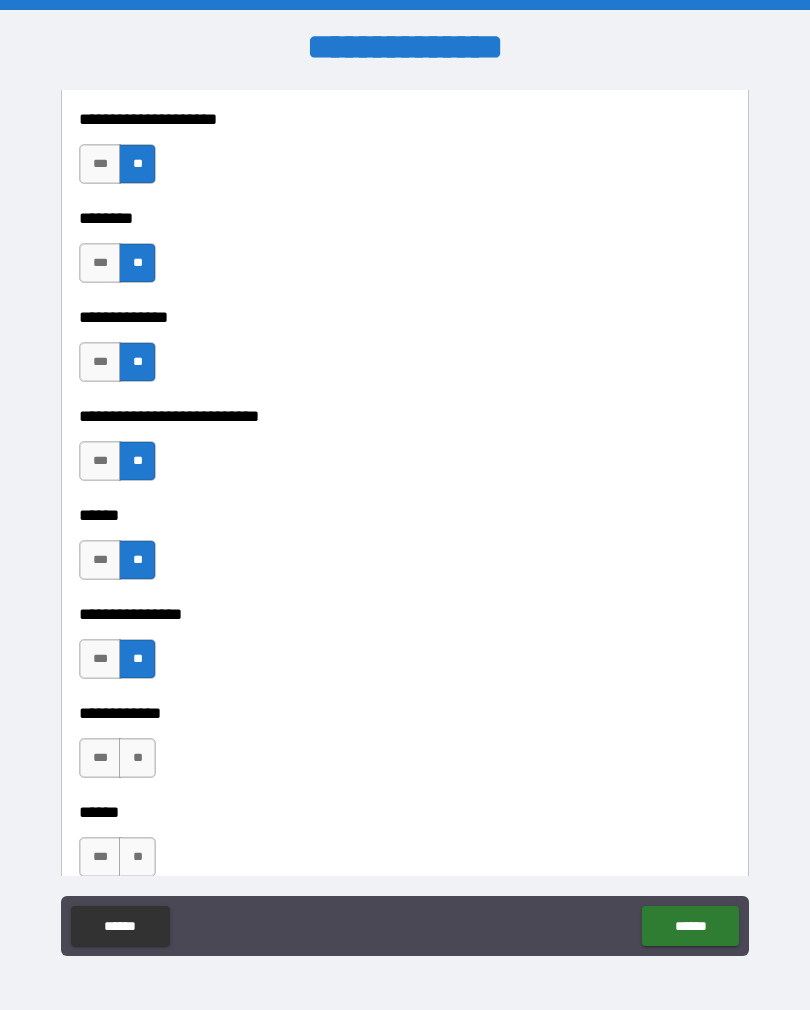 click on "**" at bounding box center (137, 758) 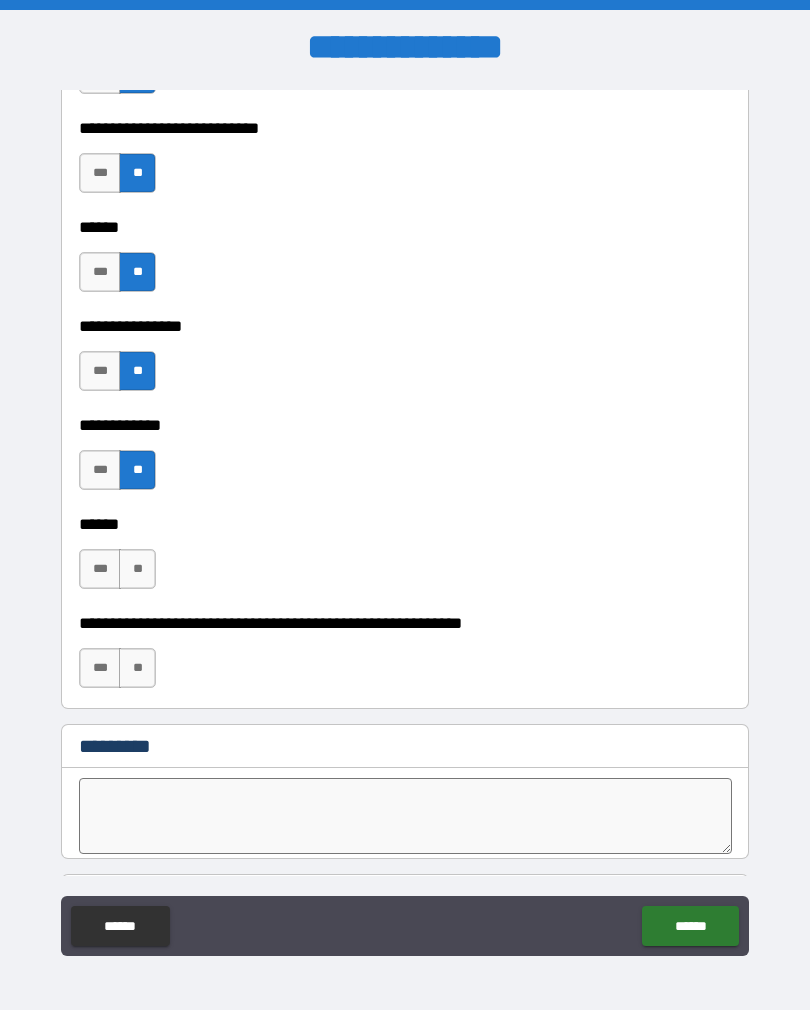 scroll, scrollTop: 7284, scrollLeft: 0, axis: vertical 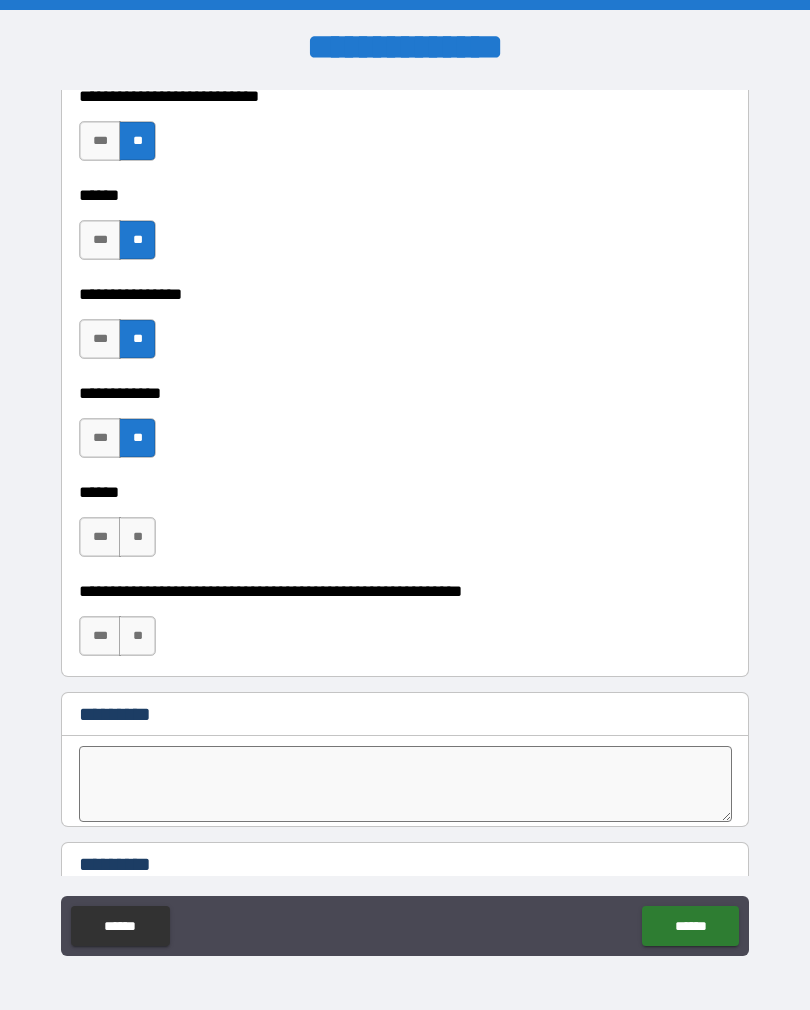 click on "**" at bounding box center (137, 537) 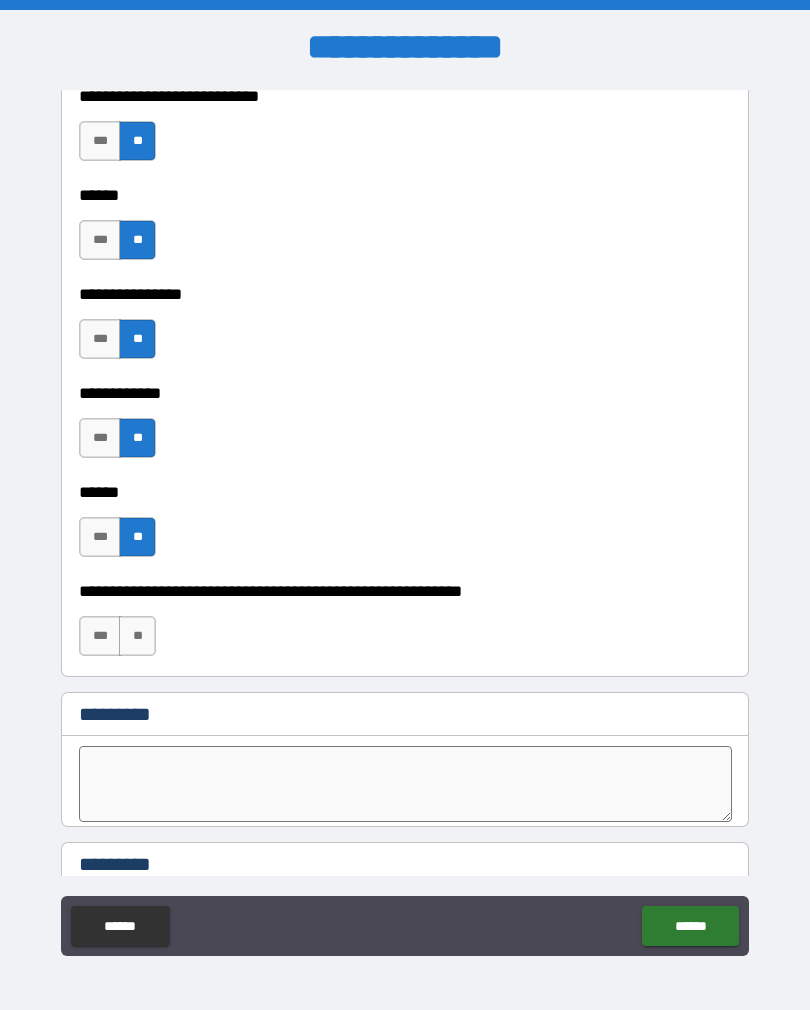 click on "**" at bounding box center [137, 636] 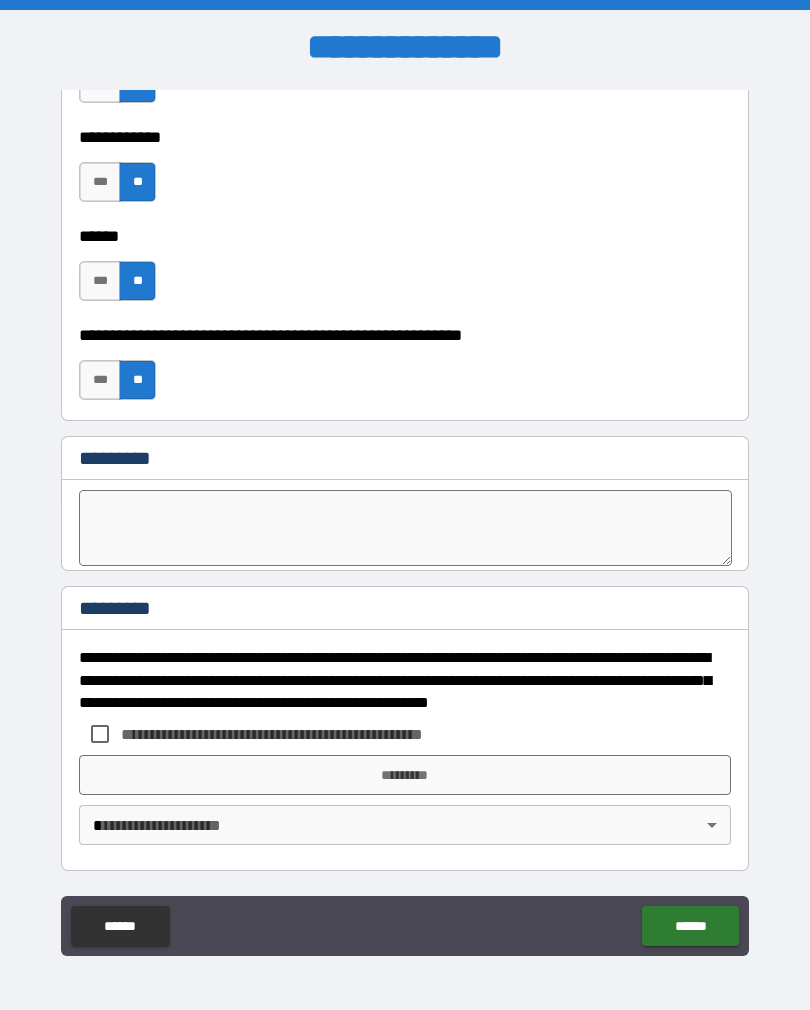 scroll, scrollTop: 7540, scrollLeft: 0, axis: vertical 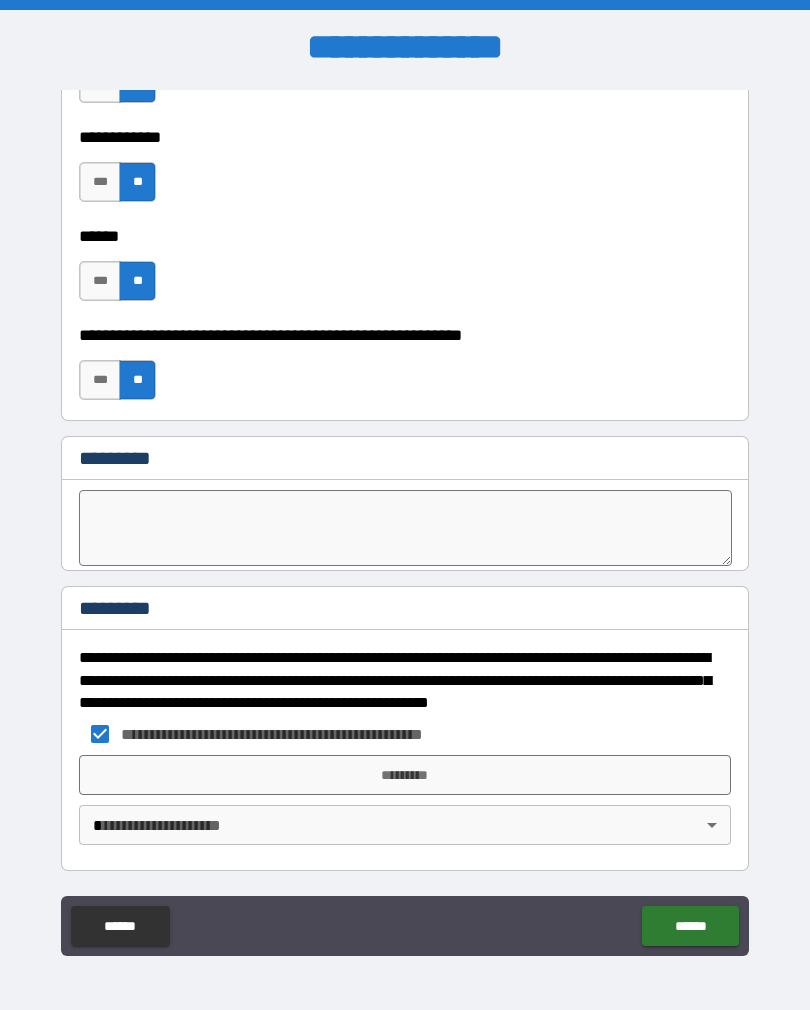 click on "*********" at bounding box center (405, 775) 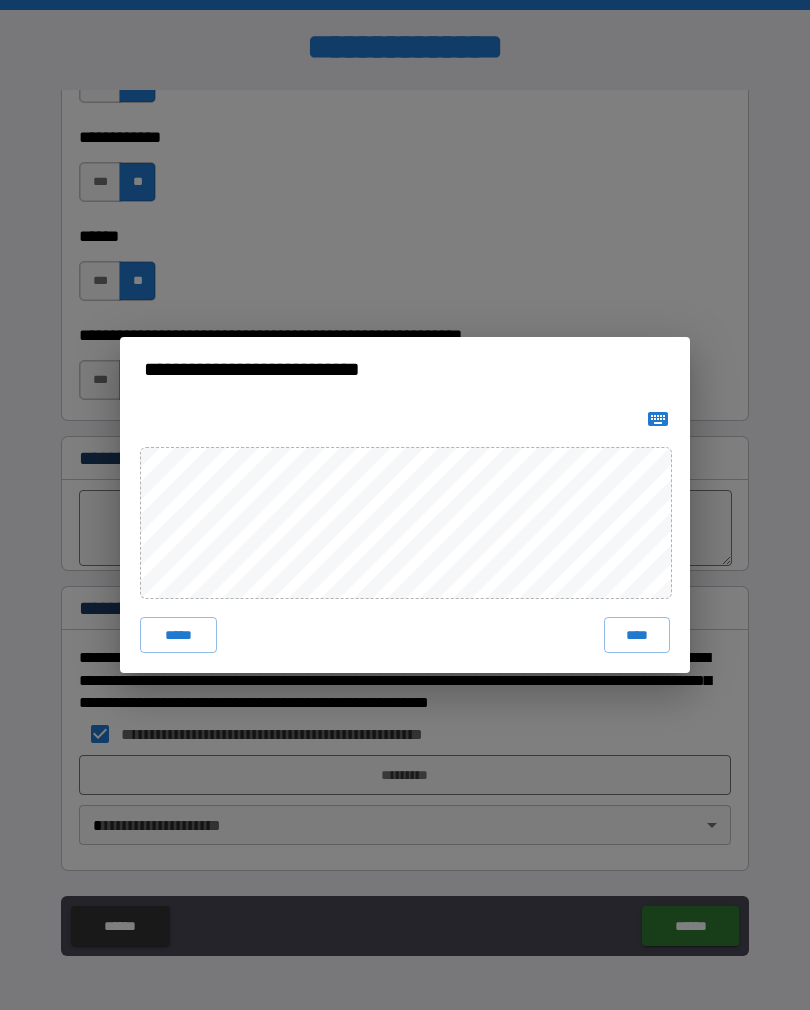 click on "****" at bounding box center (637, 635) 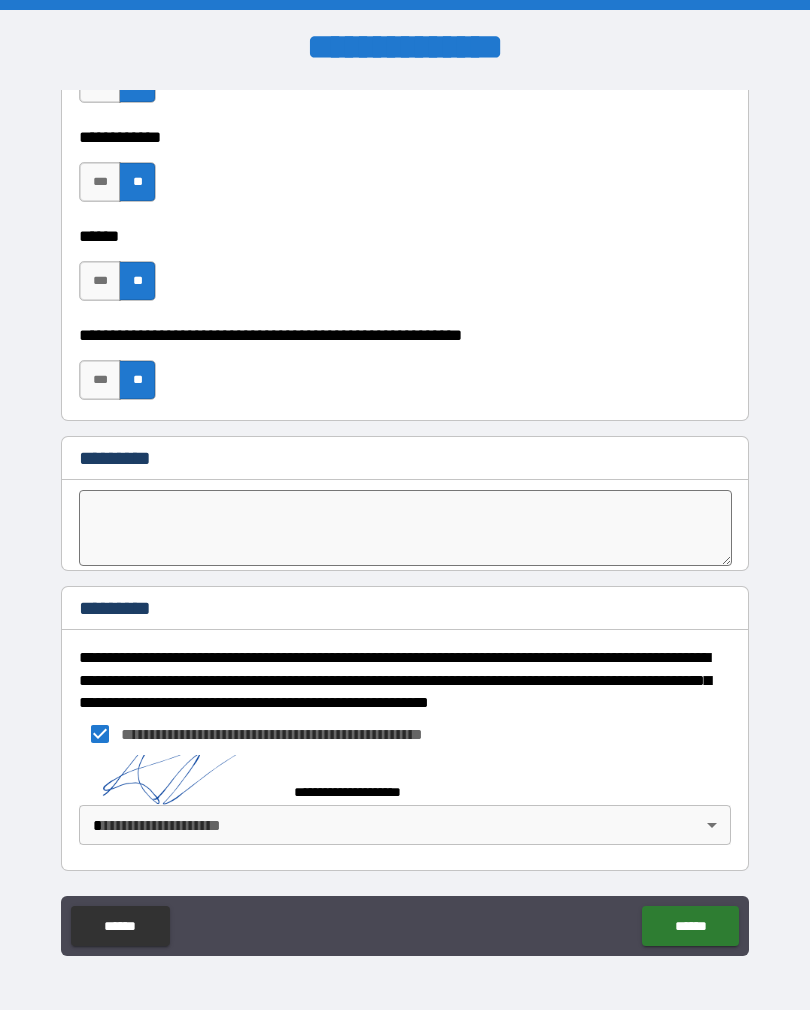 scroll, scrollTop: 7530, scrollLeft: 0, axis: vertical 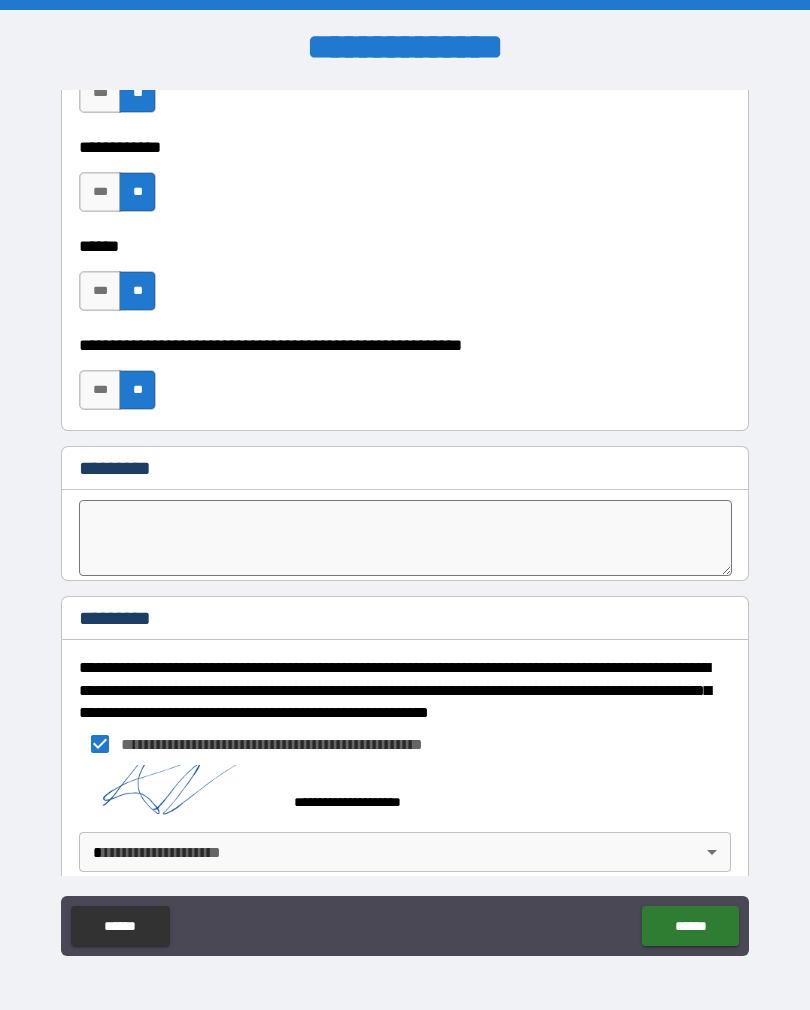 click on "**********" at bounding box center (405, 520) 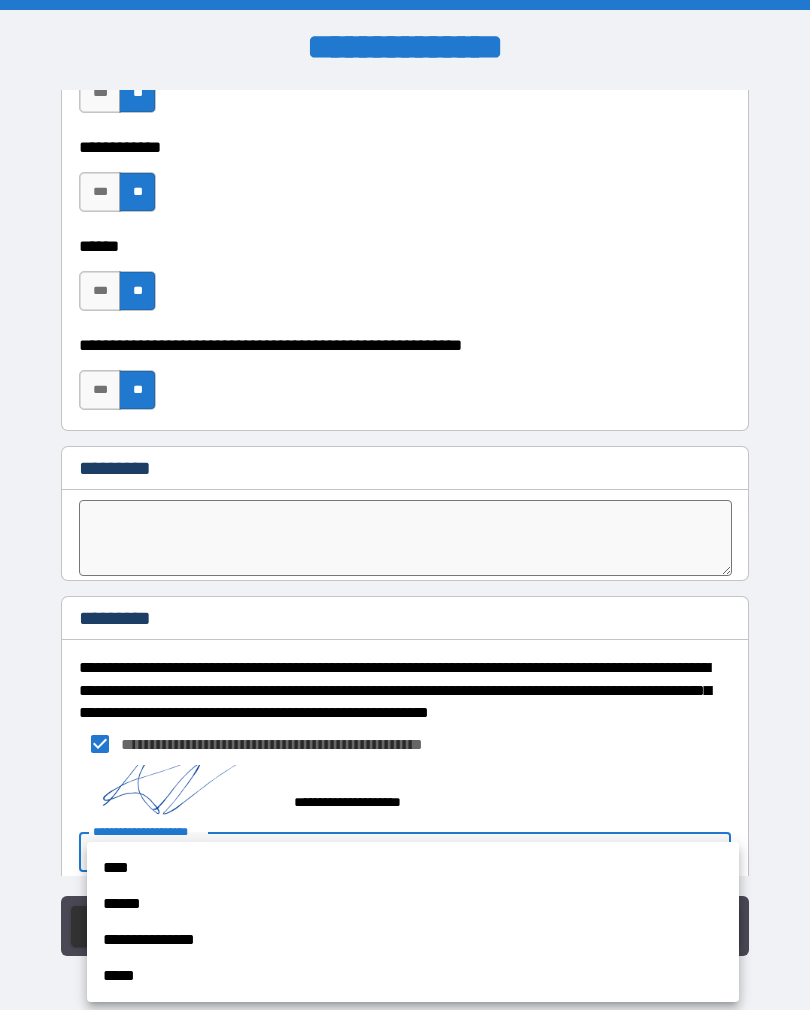 click on "****" at bounding box center [413, 868] 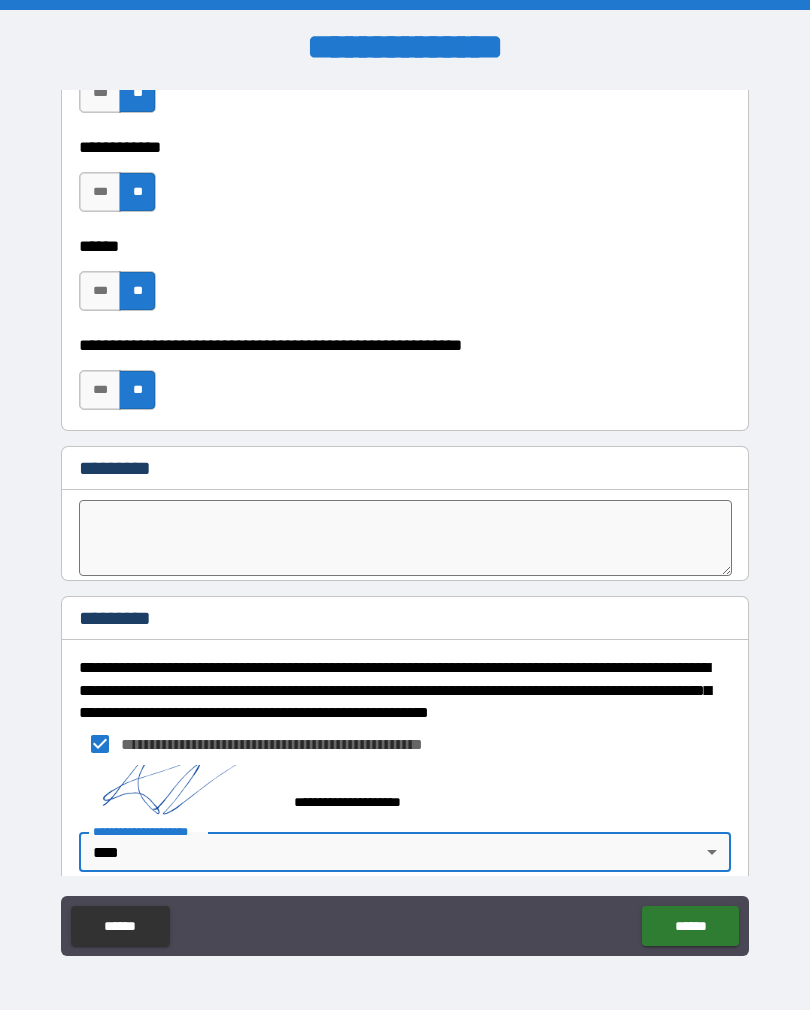 type on "*" 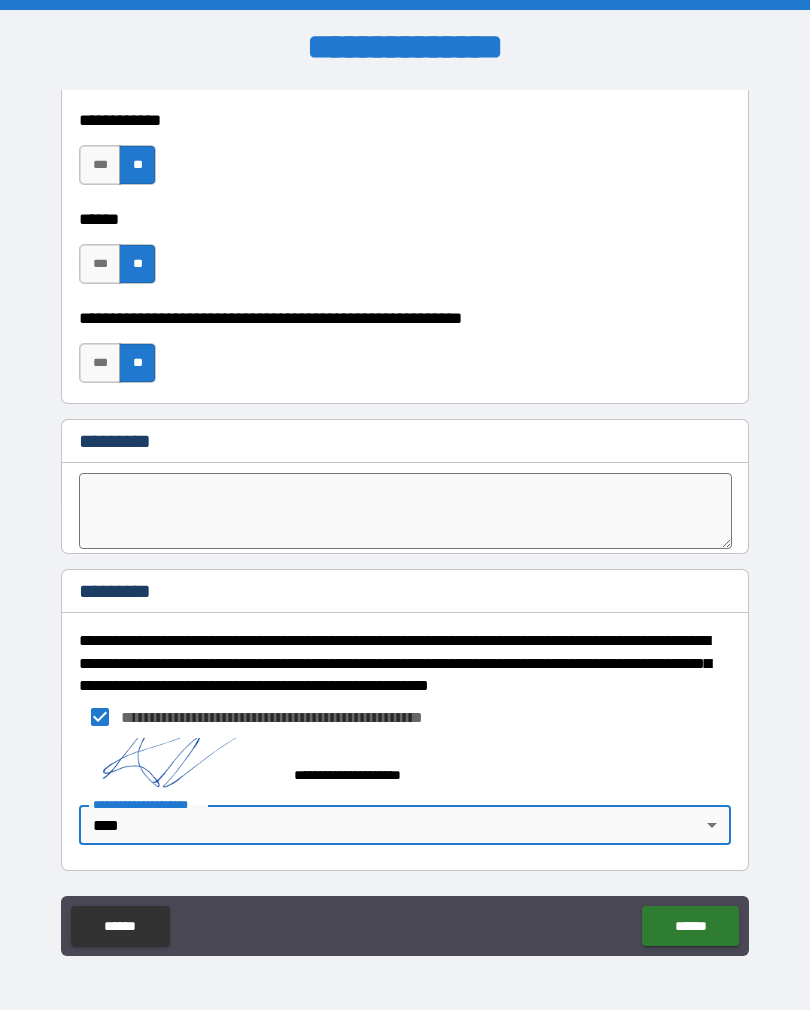 scroll, scrollTop: 7557, scrollLeft: 0, axis: vertical 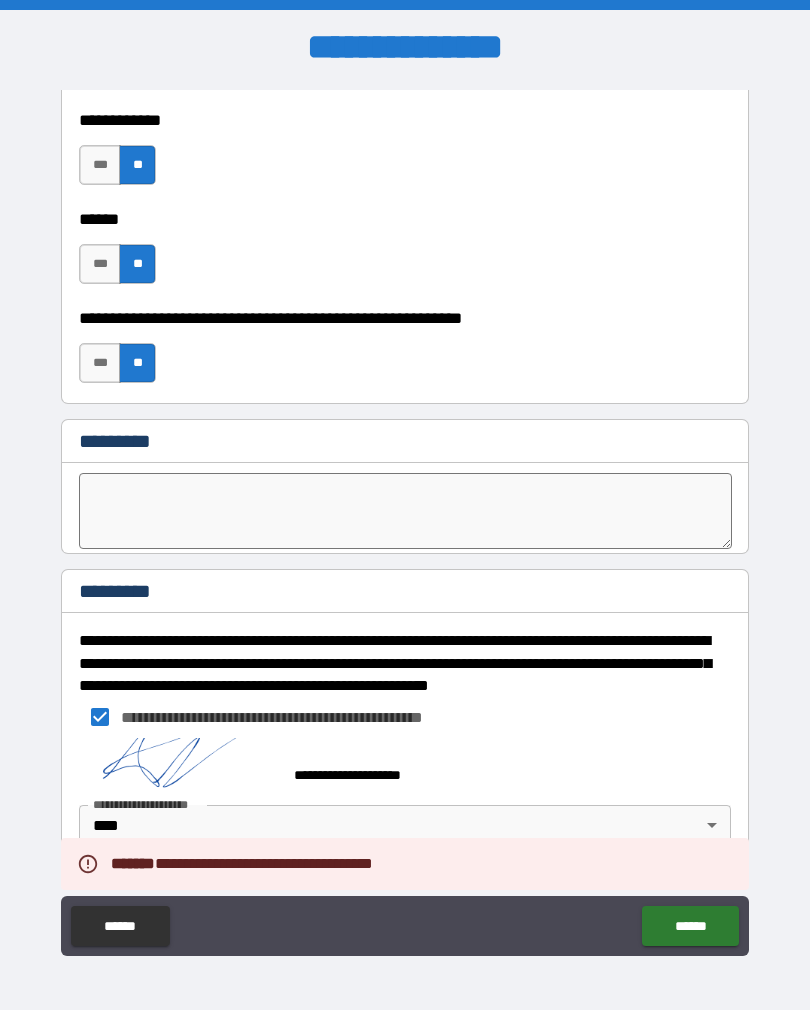 type on "*" 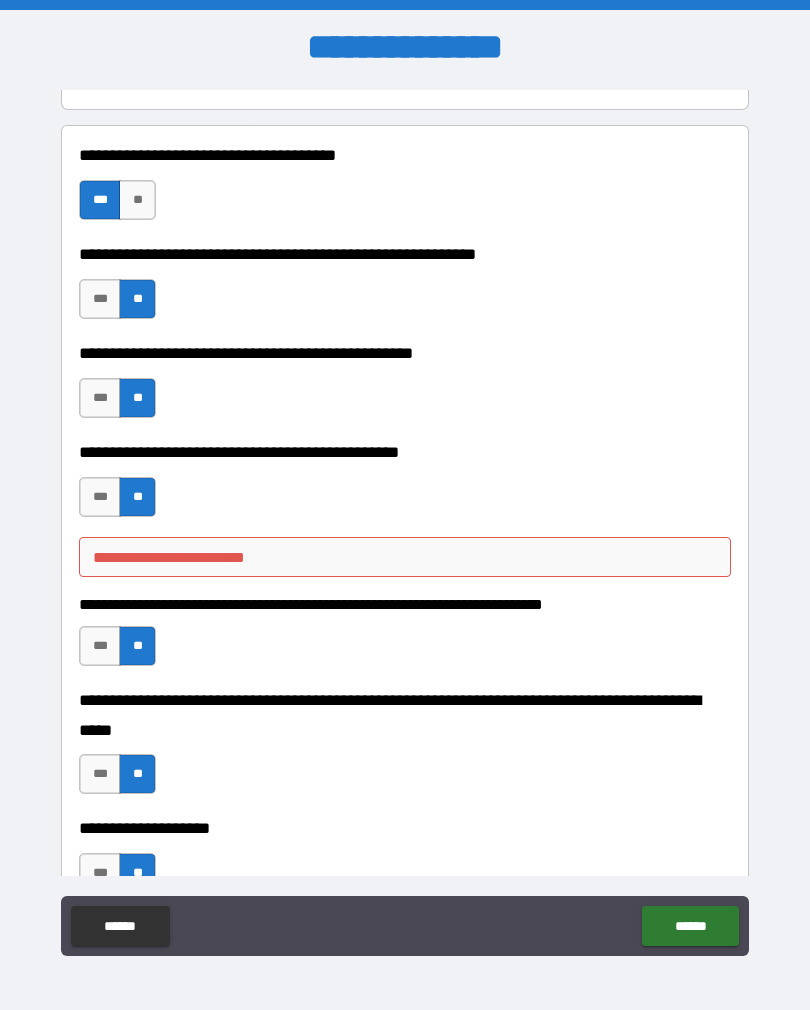 scroll, scrollTop: 350, scrollLeft: 0, axis: vertical 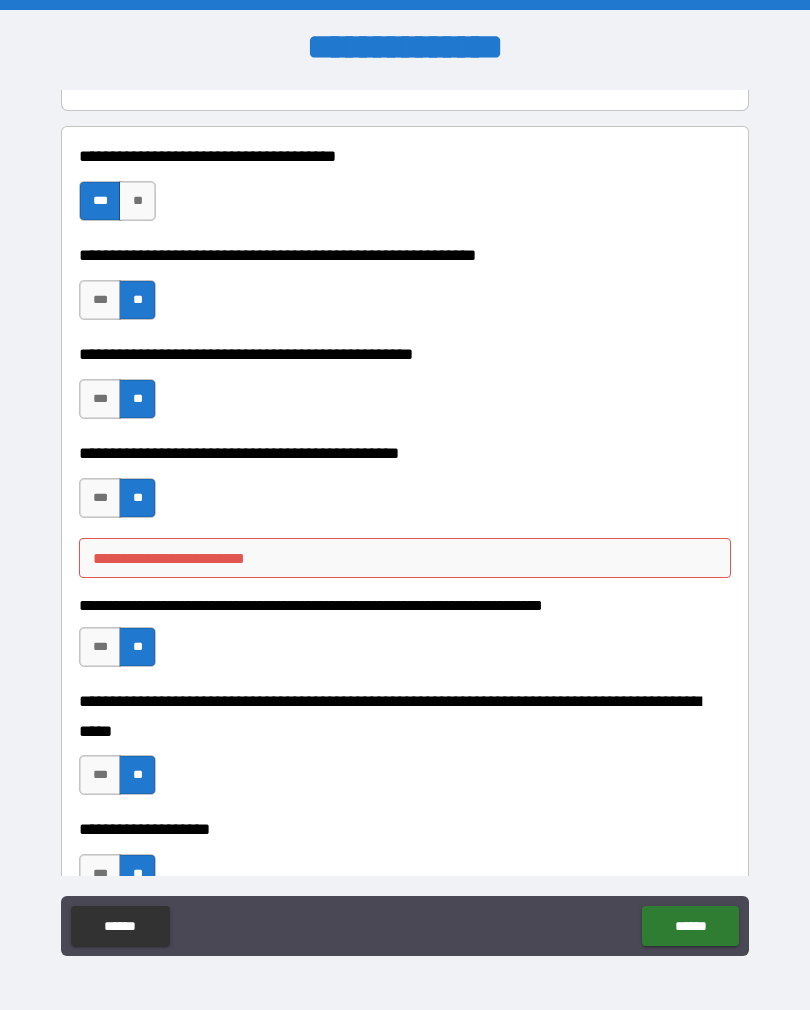 click on "**********" at bounding box center (405, 558) 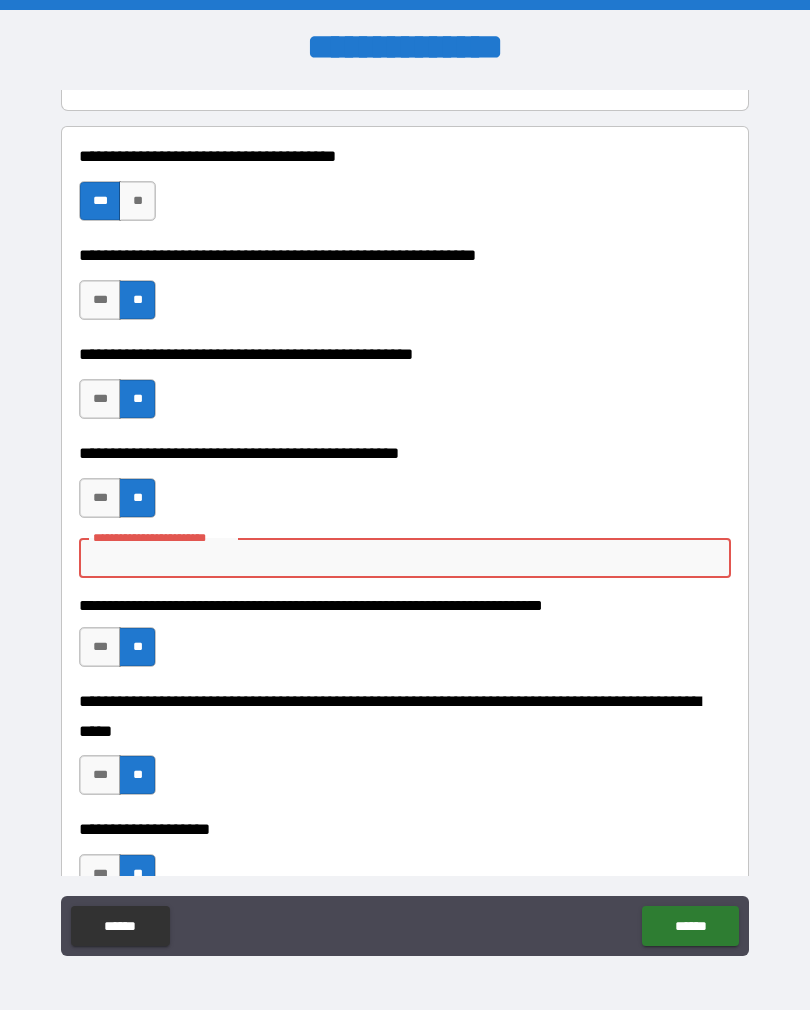 type on "*" 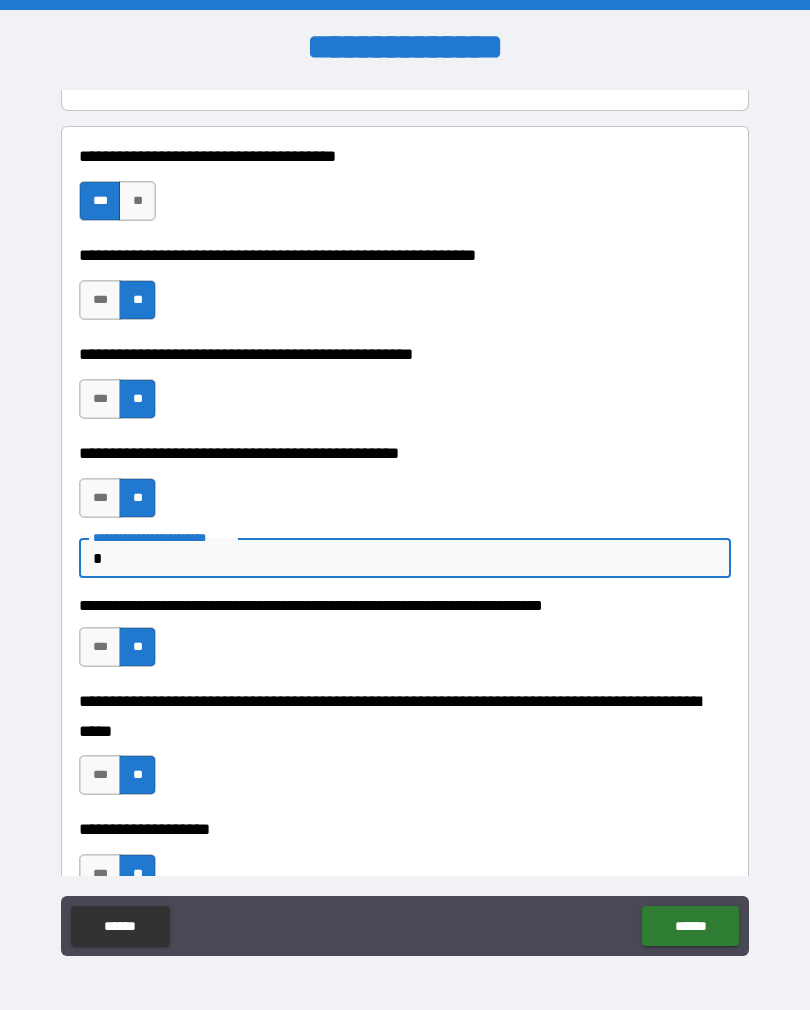 type on "*" 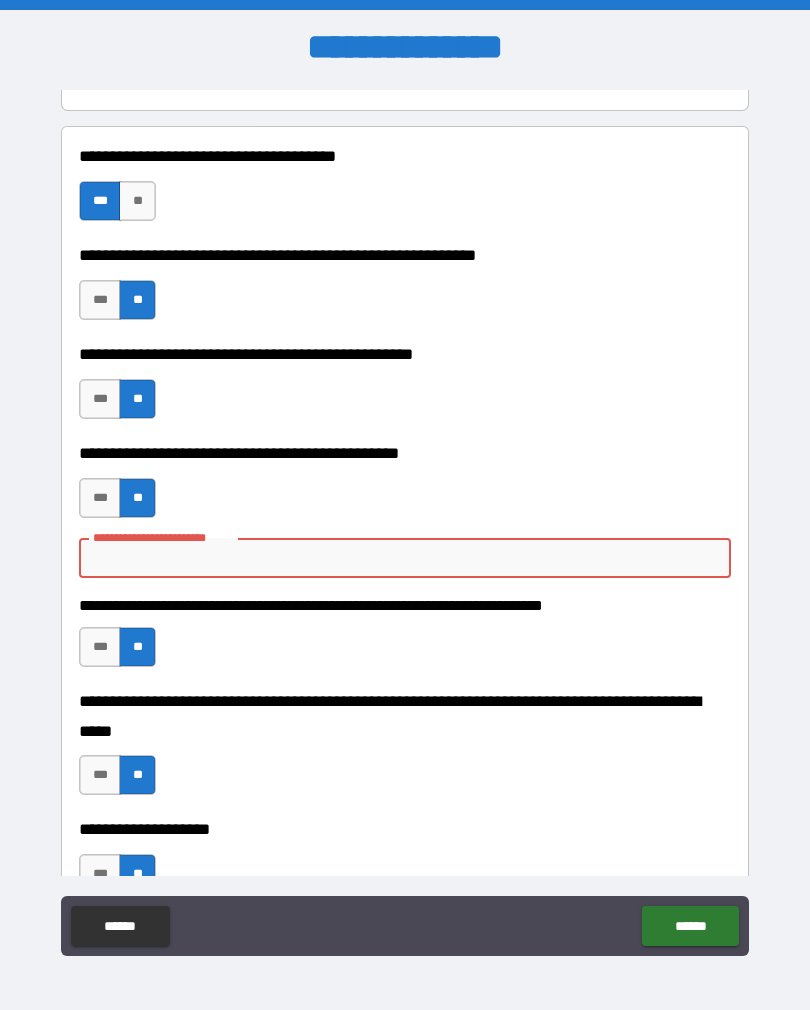 click on "***" at bounding box center [100, 498] 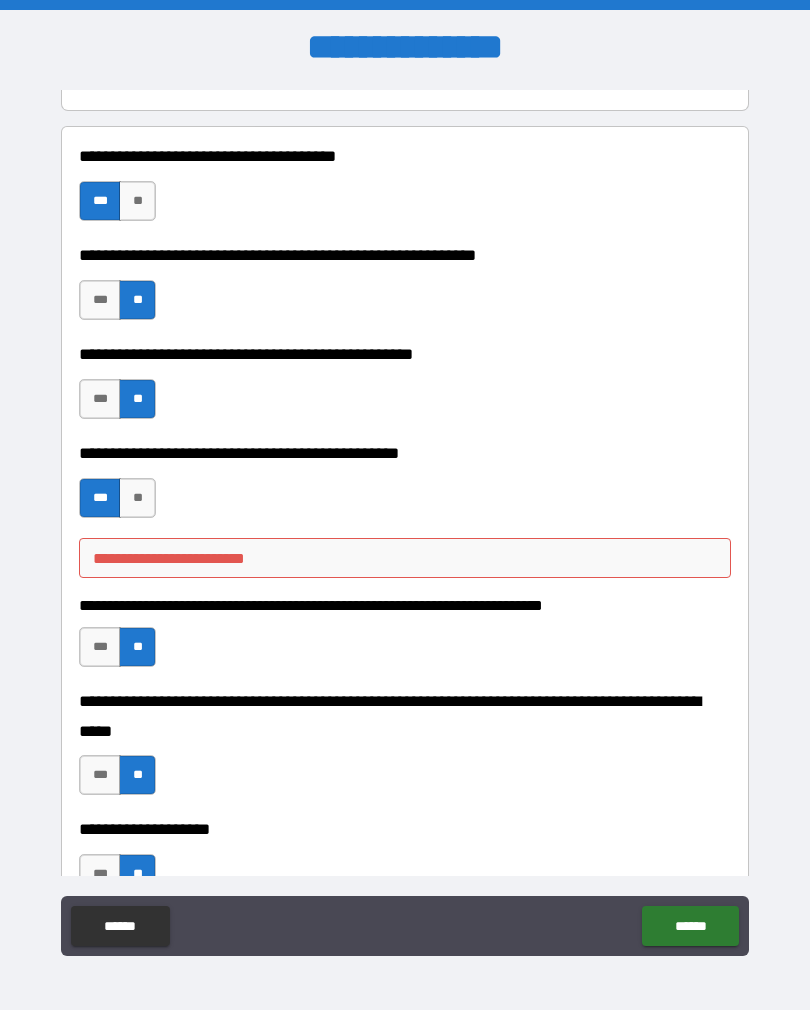type on "*" 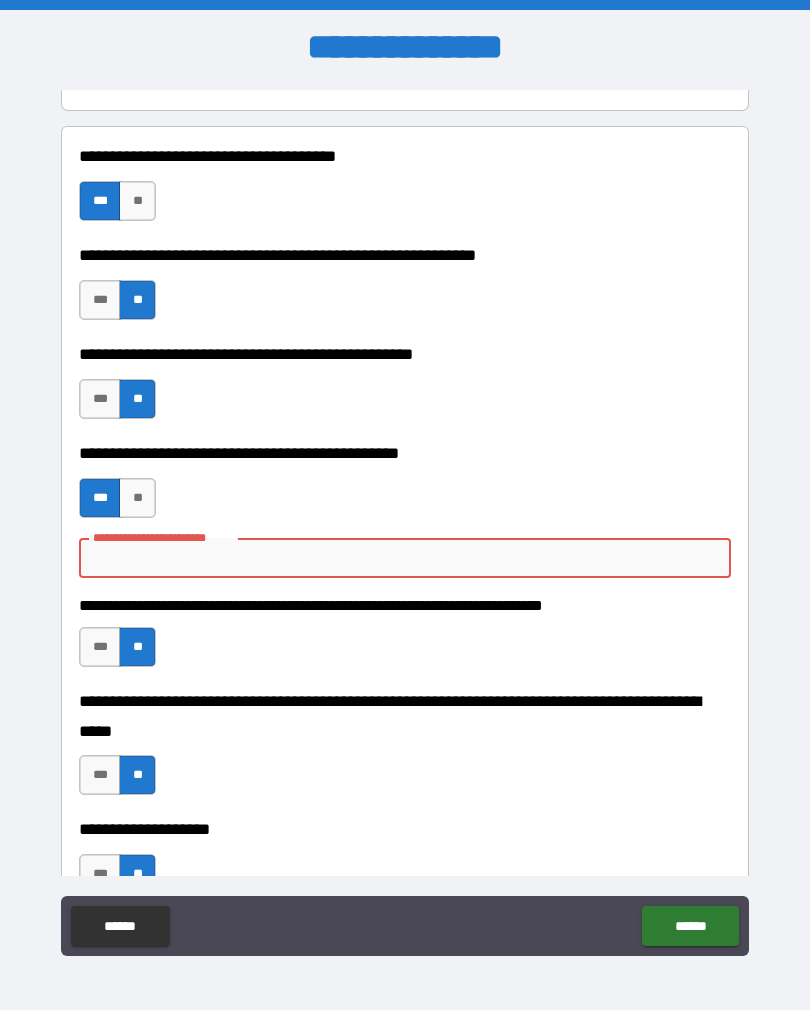 type on "*" 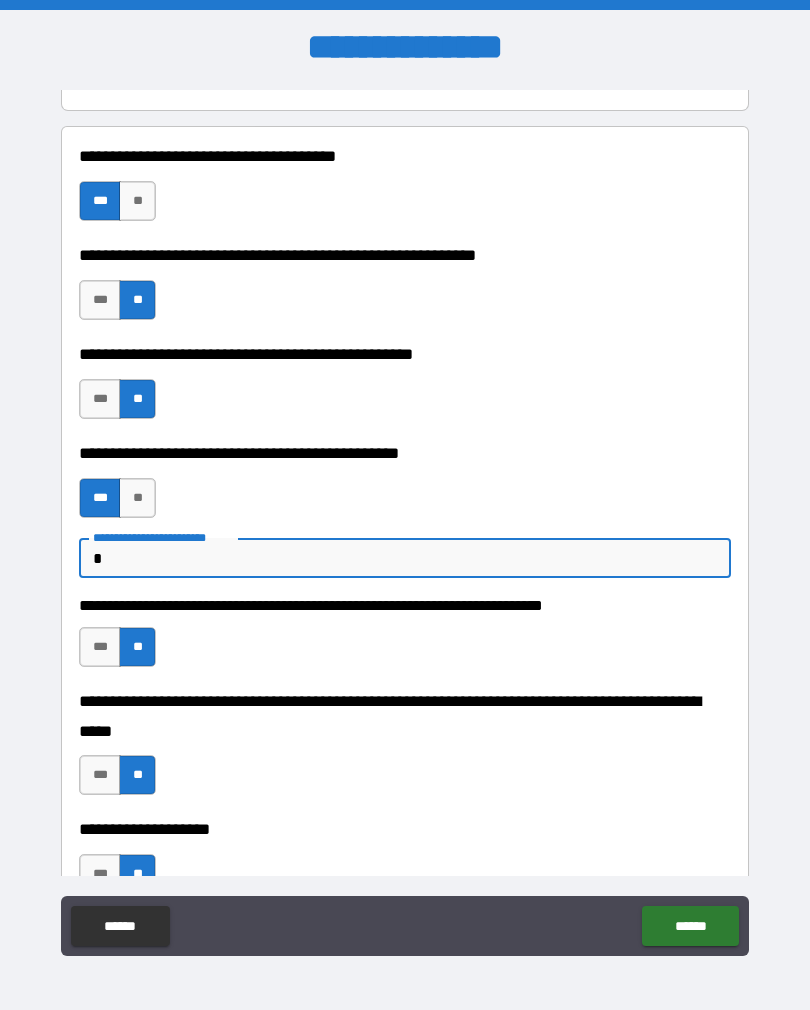 type on "*" 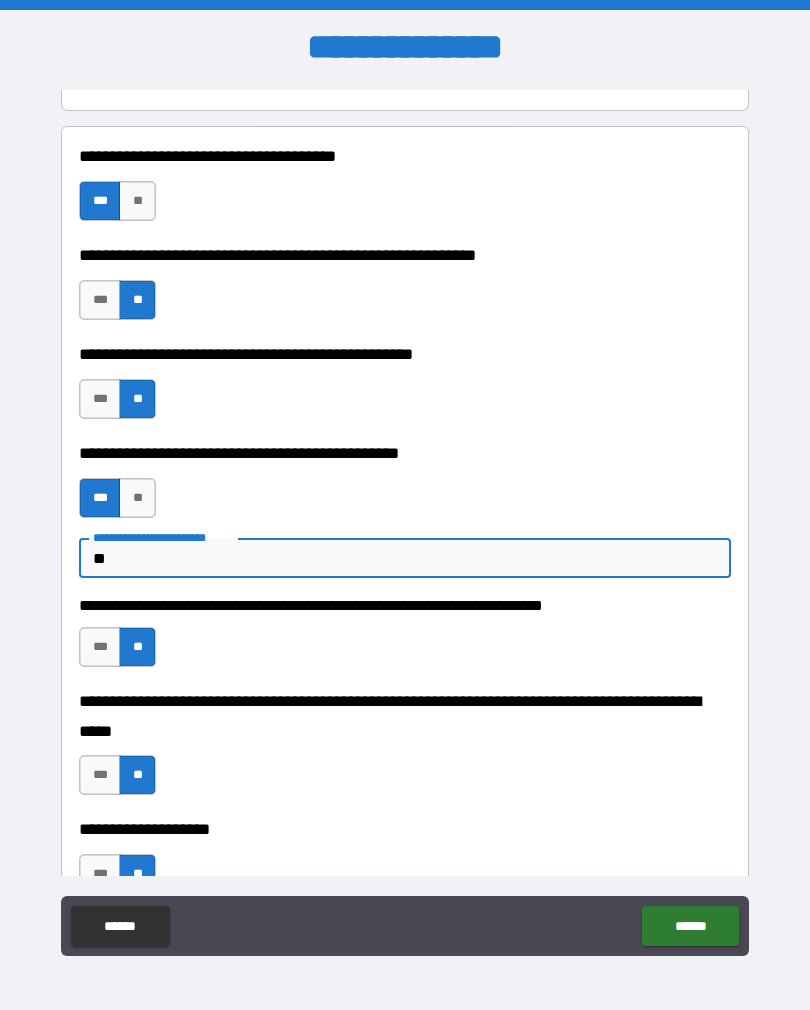type on "*" 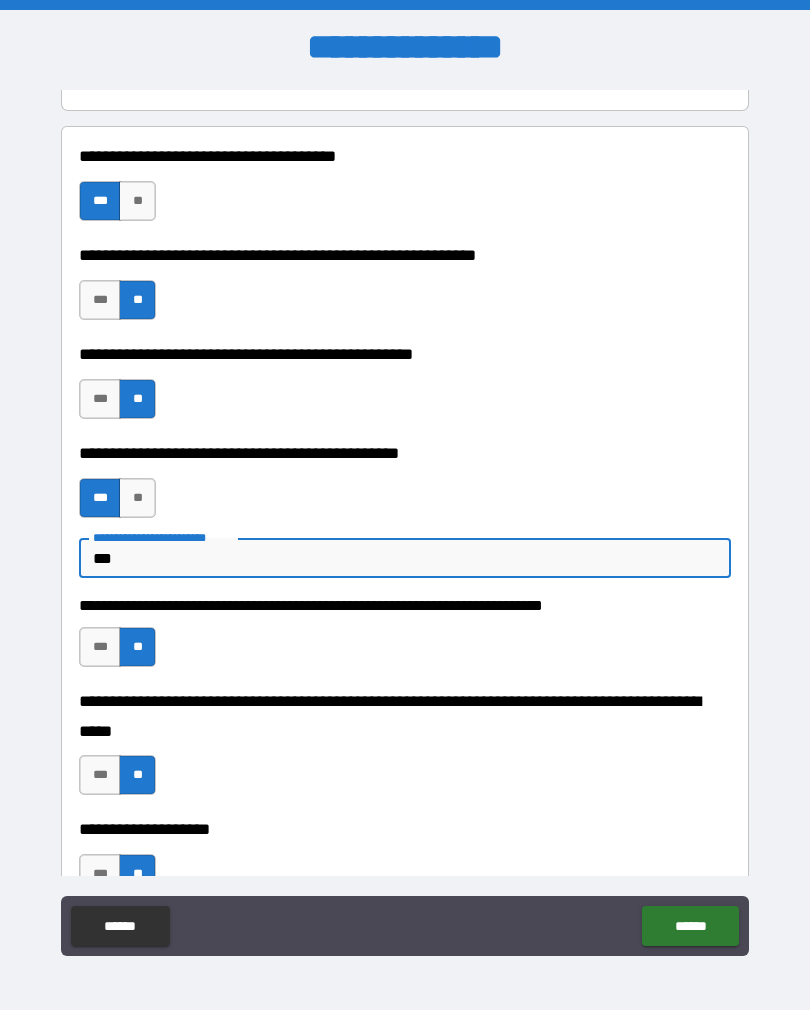 type on "*" 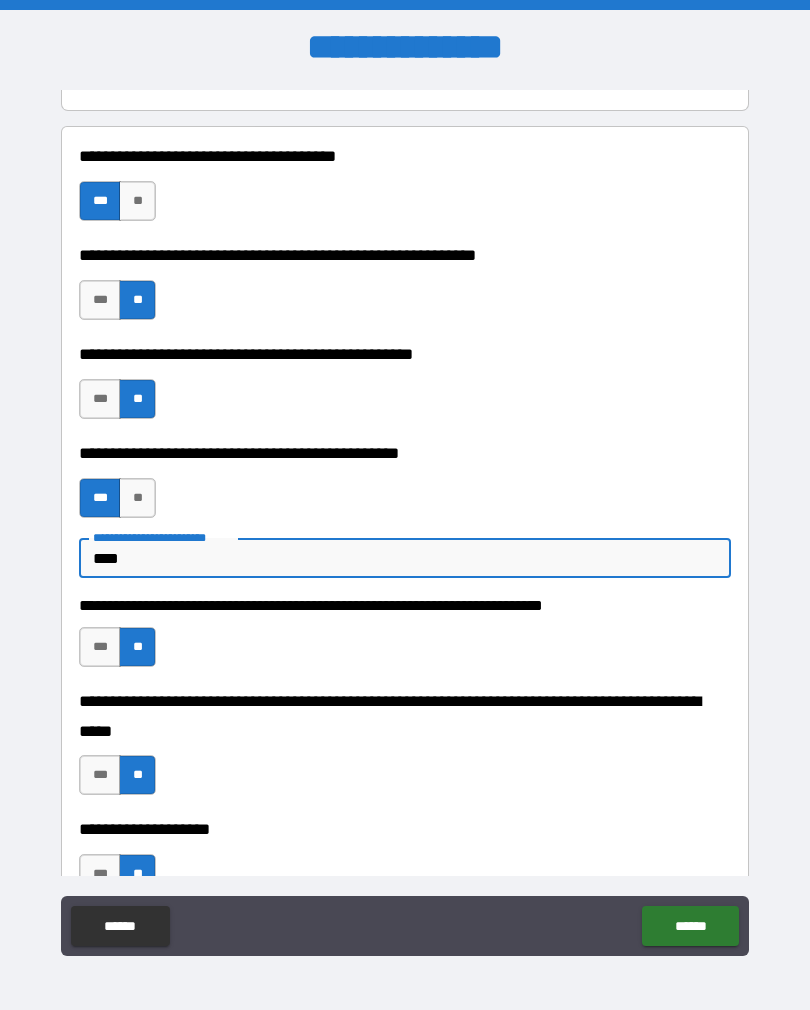 type on "*" 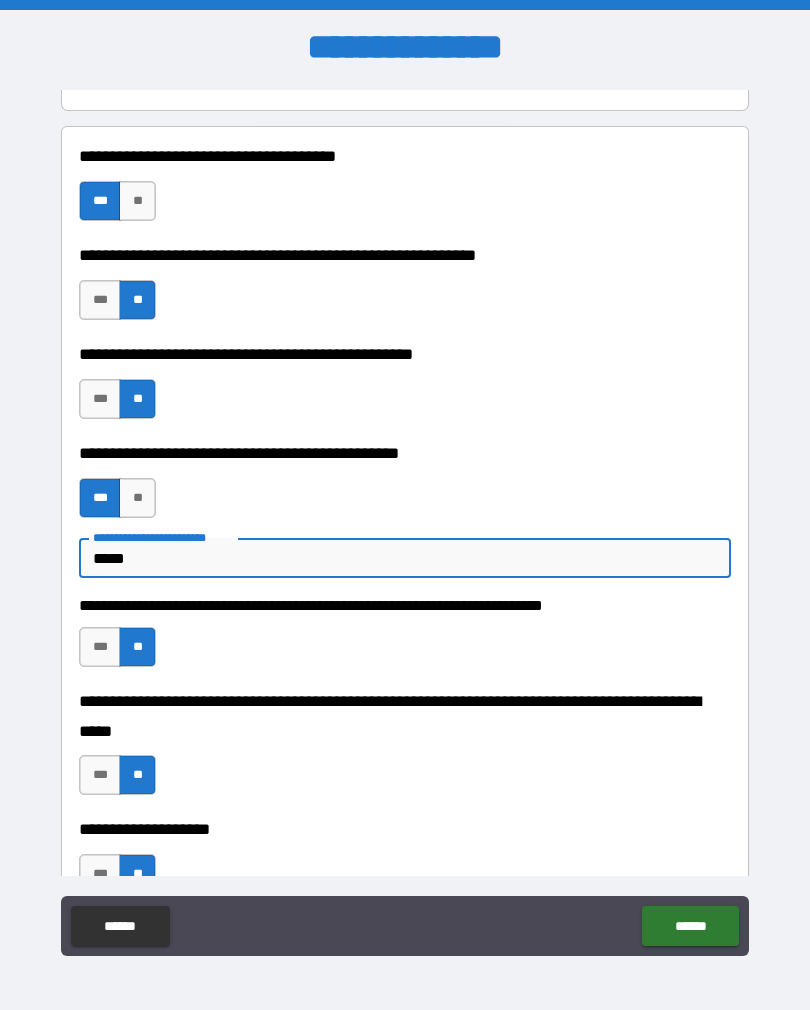 type on "*" 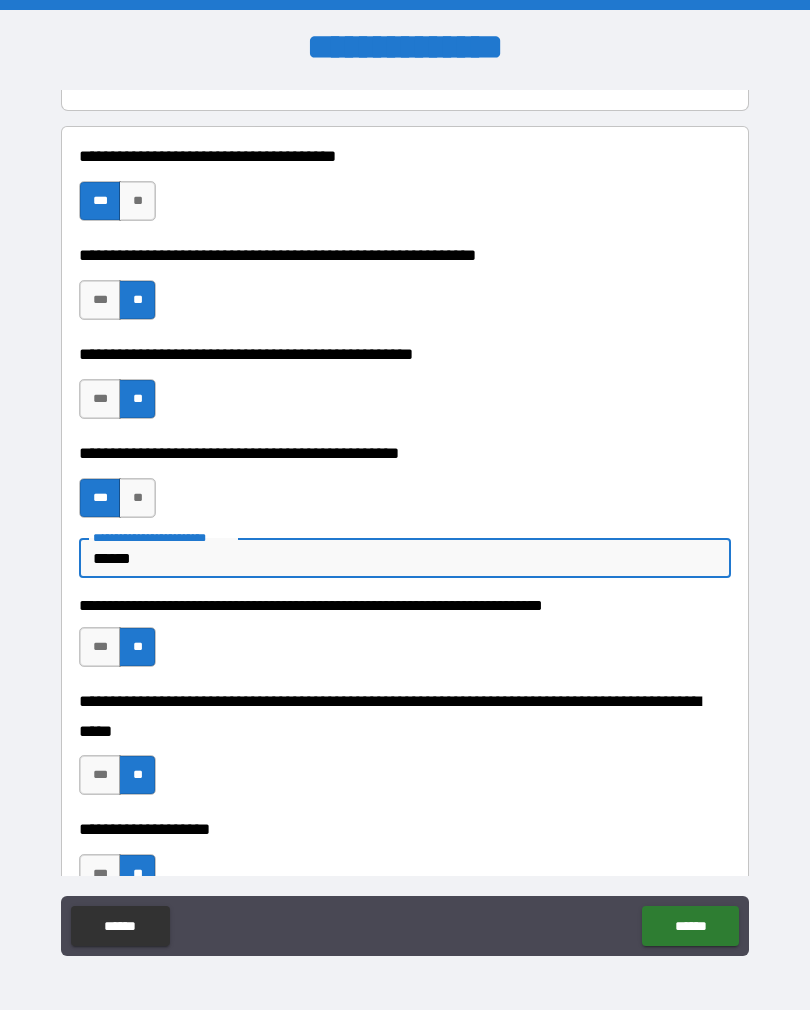type on "*" 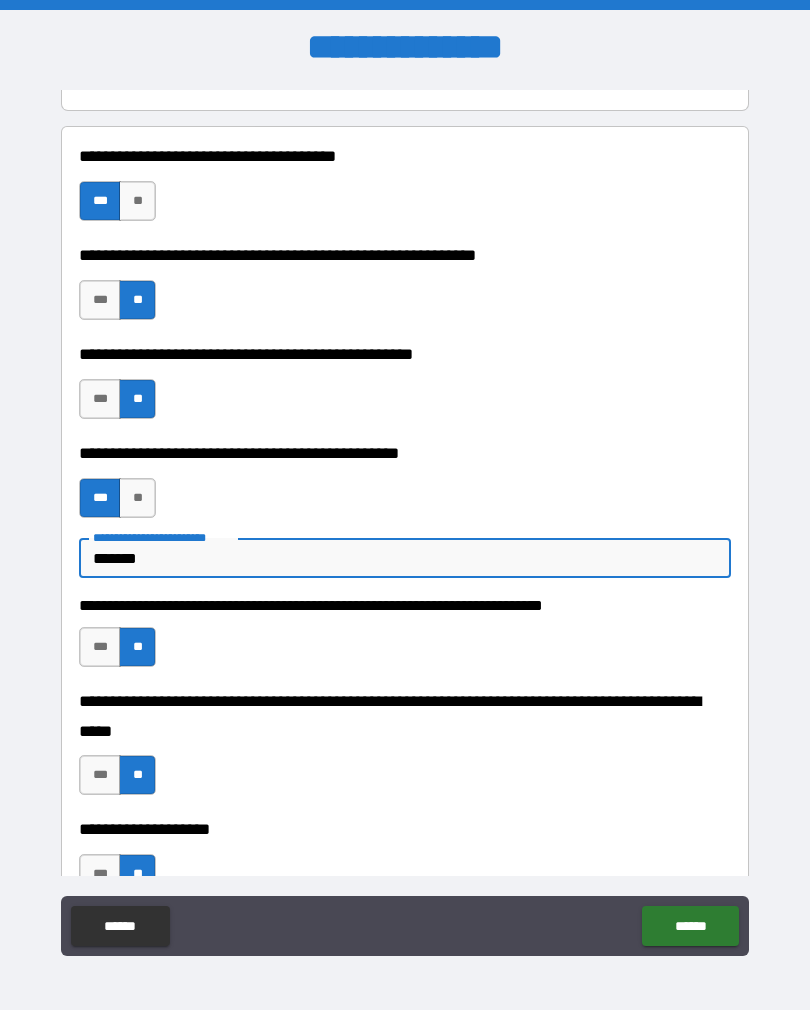 type on "*" 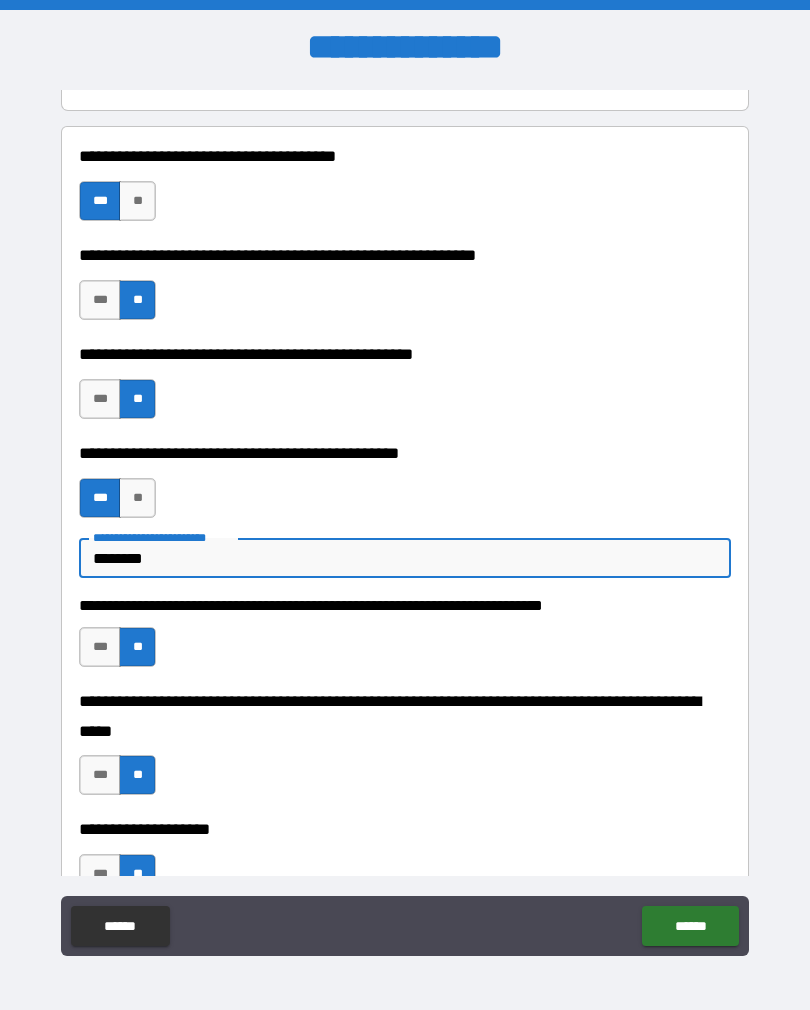 type on "*" 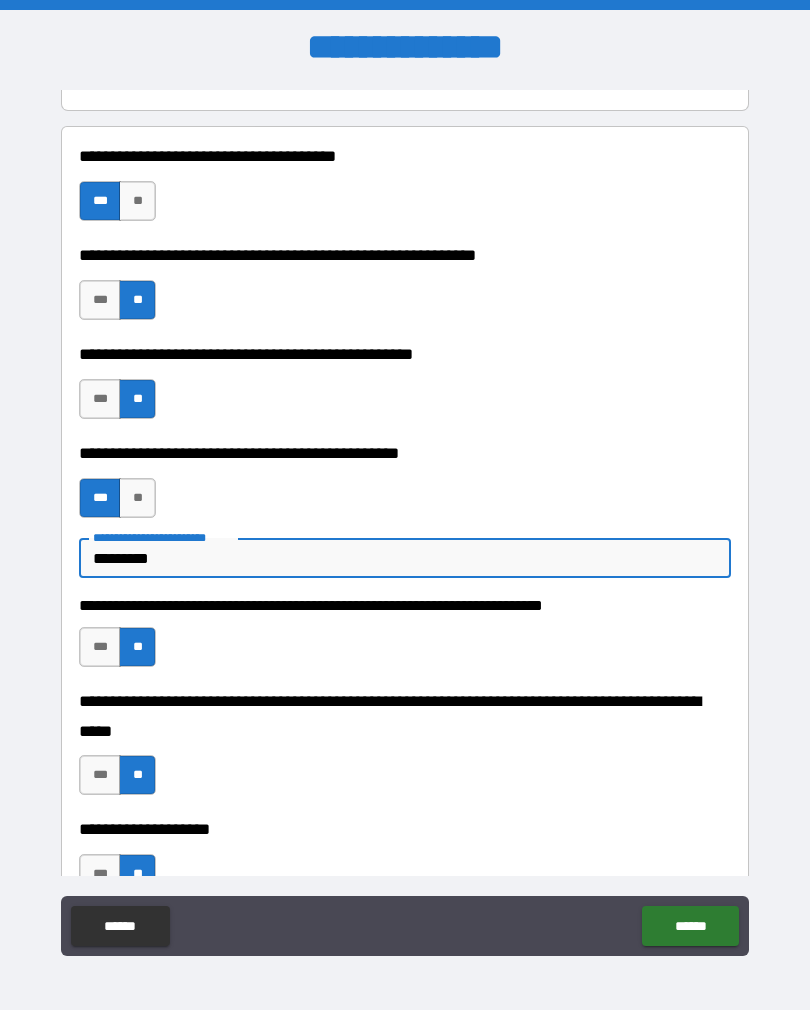 type on "*" 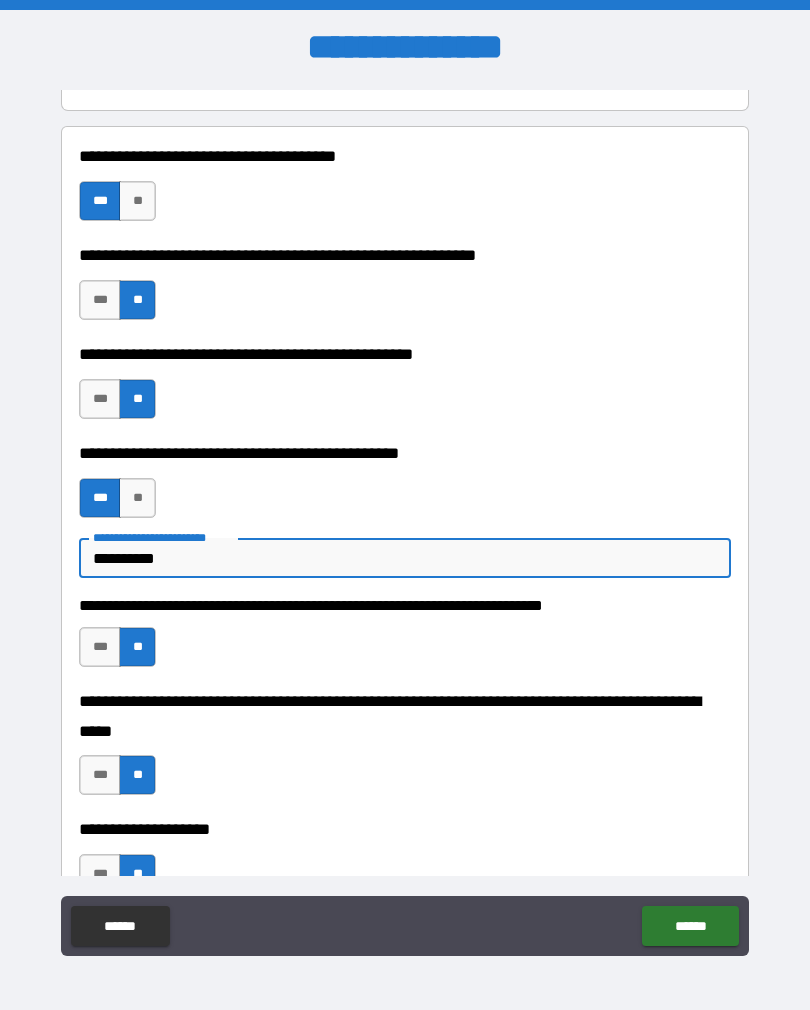 type on "*" 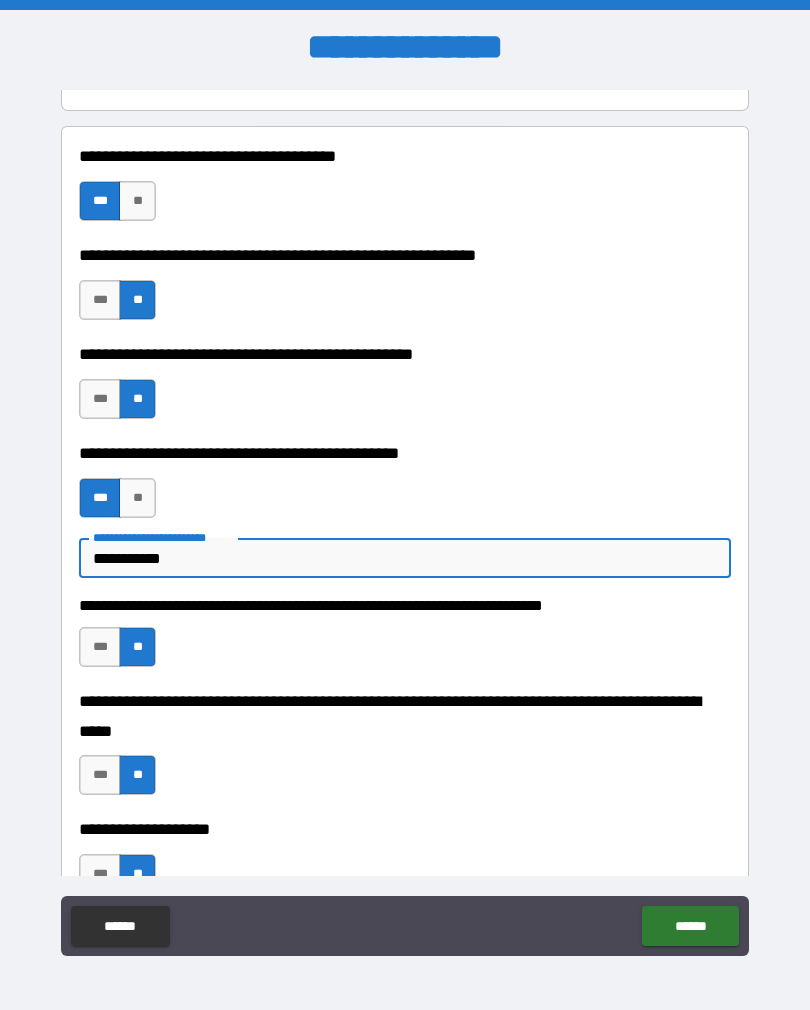 type on "*" 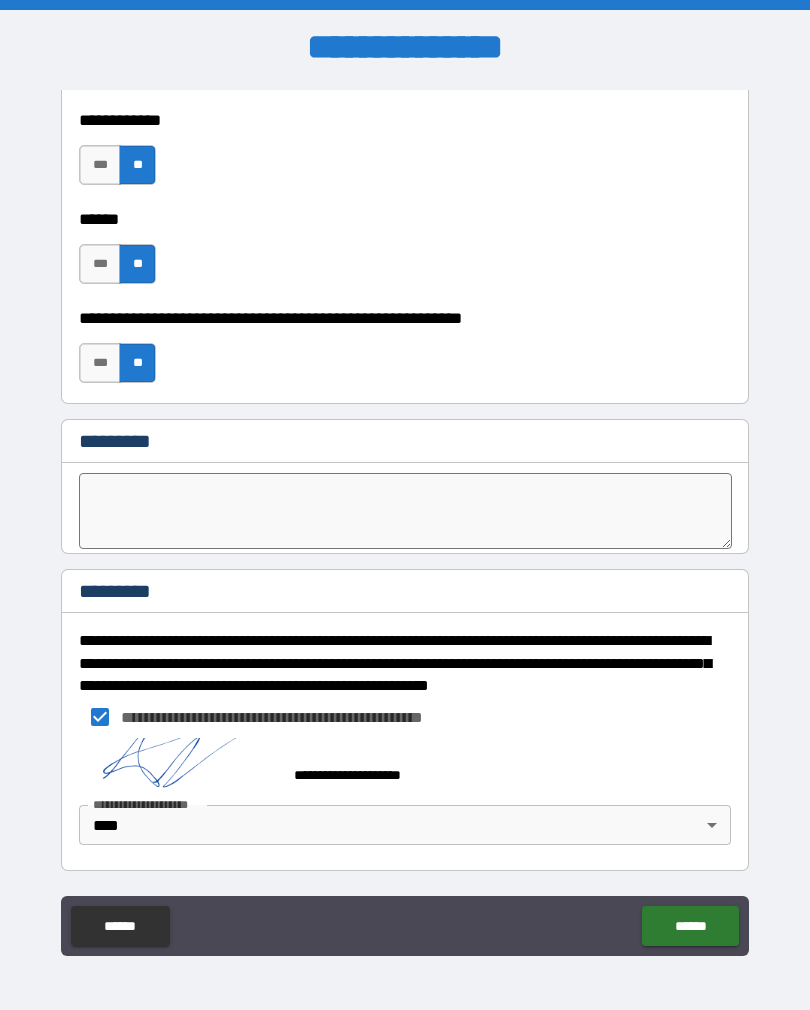 scroll, scrollTop: 7557, scrollLeft: 0, axis: vertical 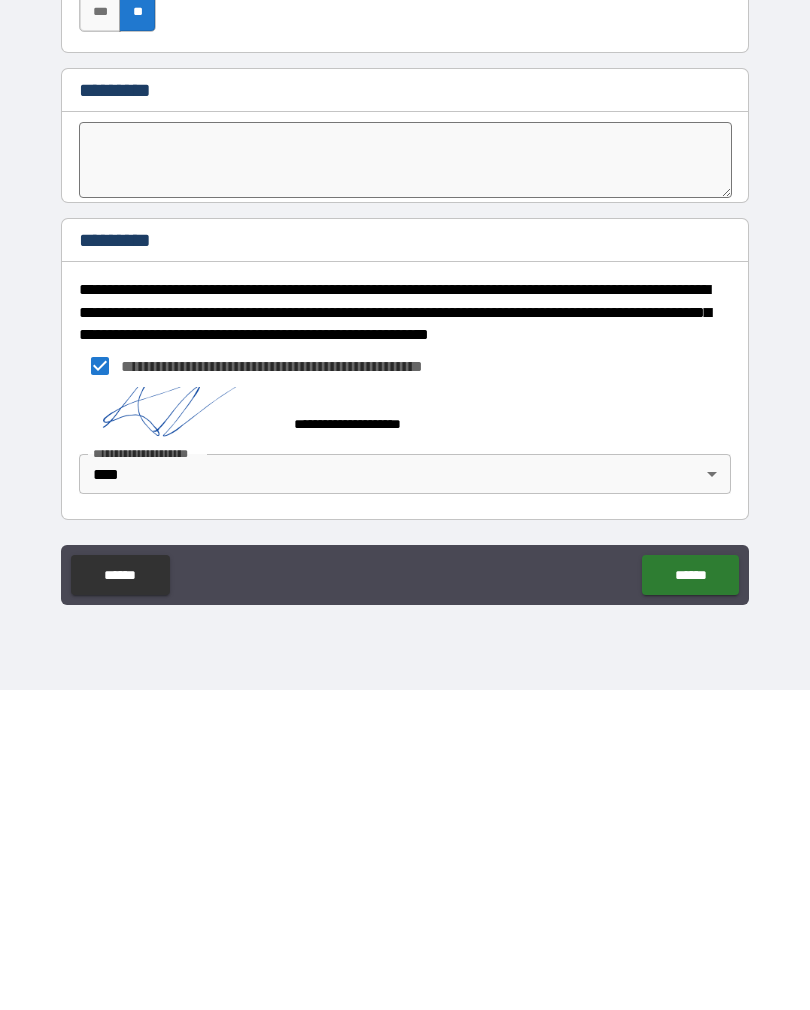 click on "******" at bounding box center (690, 895) 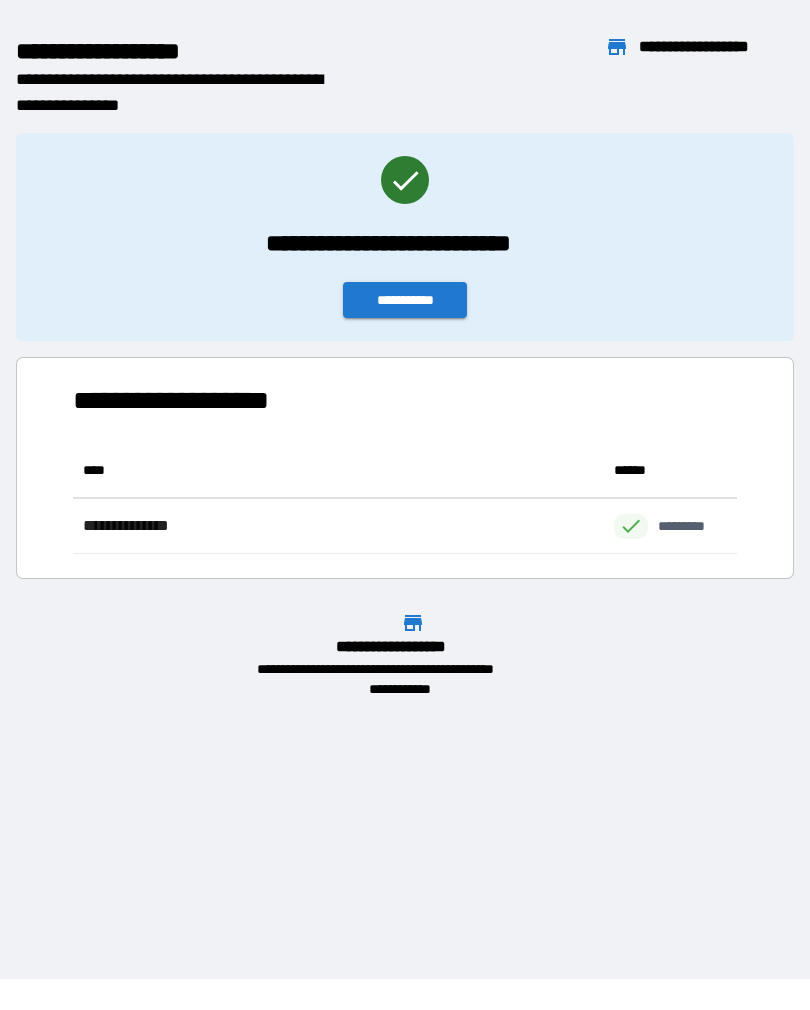 scroll, scrollTop: 1, scrollLeft: 1, axis: both 